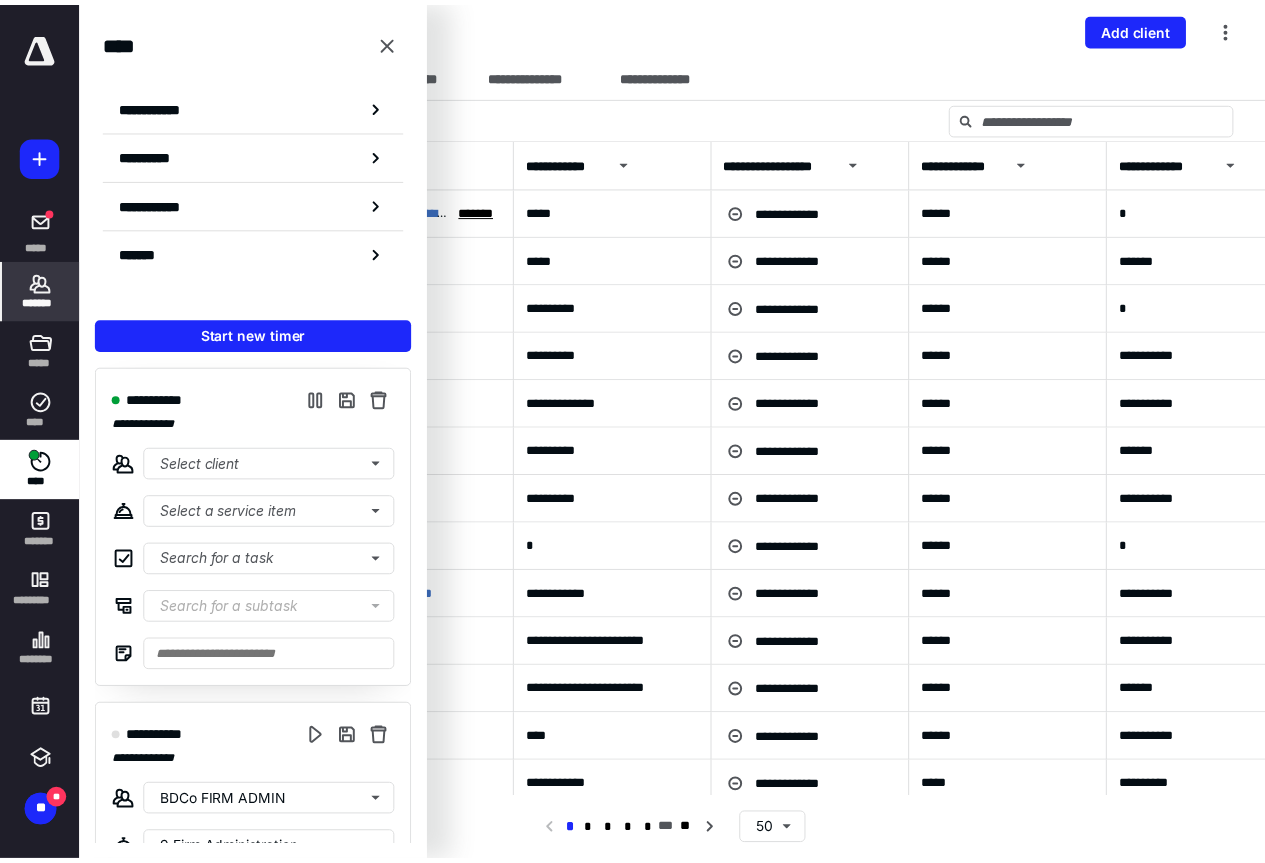 scroll, scrollTop: 0, scrollLeft: 0, axis: both 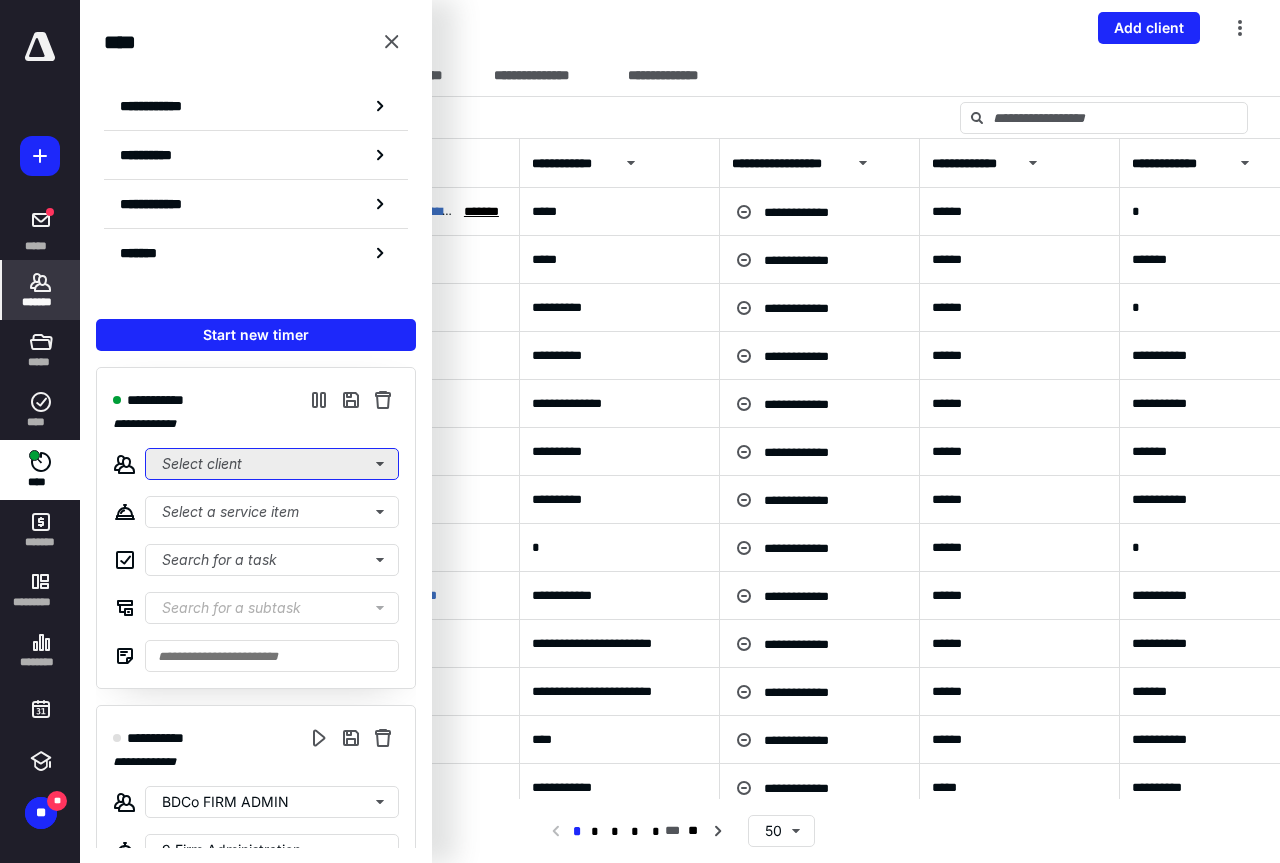click on "Select client" at bounding box center (272, 464) 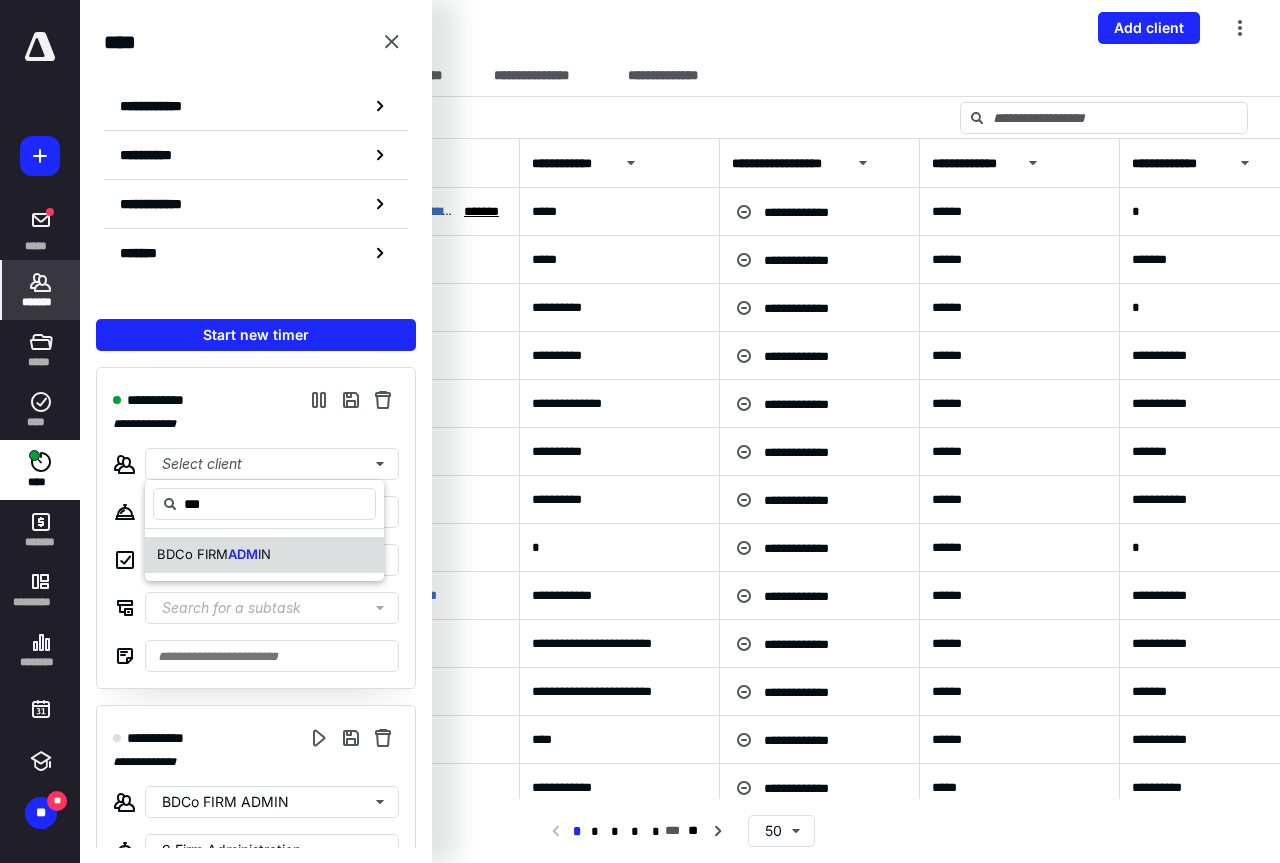 click on "ADM" at bounding box center (243, 554) 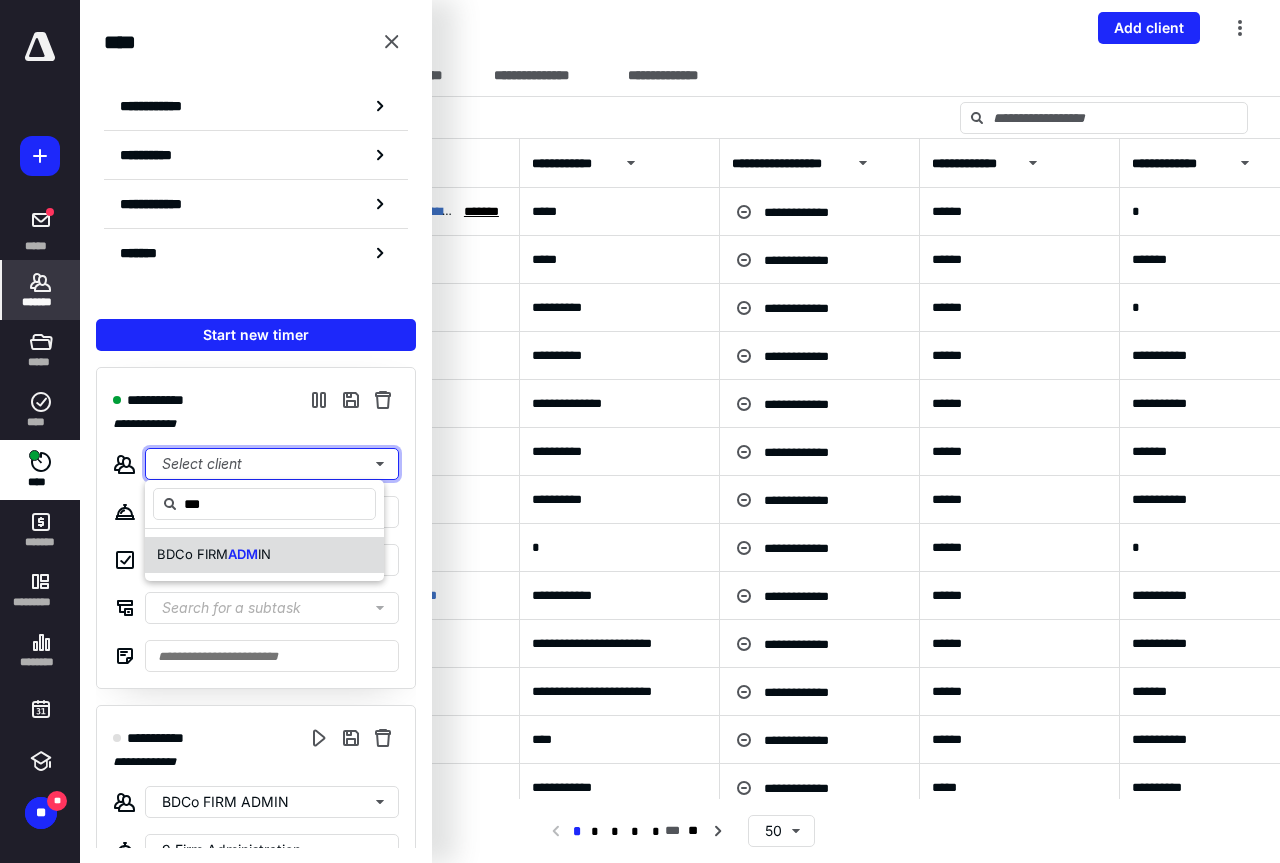 type 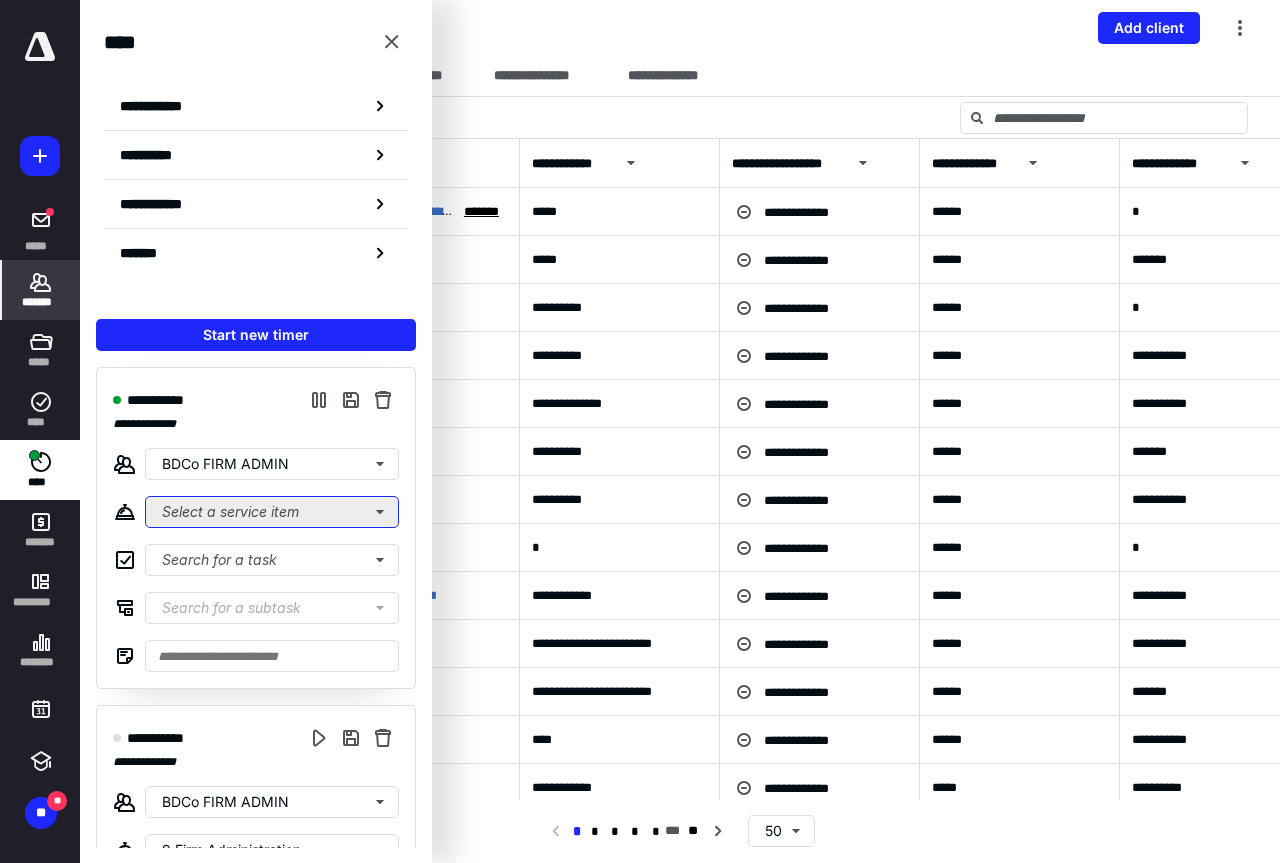 click on "Select a service item" at bounding box center (272, 512) 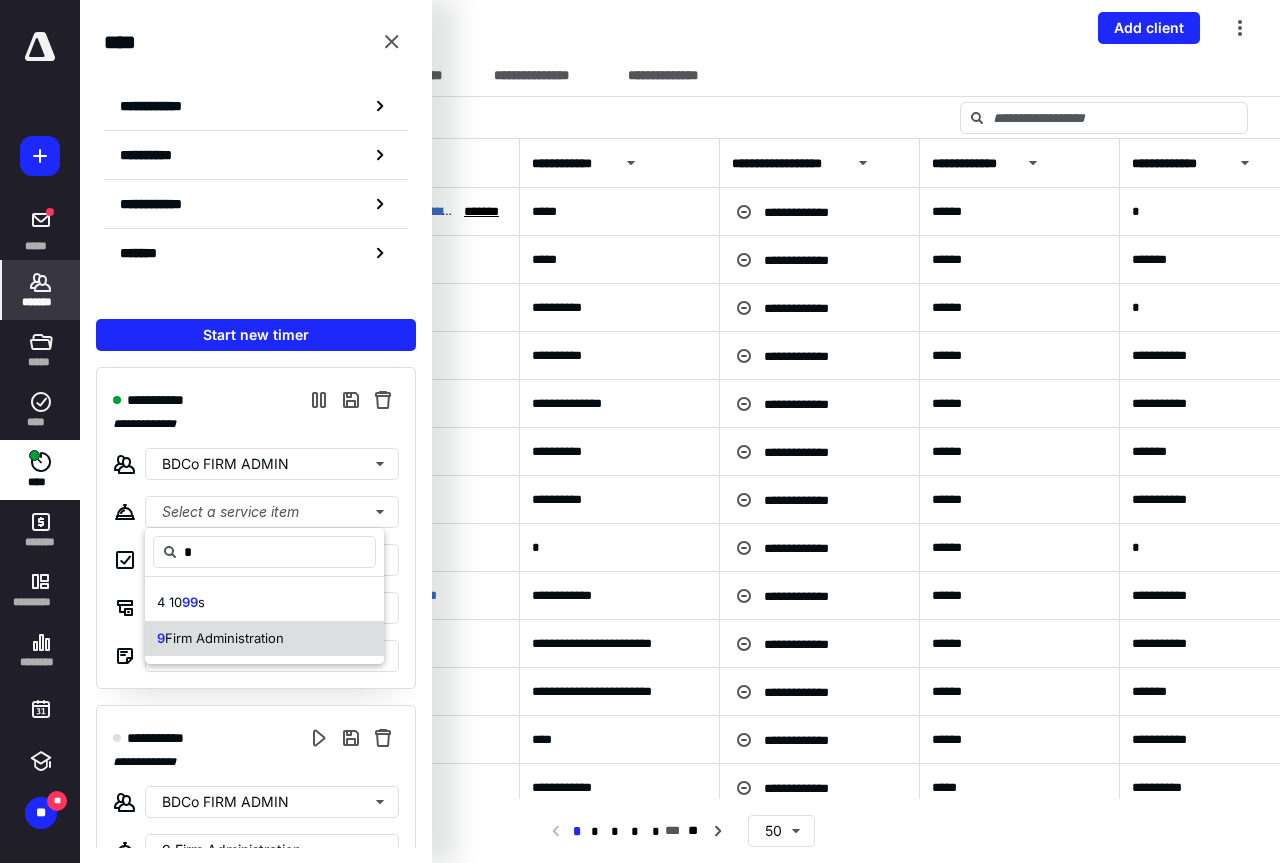 click on "9  Firm Administration" at bounding box center (264, 639) 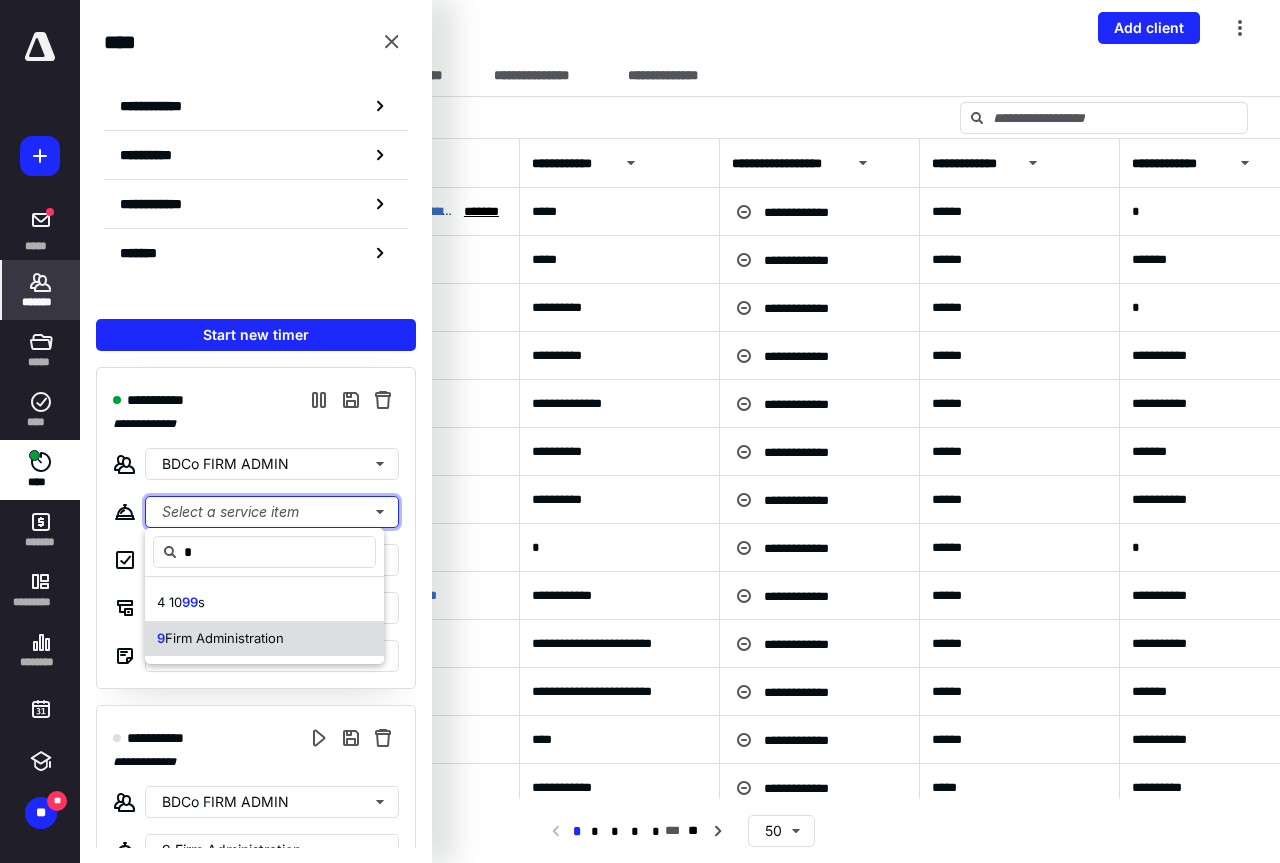 type 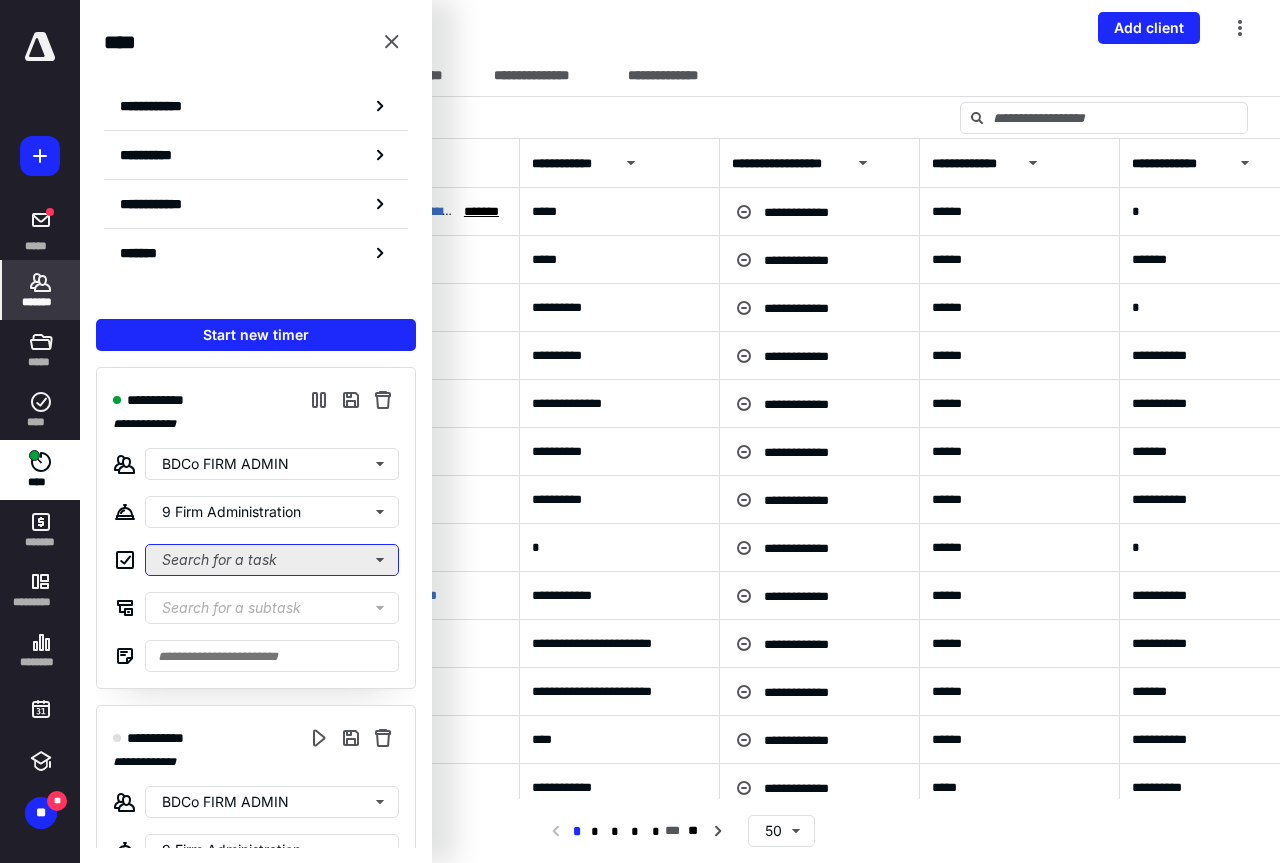 click on "Search for a task" at bounding box center [272, 560] 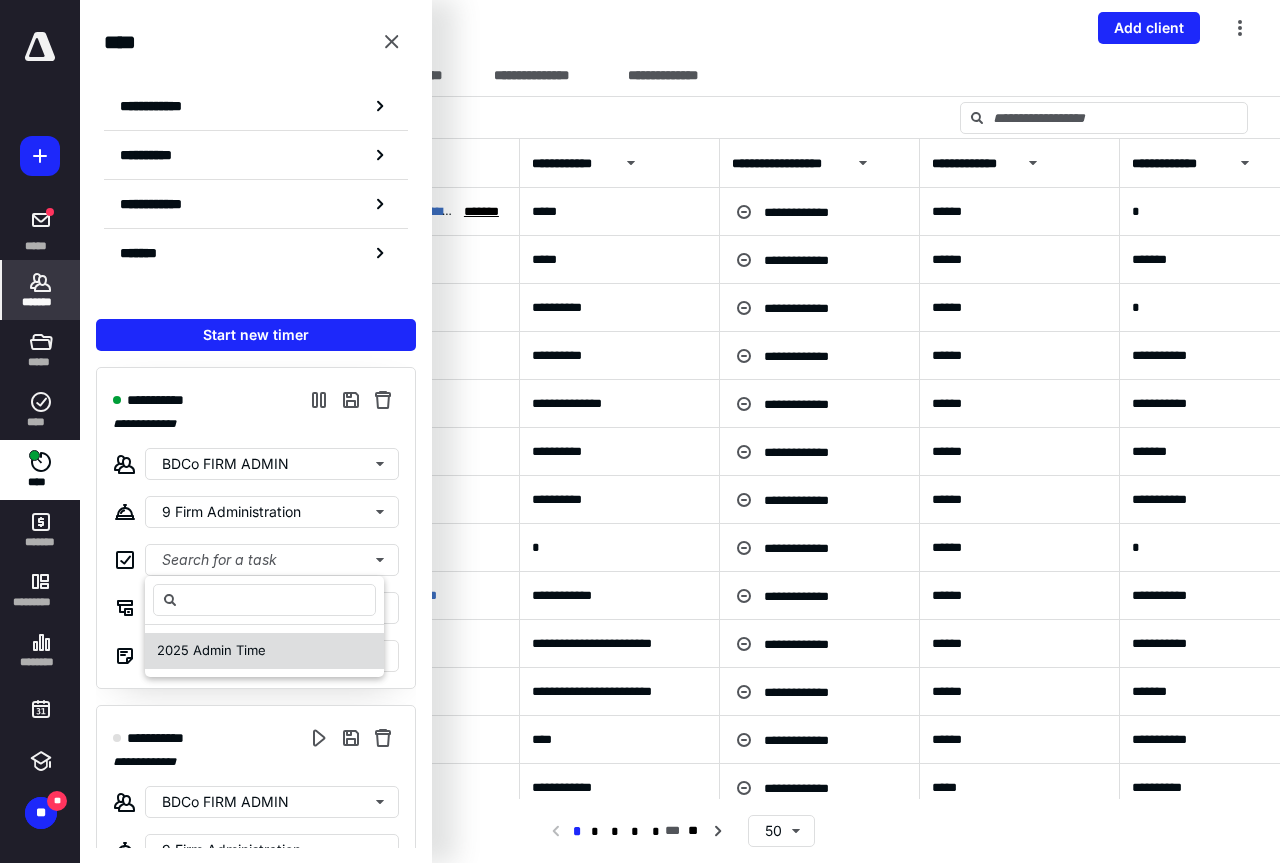 click on "2025 Admin Time" at bounding box center [211, 650] 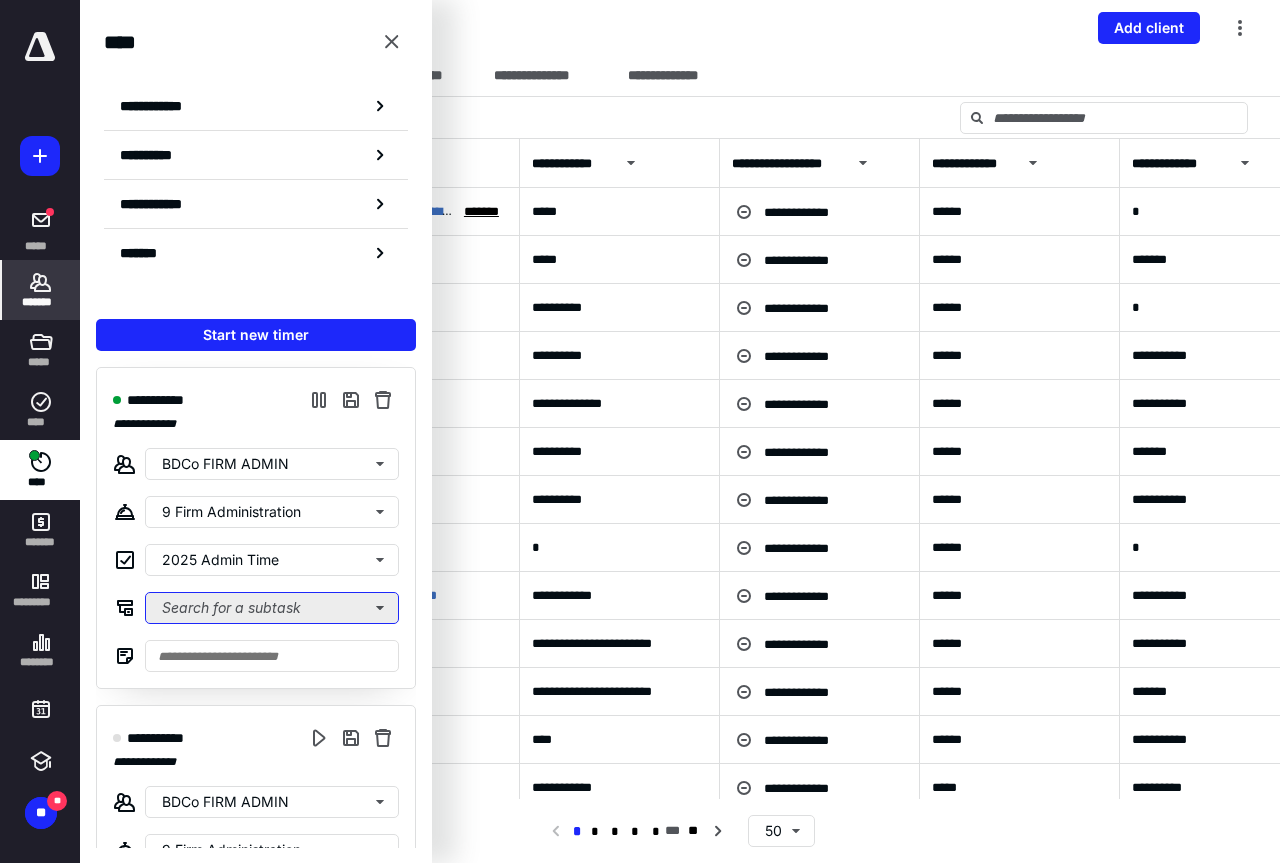 click on "Search for a subtask" at bounding box center (272, 608) 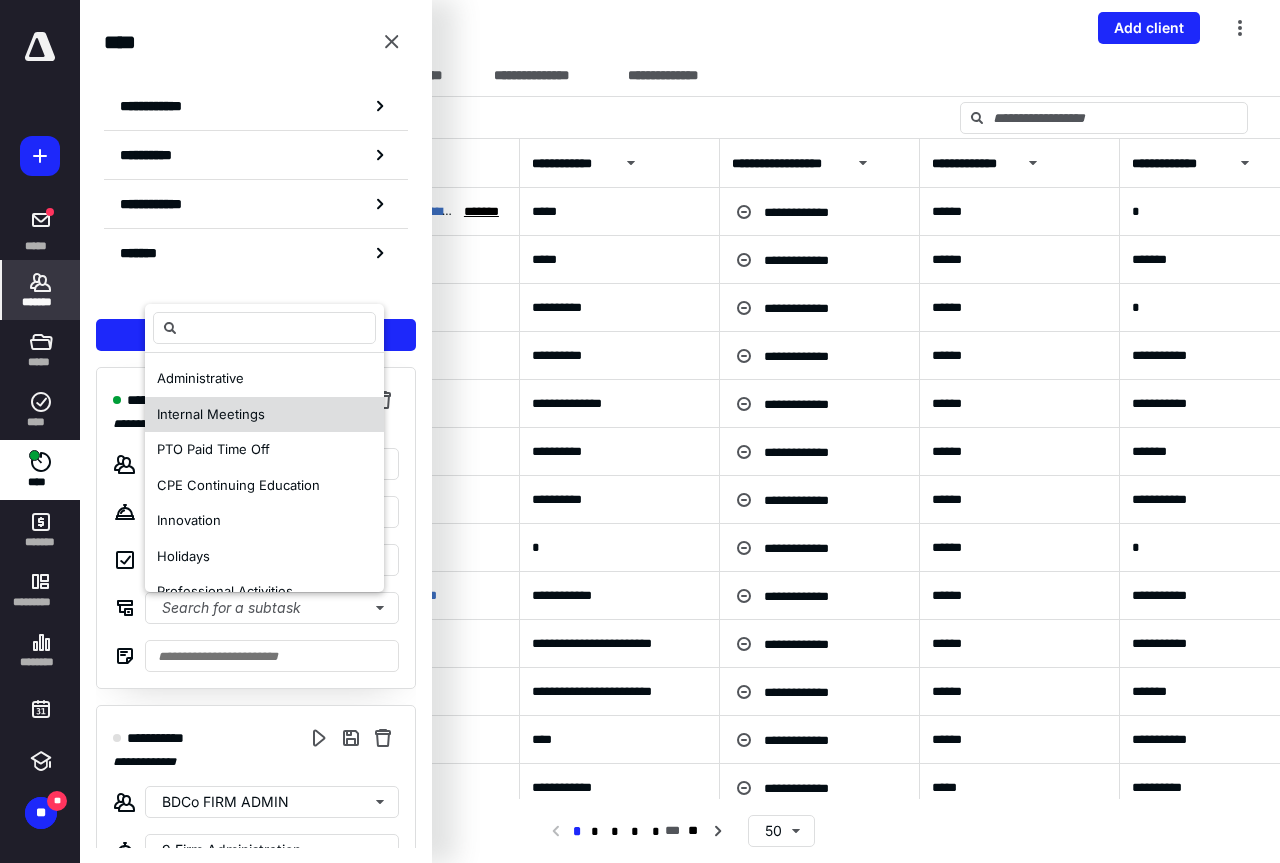 click on "Internal Meetings" at bounding box center (211, 415) 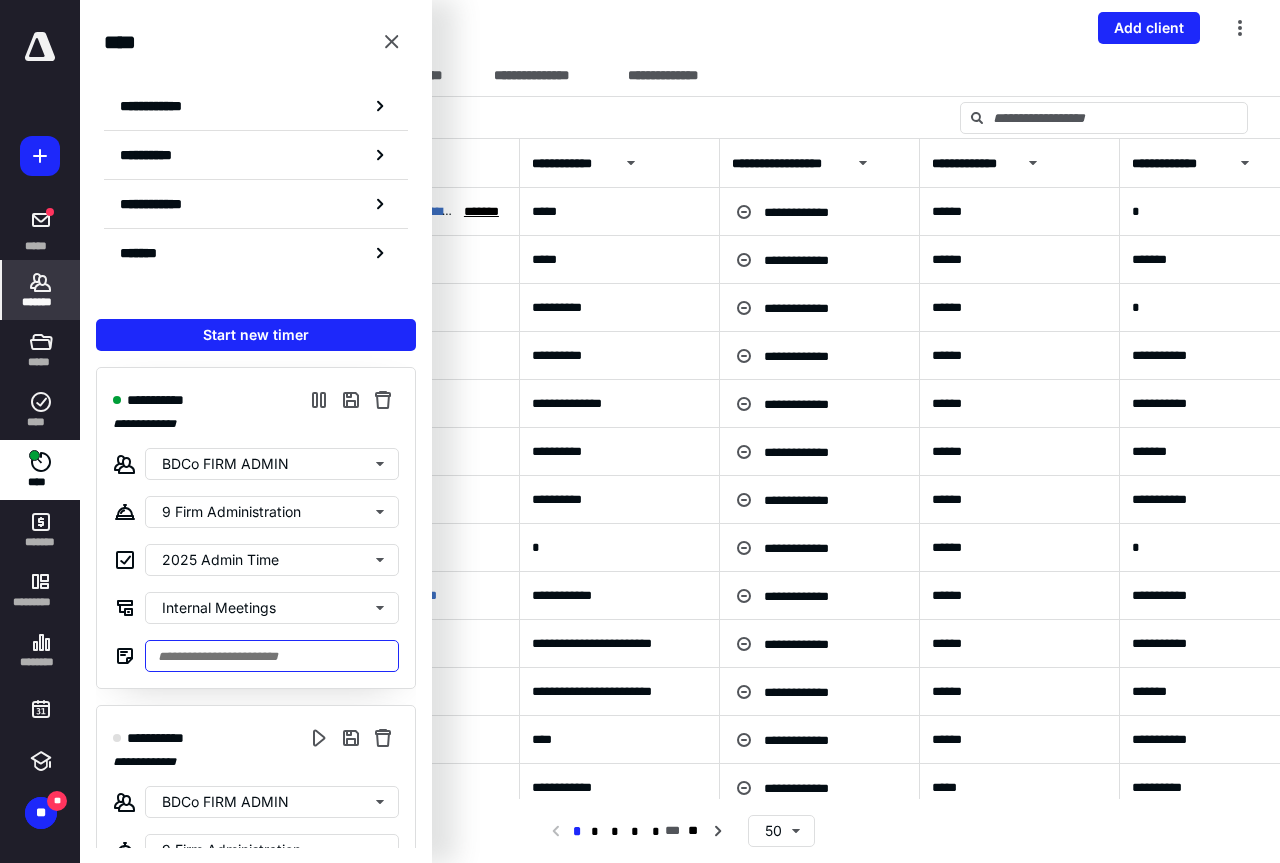 click at bounding box center (272, 656) 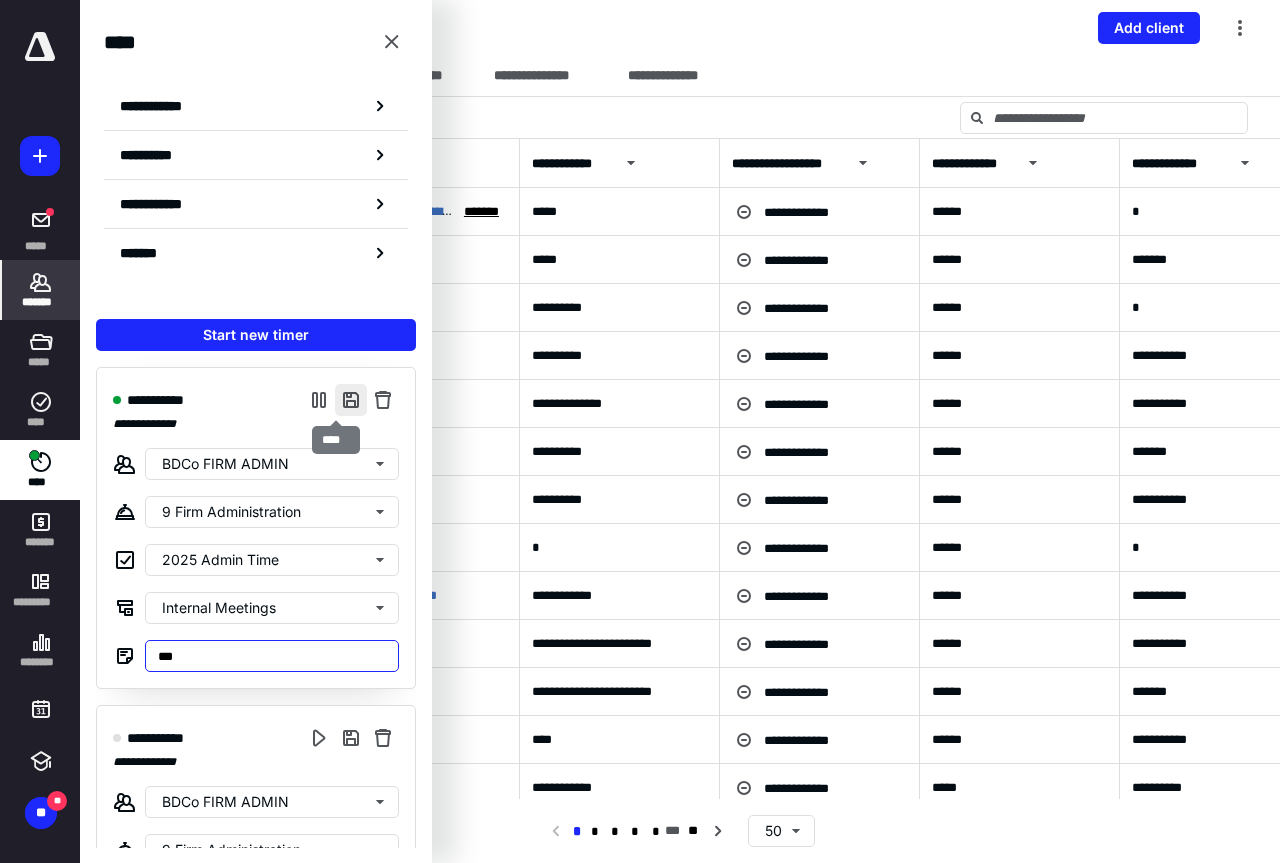 type on "***" 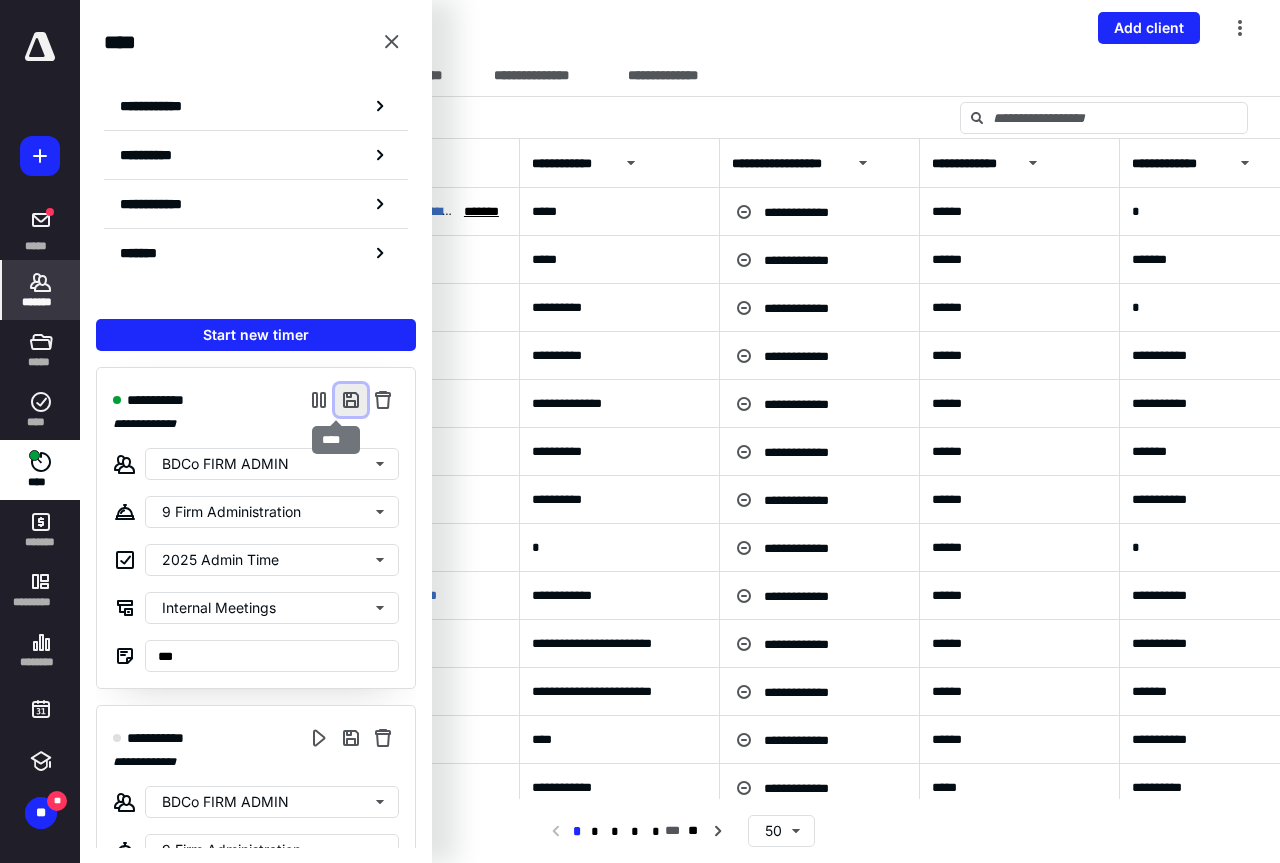 click at bounding box center [351, 400] 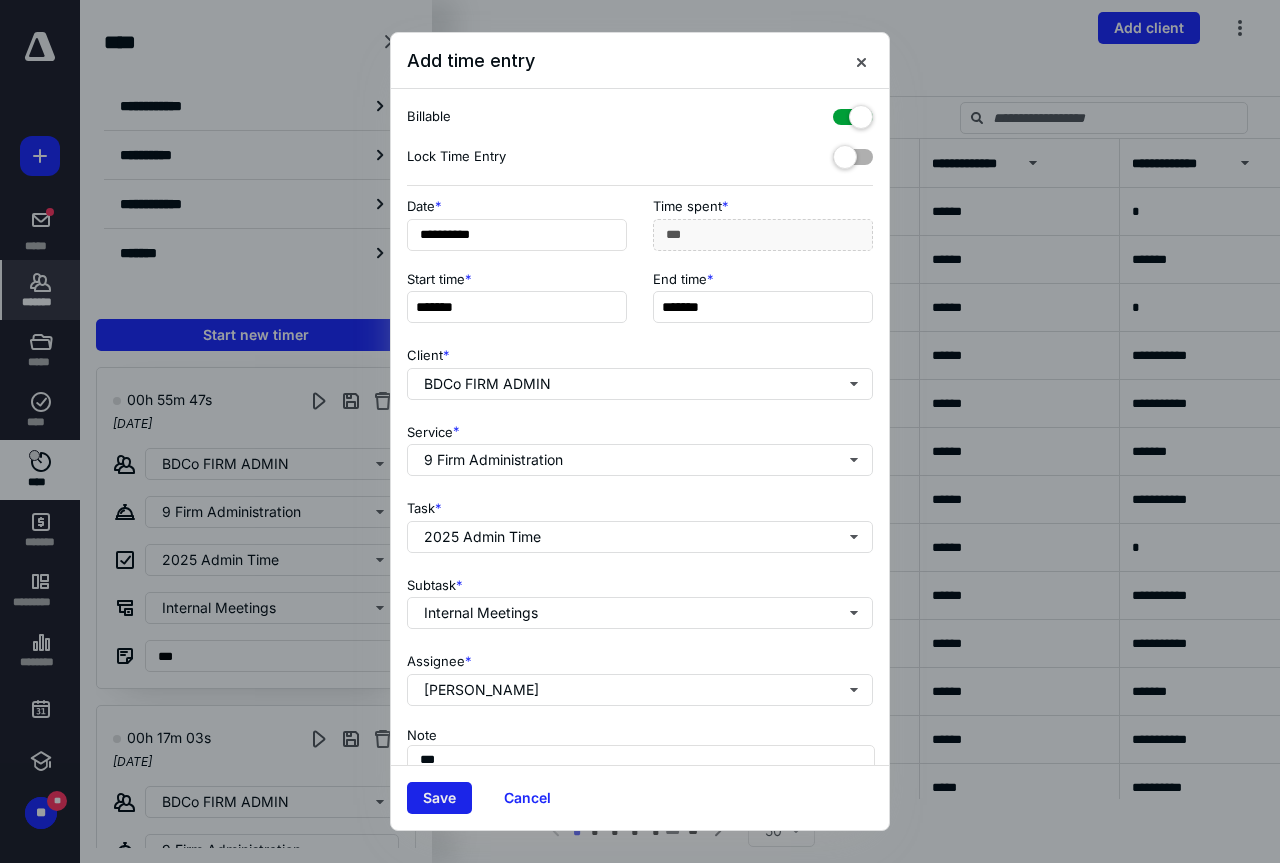 click on "Save" at bounding box center (439, 798) 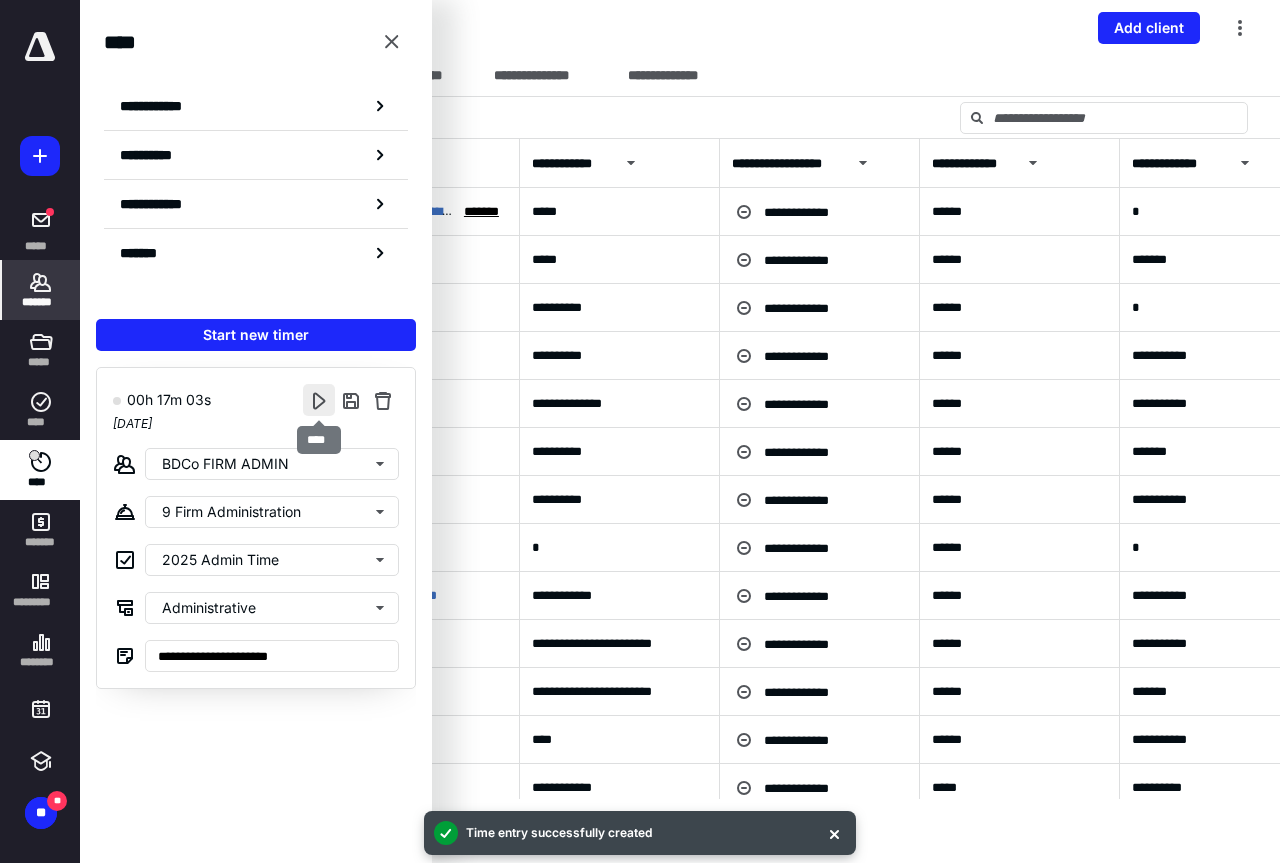click at bounding box center (319, 400) 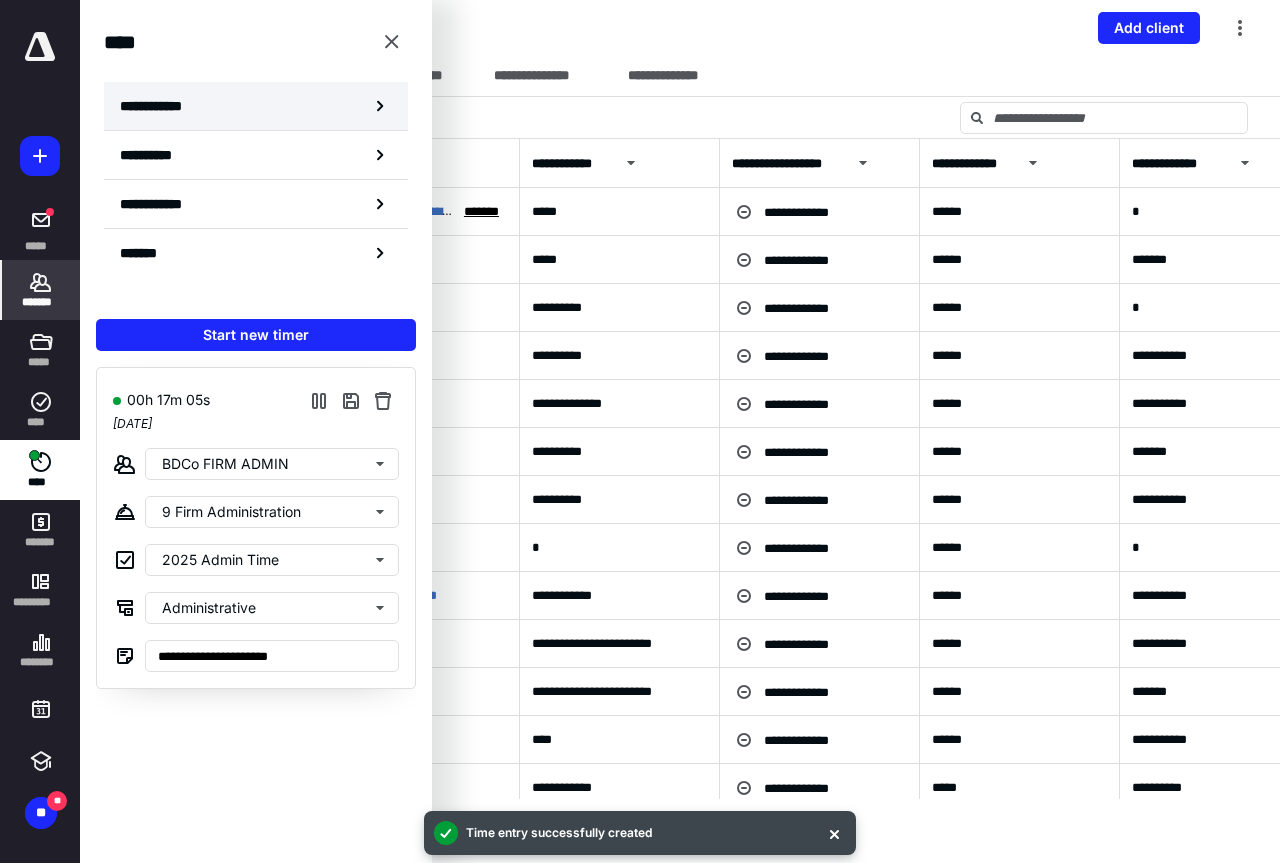 click on "**********" at bounding box center (162, 106) 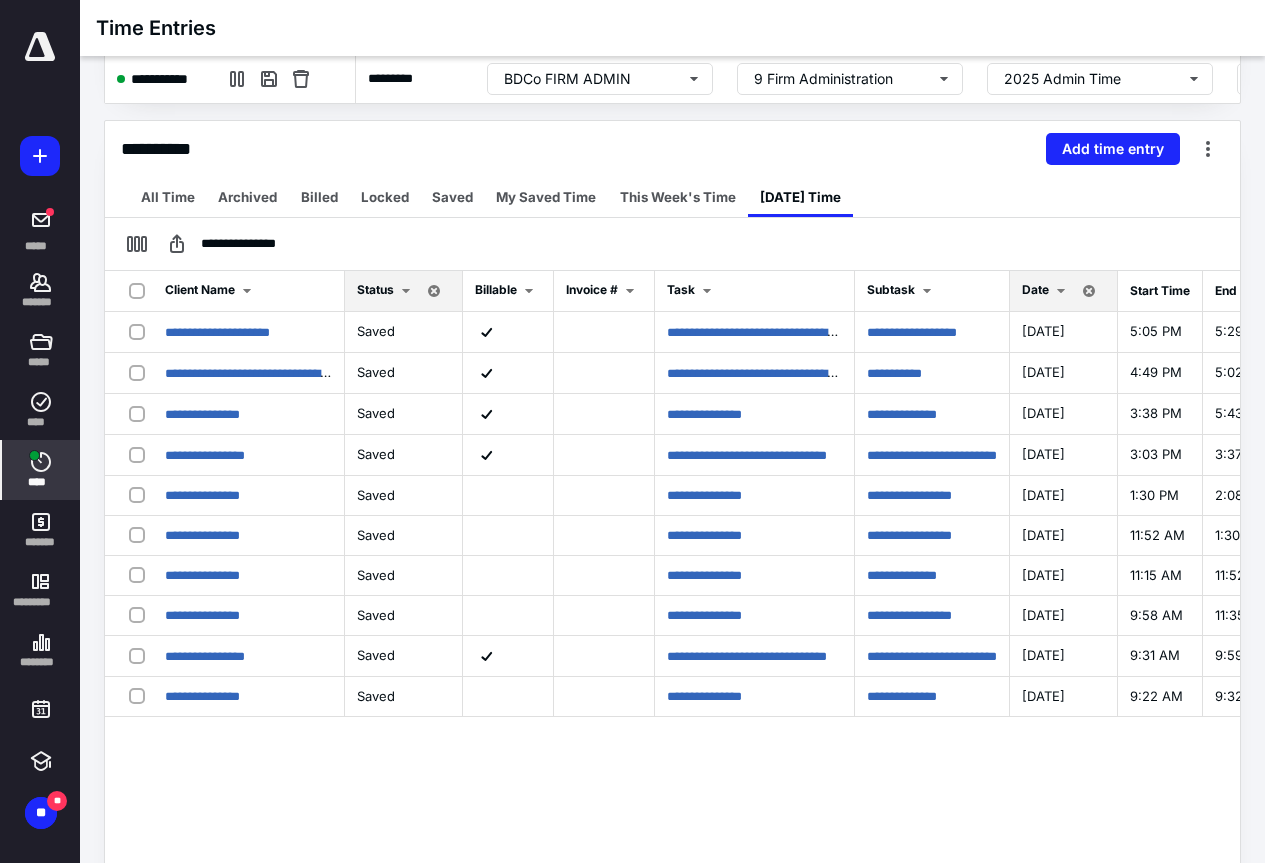 scroll, scrollTop: 328, scrollLeft: 0, axis: vertical 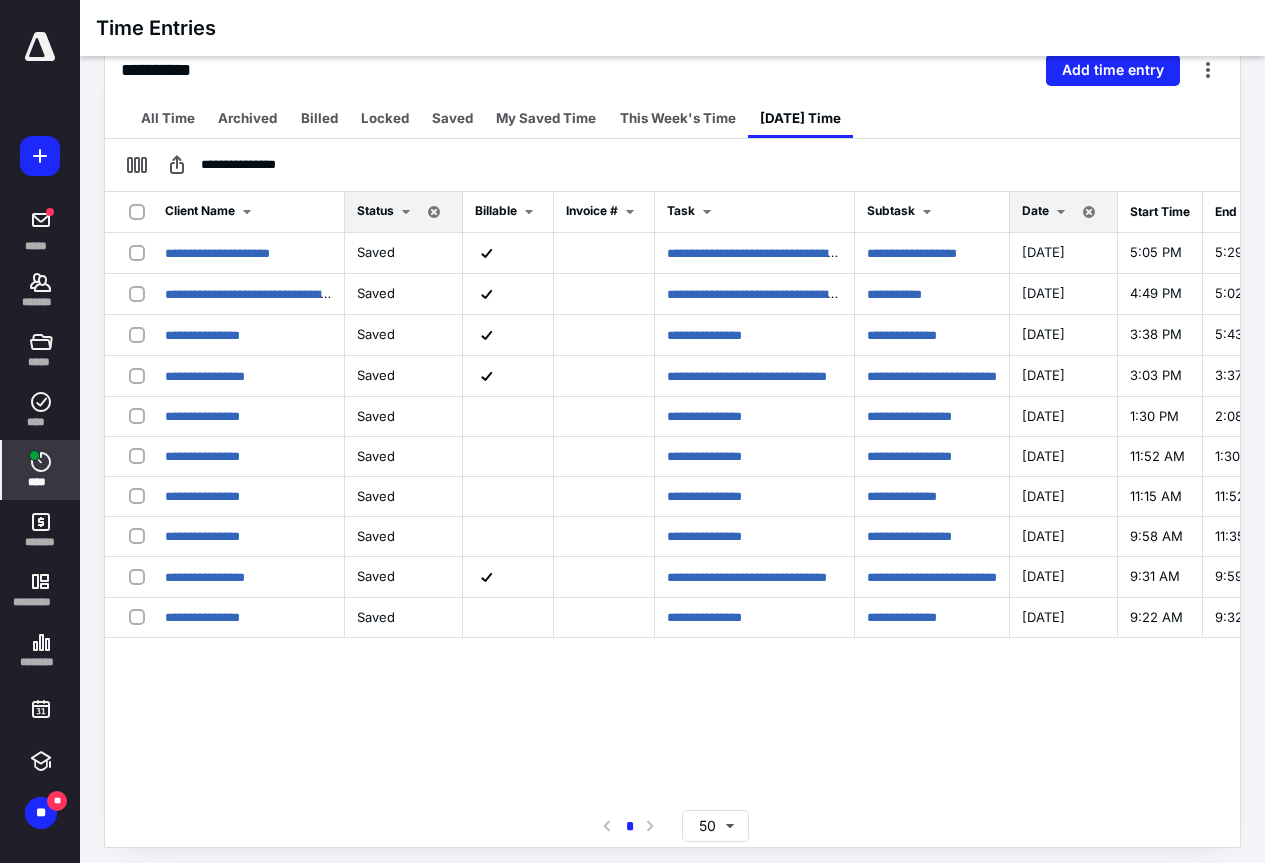 click on "Date" at bounding box center [1035, 210] 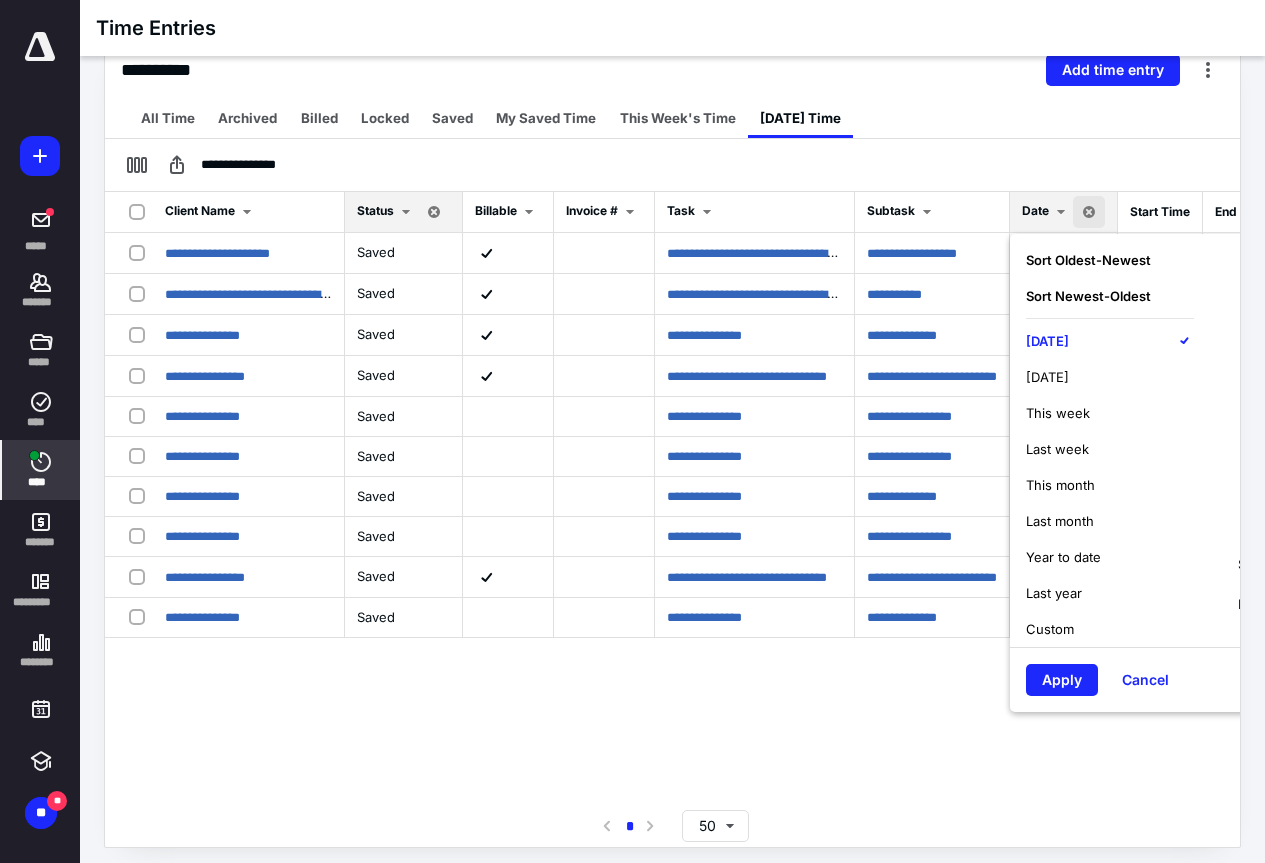 click on "[DATE]" at bounding box center (1047, 377) 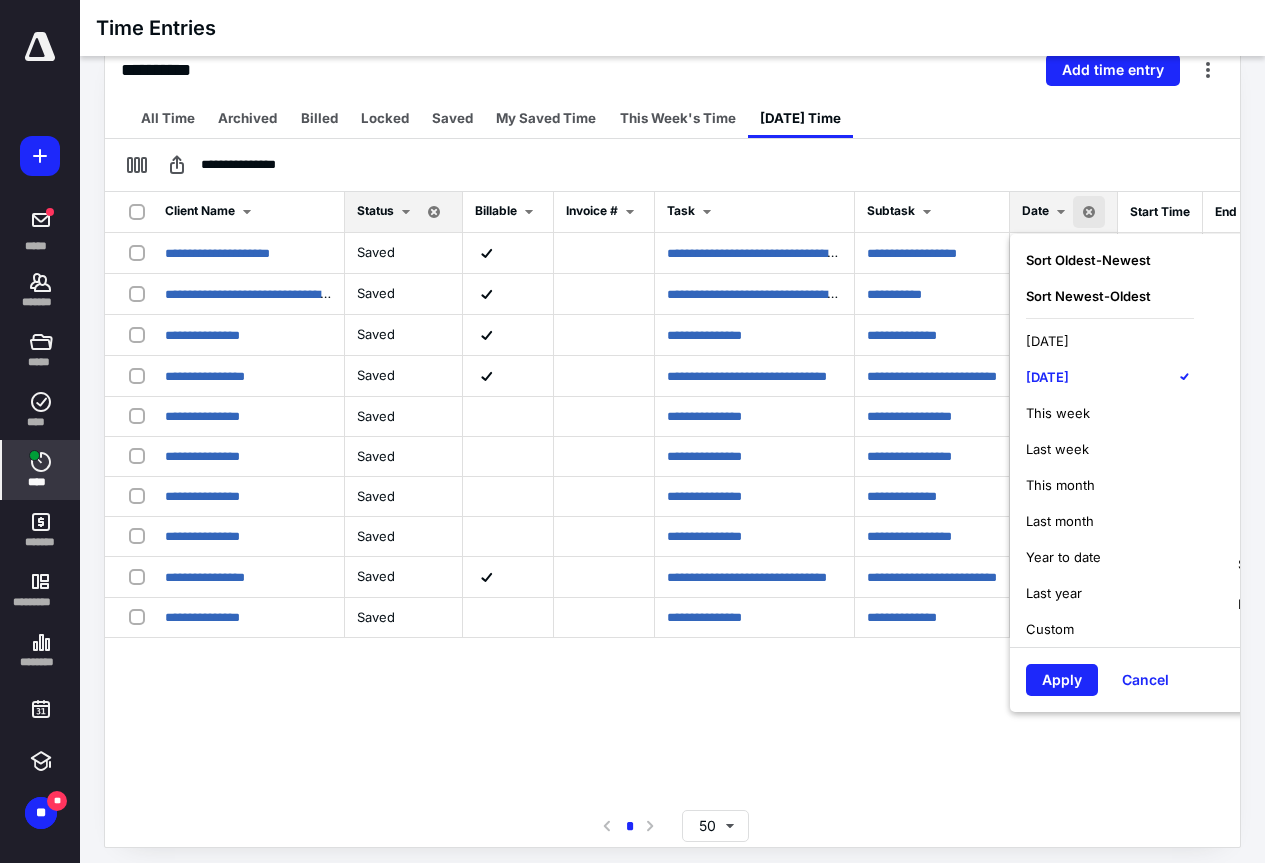 click on "[DATE]" at bounding box center (1047, 341) 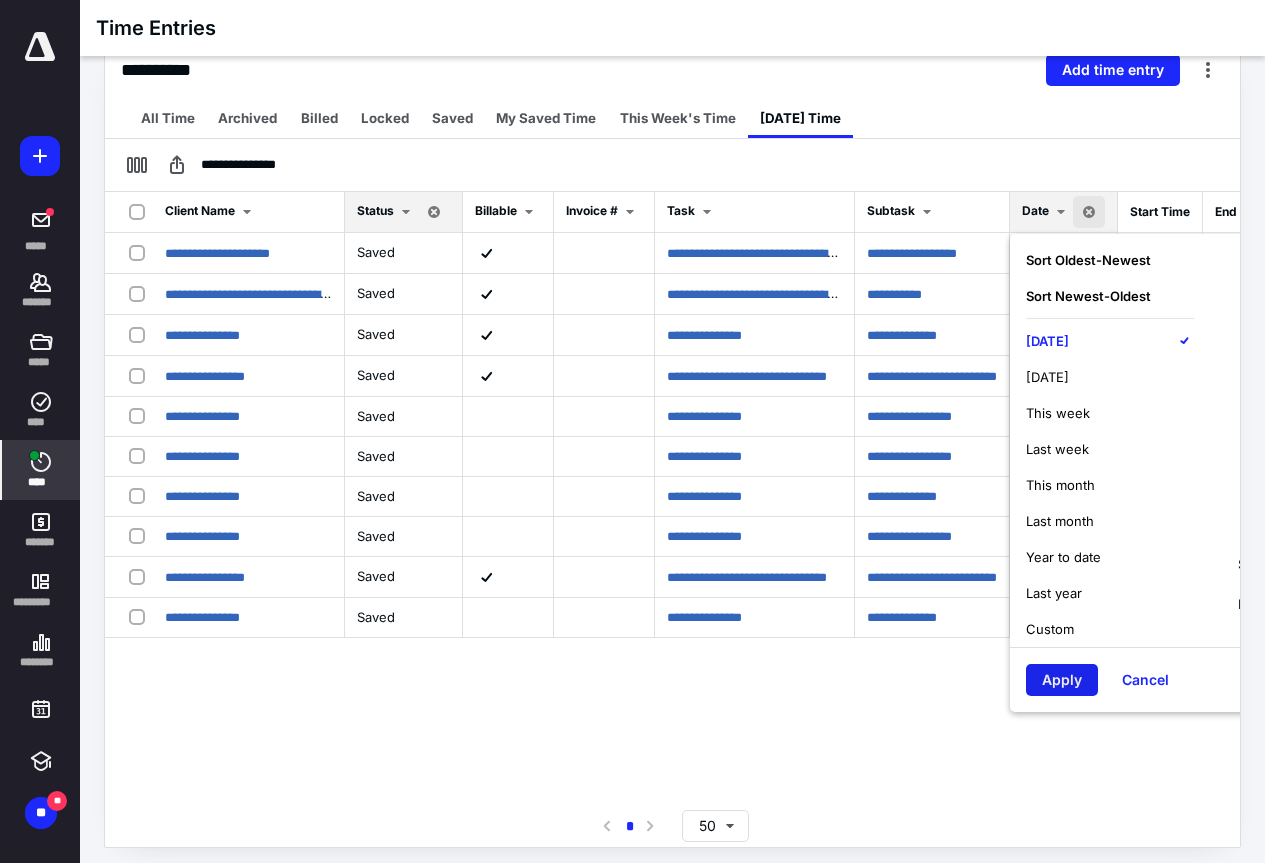 click on "Apply" at bounding box center [1062, 680] 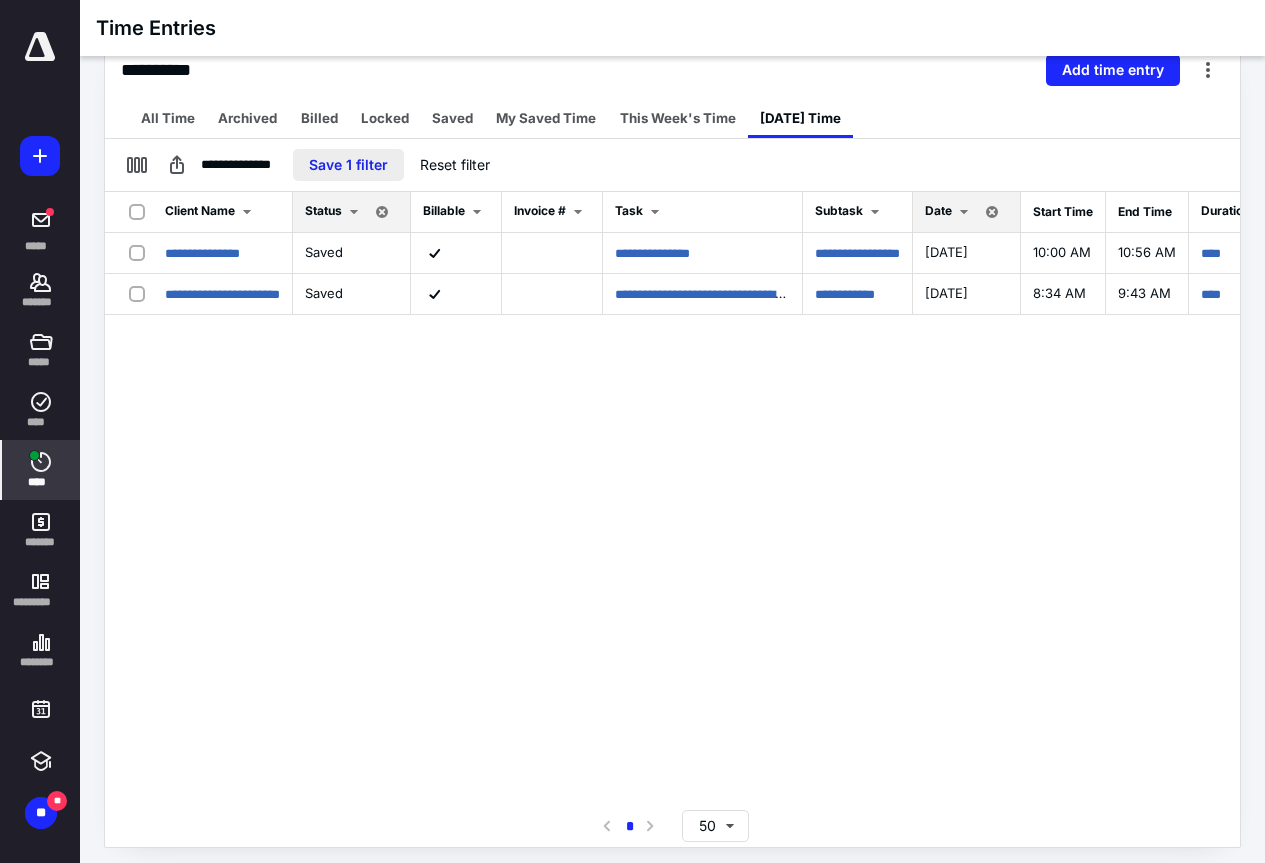 click on "Save 1 filter" at bounding box center (348, 165) 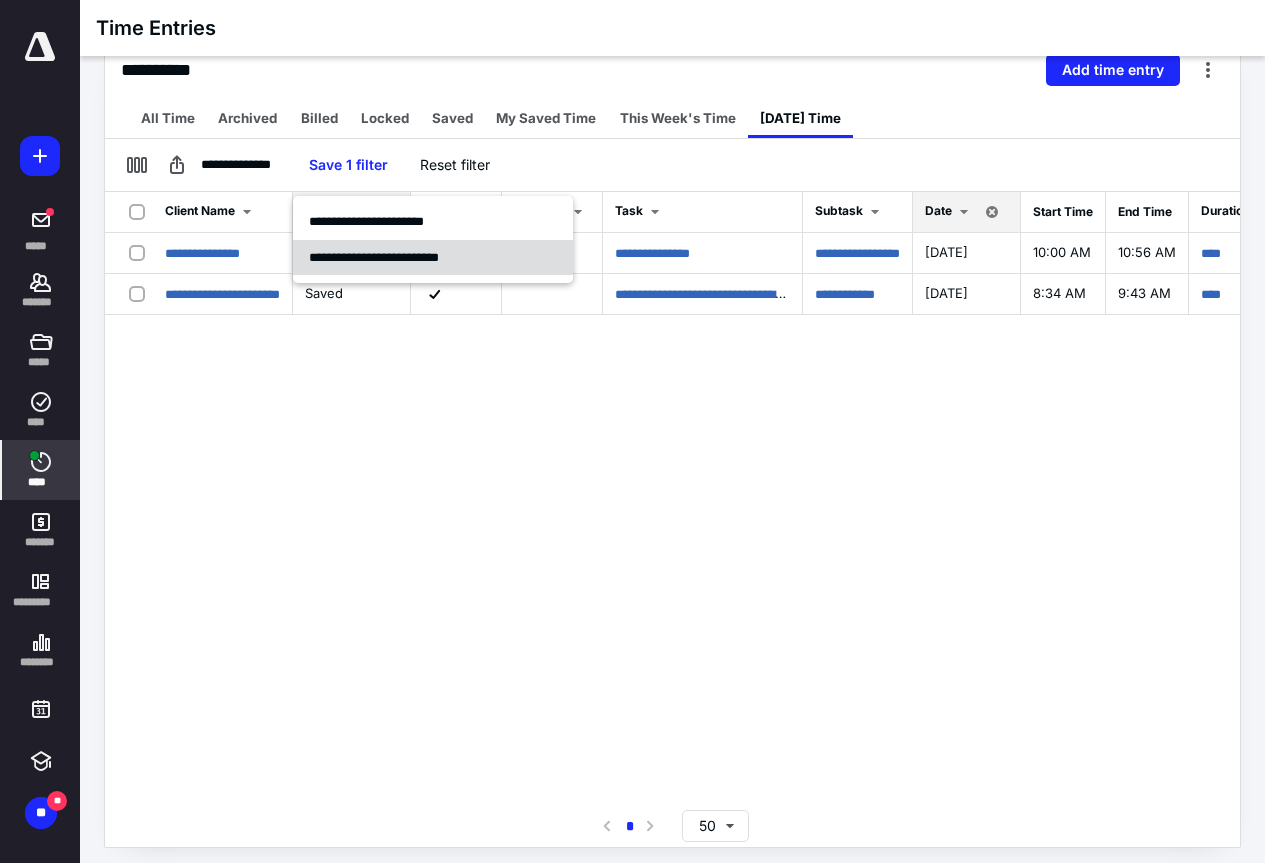 click on "**********" at bounding box center [374, 257] 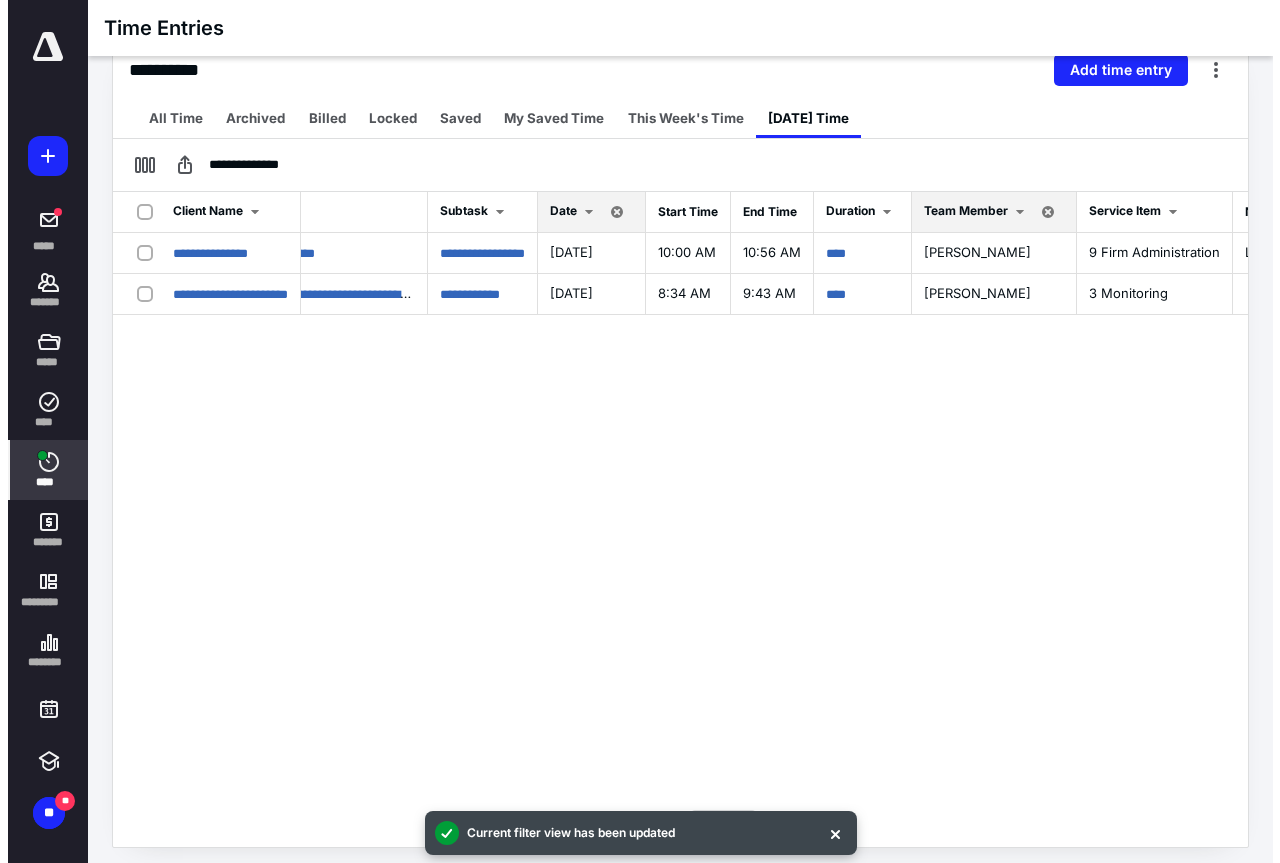 scroll, scrollTop: 0, scrollLeft: 394, axis: horizontal 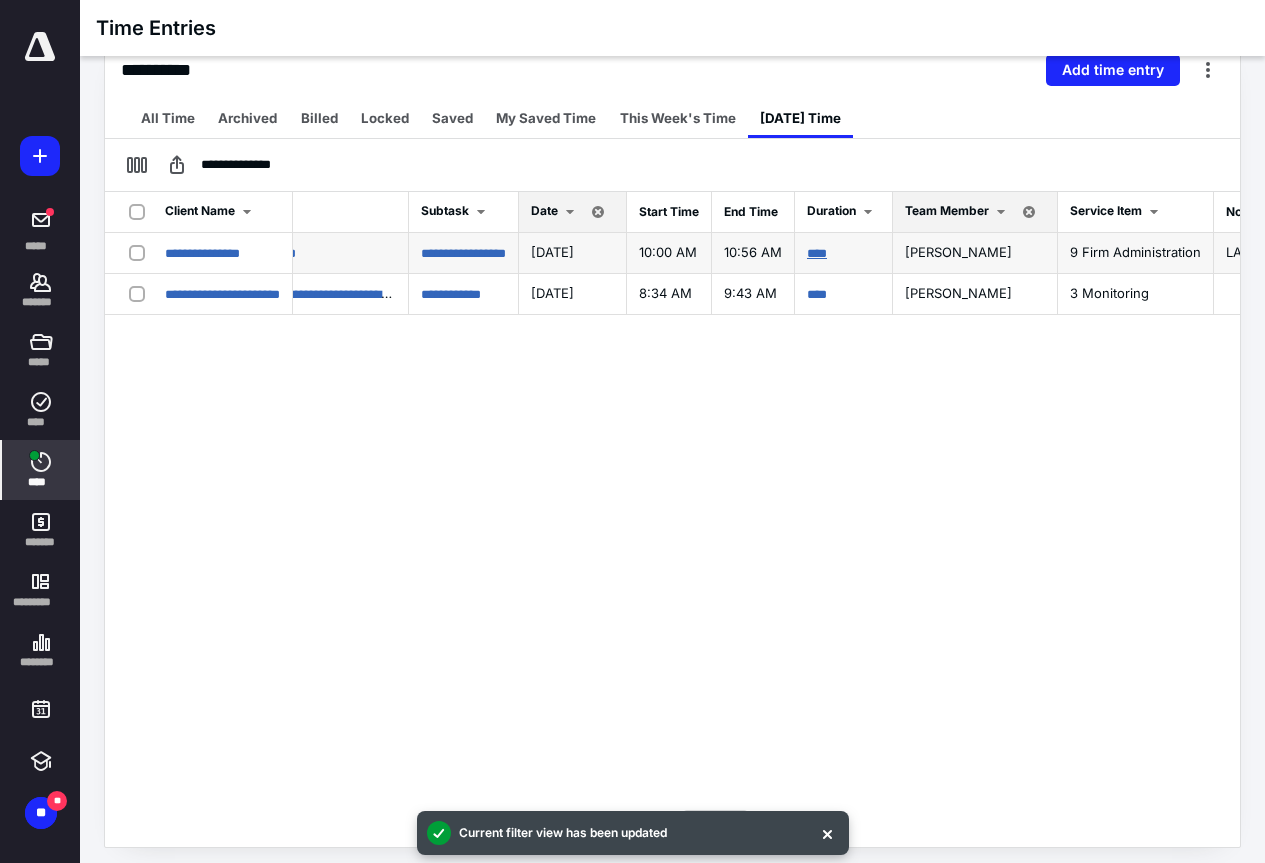 click on "****" at bounding box center (817, 253) 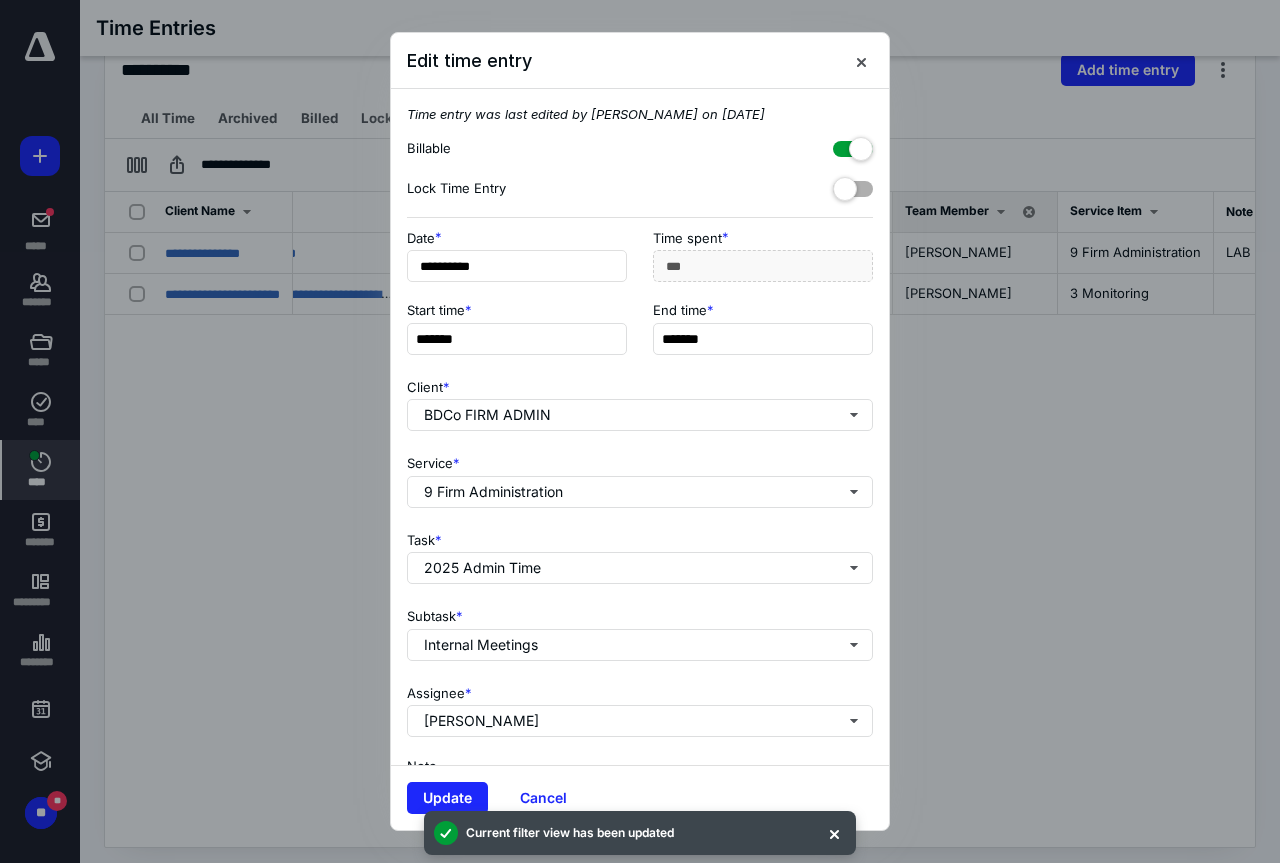 click at bounding box center [853, 145] 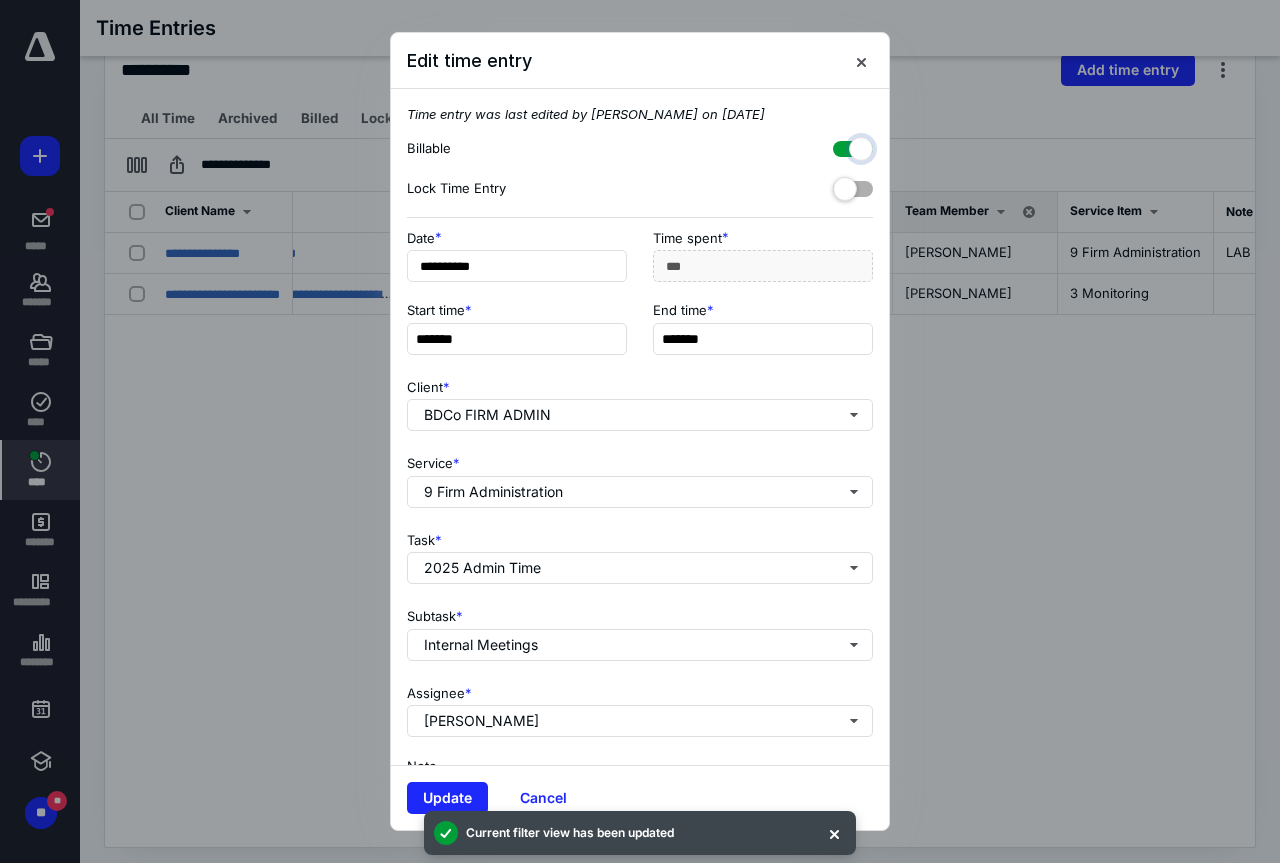 click at bounding box center [843, 146] 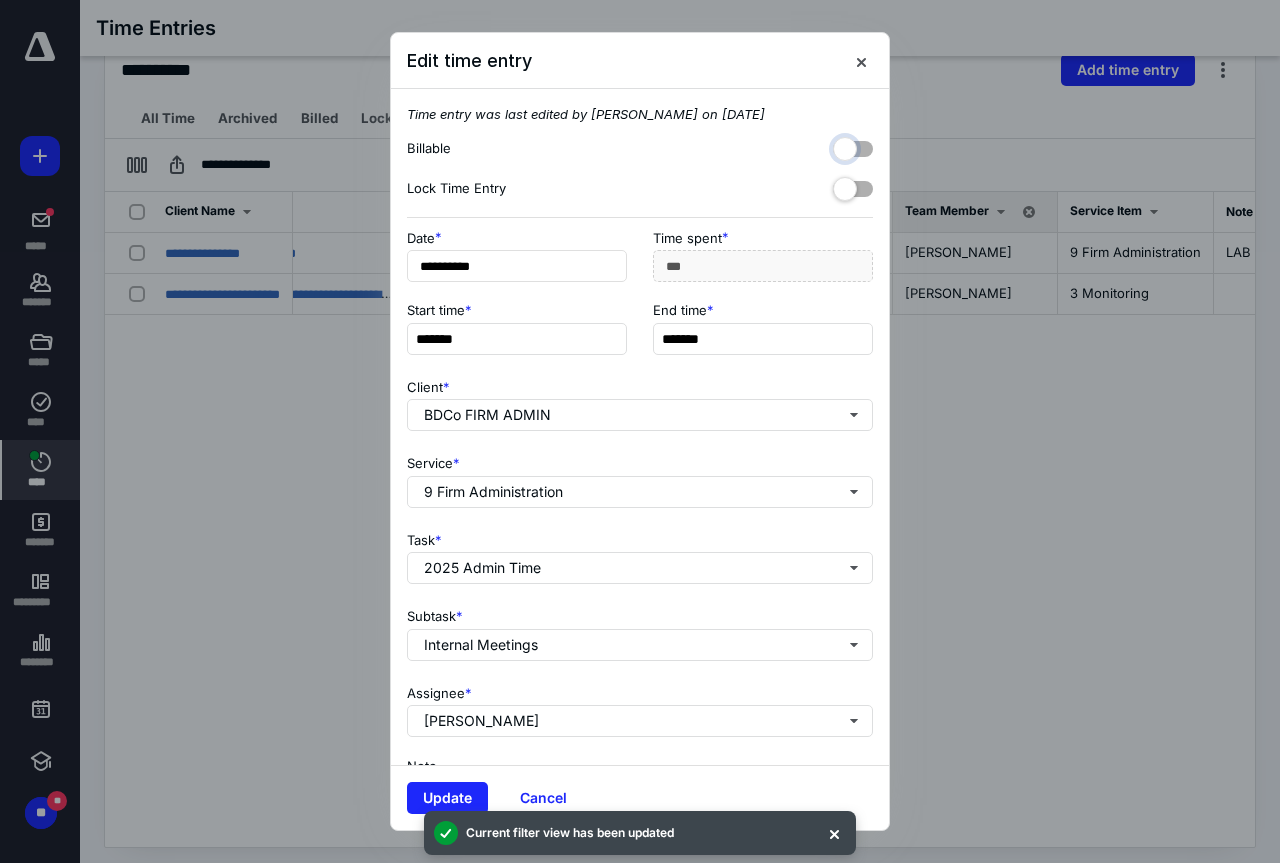 checkbox on "false" 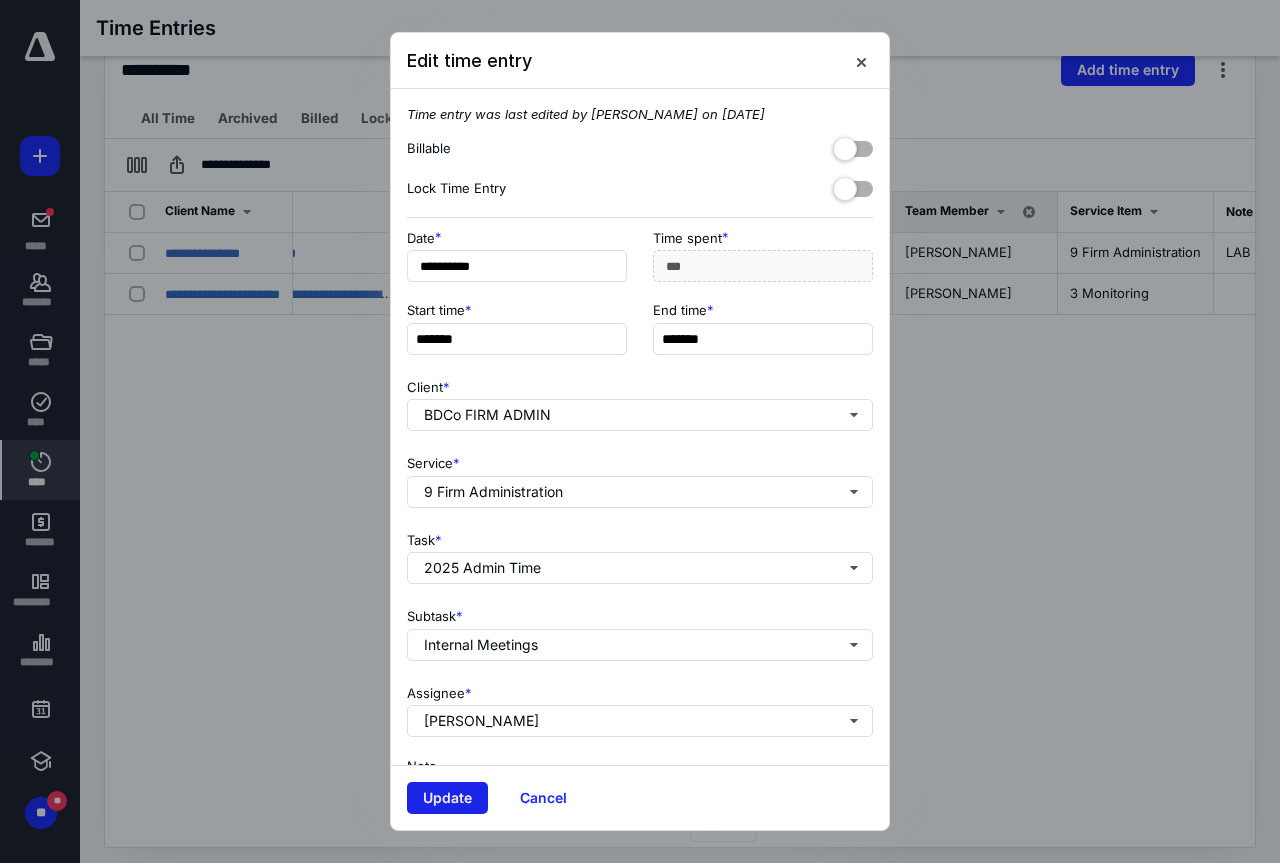 click on "Update" at bounding box center [447, 798] 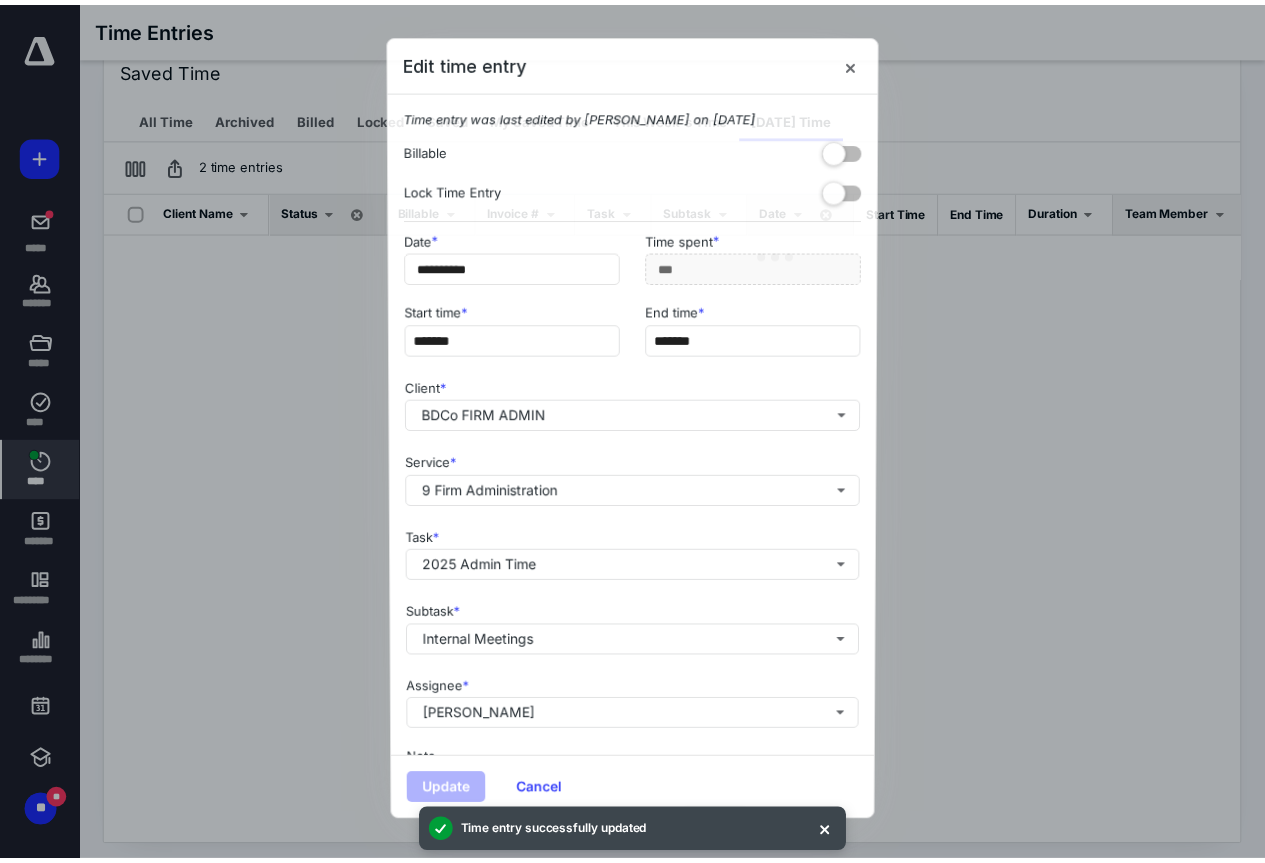 scroll, scrollTop: 0, scrollLeft: 217, axis: horizontal 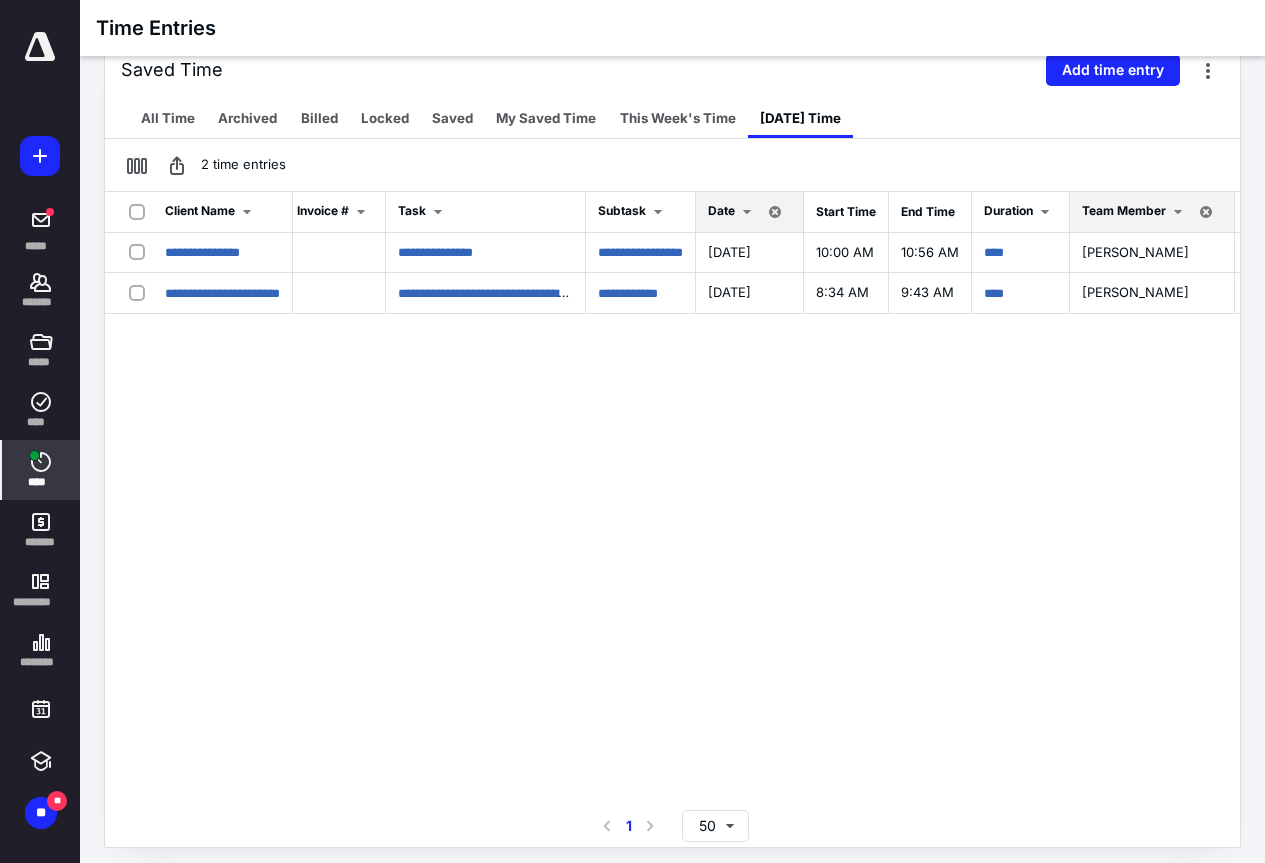 click 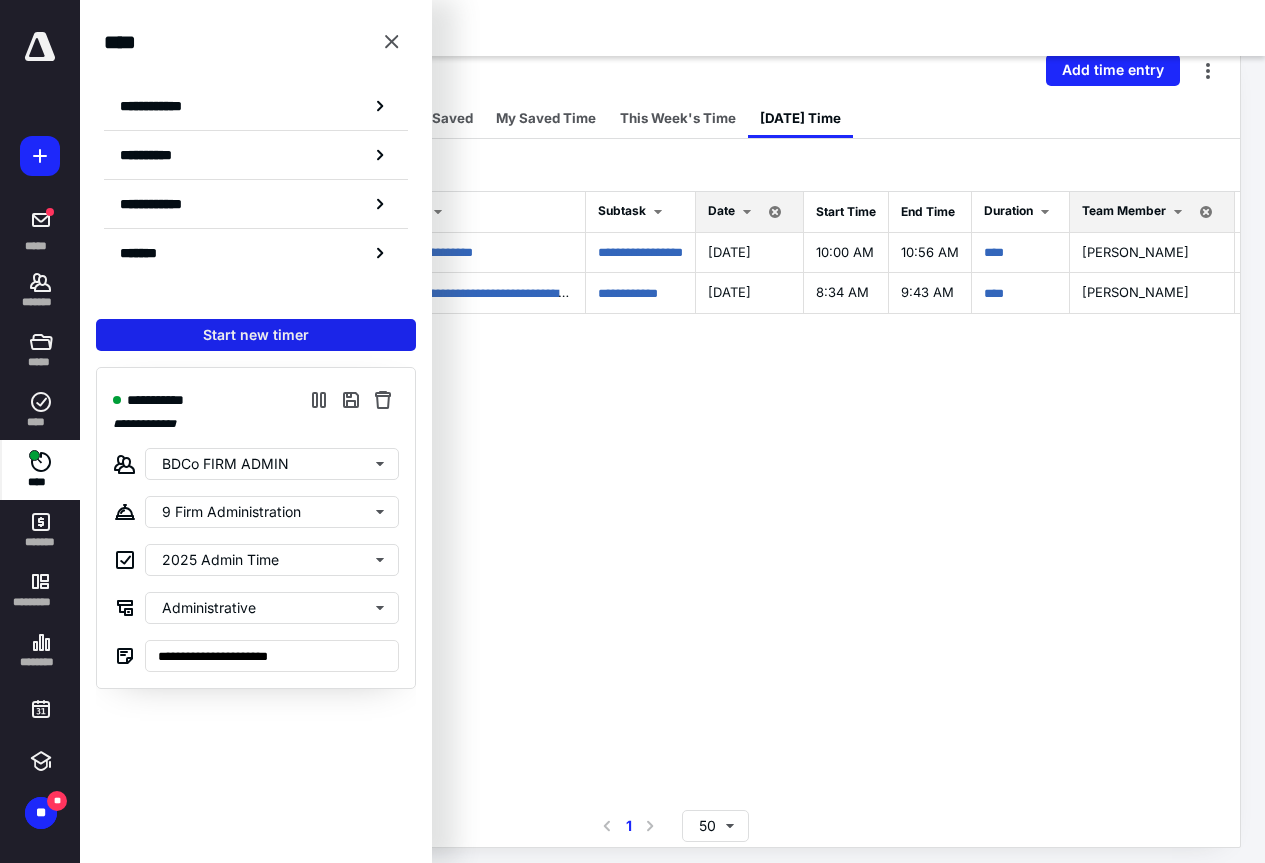 click on "Start new timer" at bounding box center [256, 335] 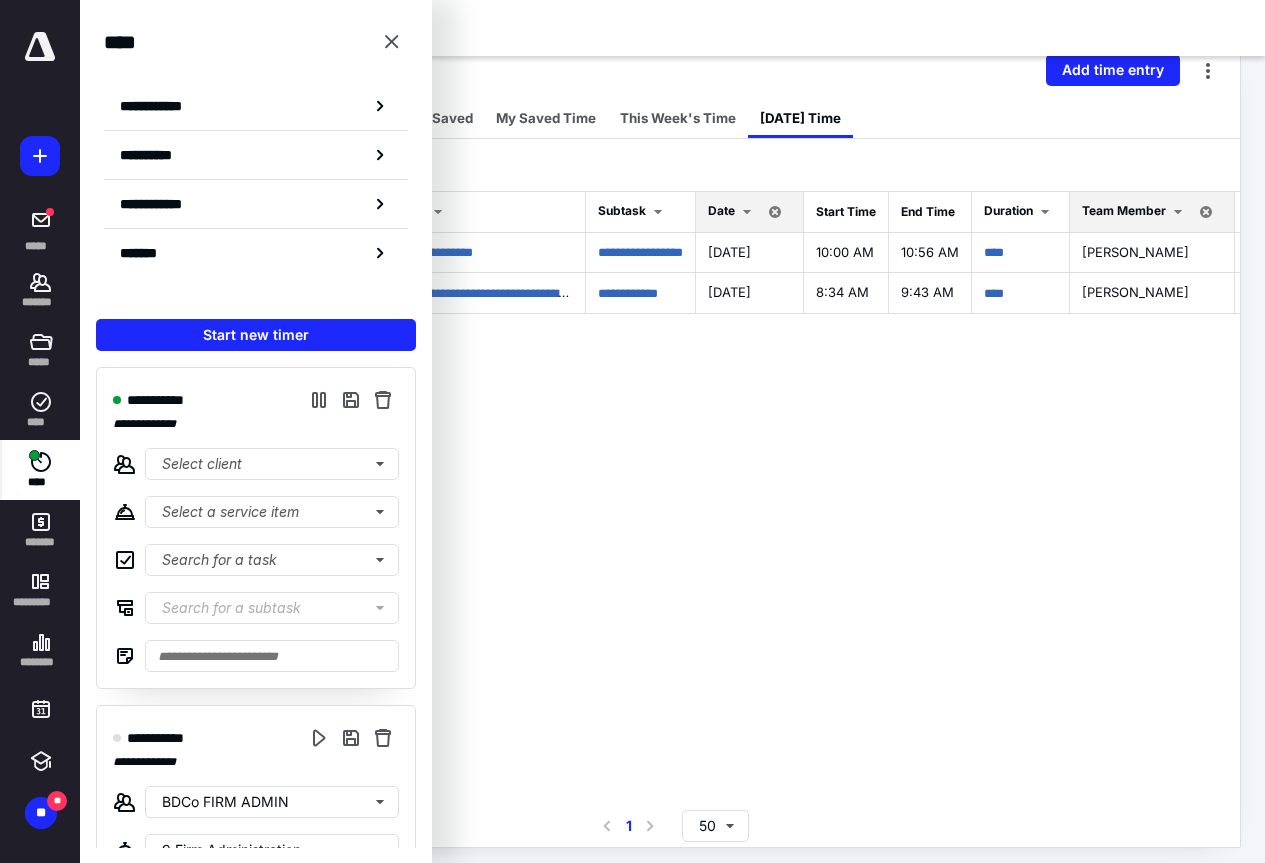 scroll, scrollTop: 377, scrollLeft: 0, axis: vertical 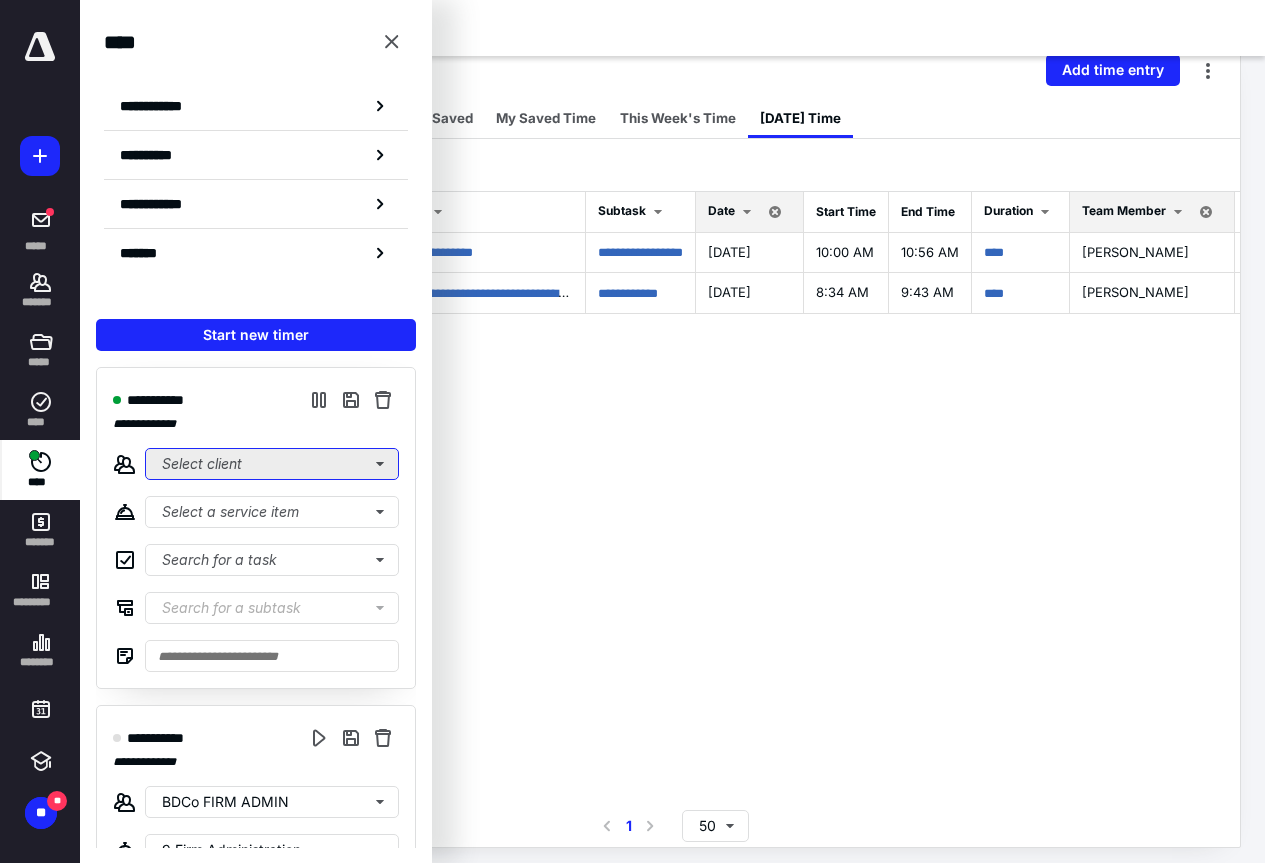 click on "Select client" at bounding box center [272, 464] 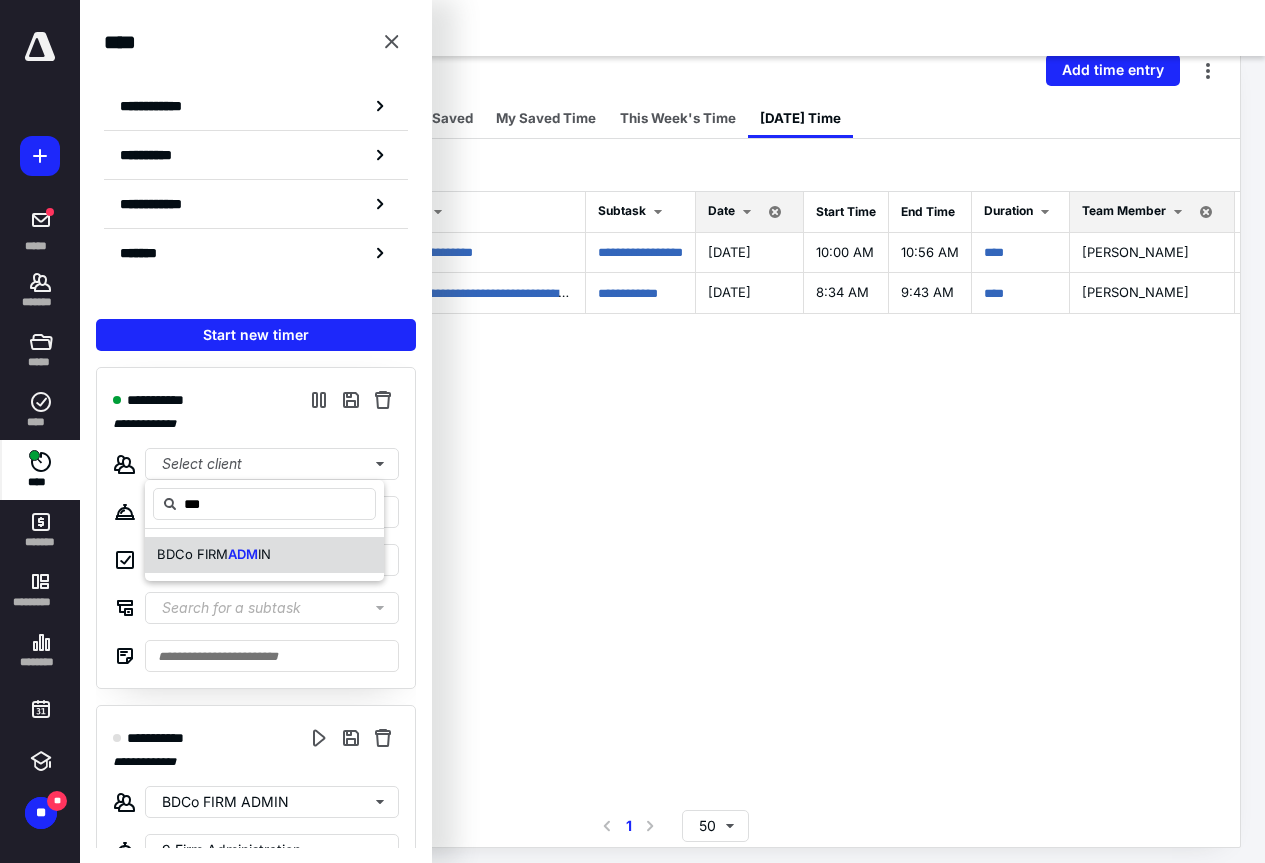 click on "ADM" at bounding box center (243, 554) 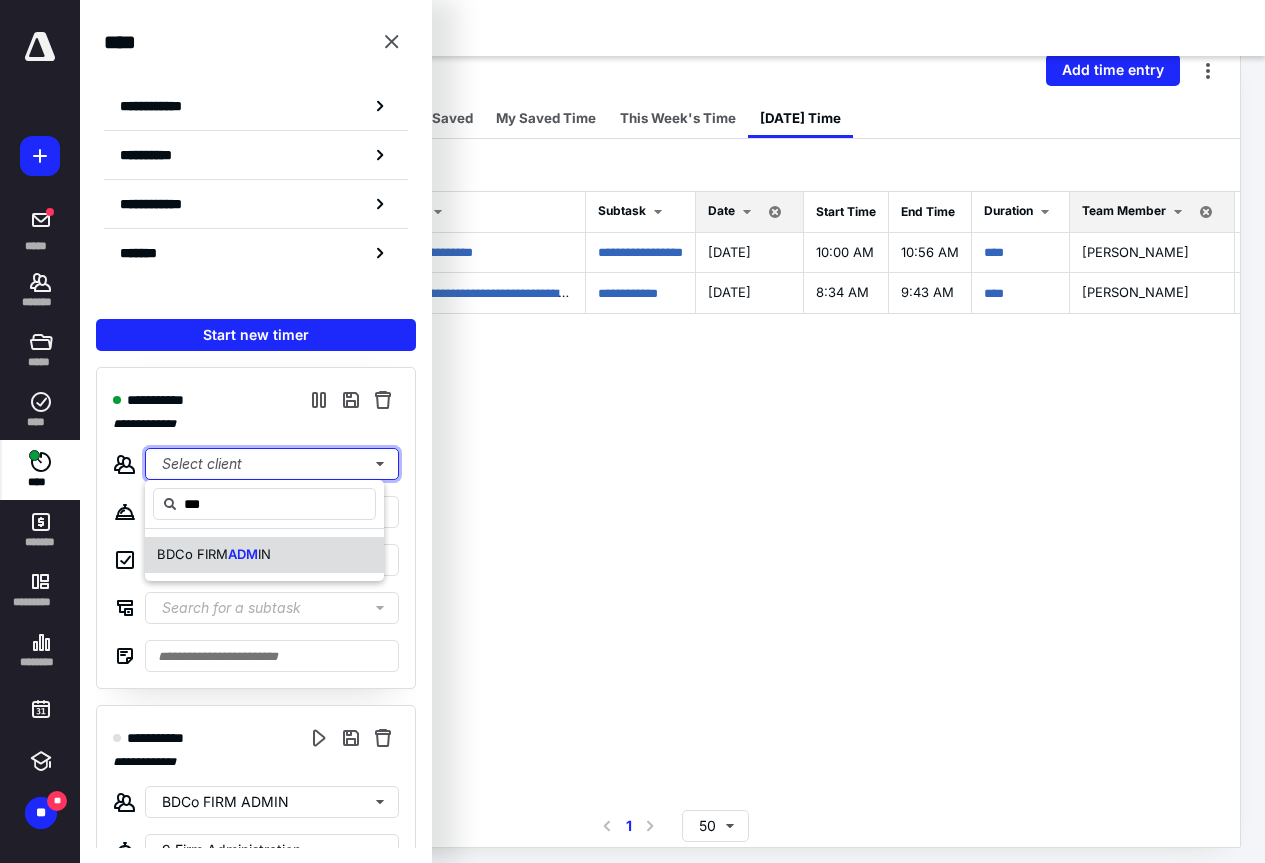 type 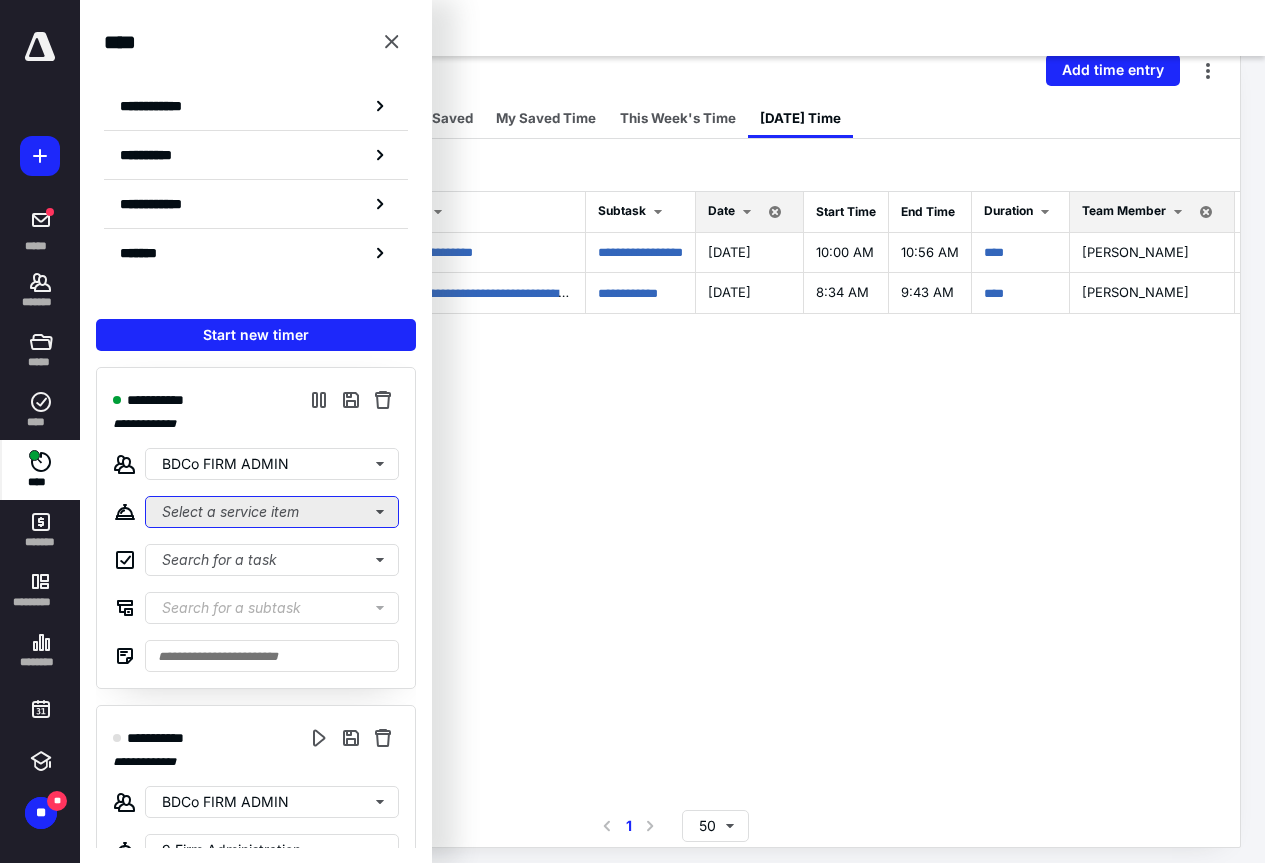 click on "Select a service item" at bounding box center (272, 512) 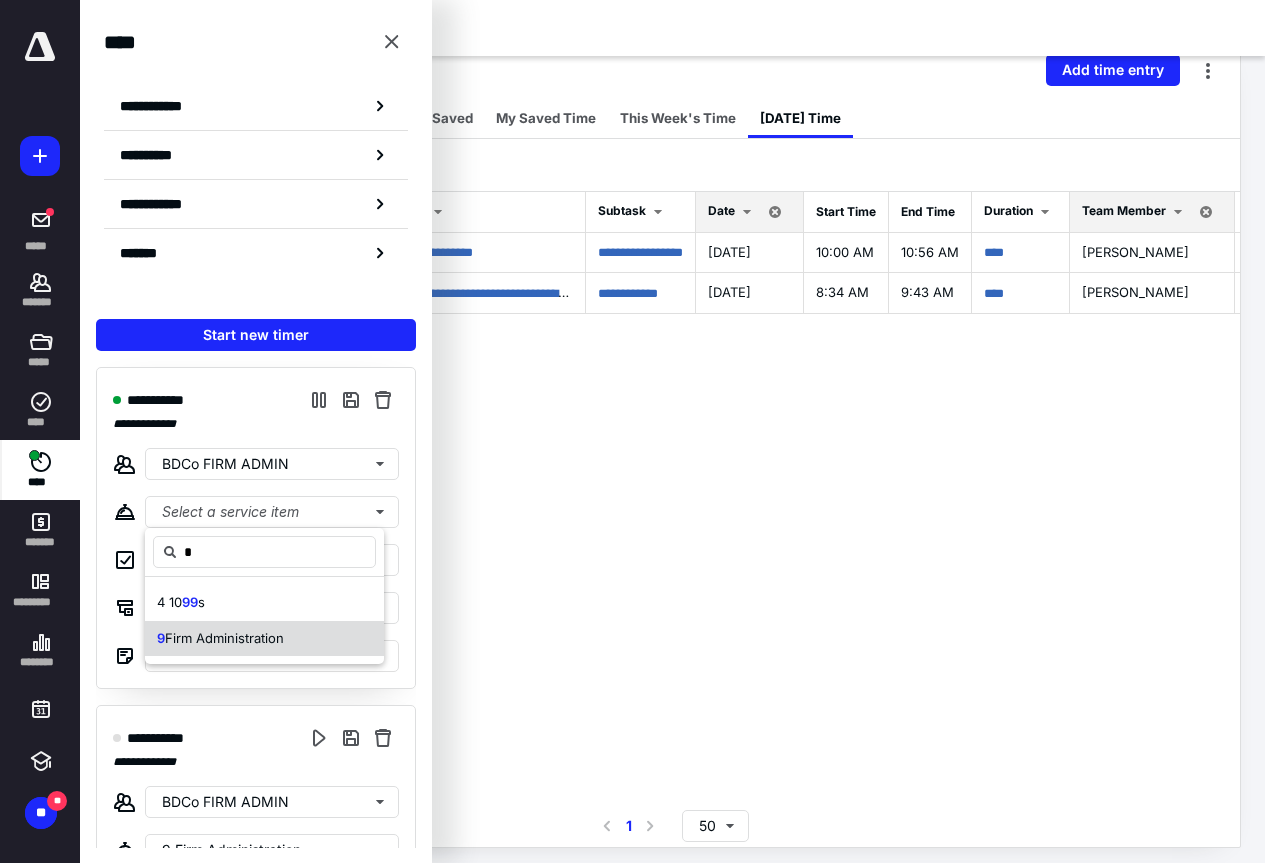 click on "Firm Administration" at bounding box center [224, 638] 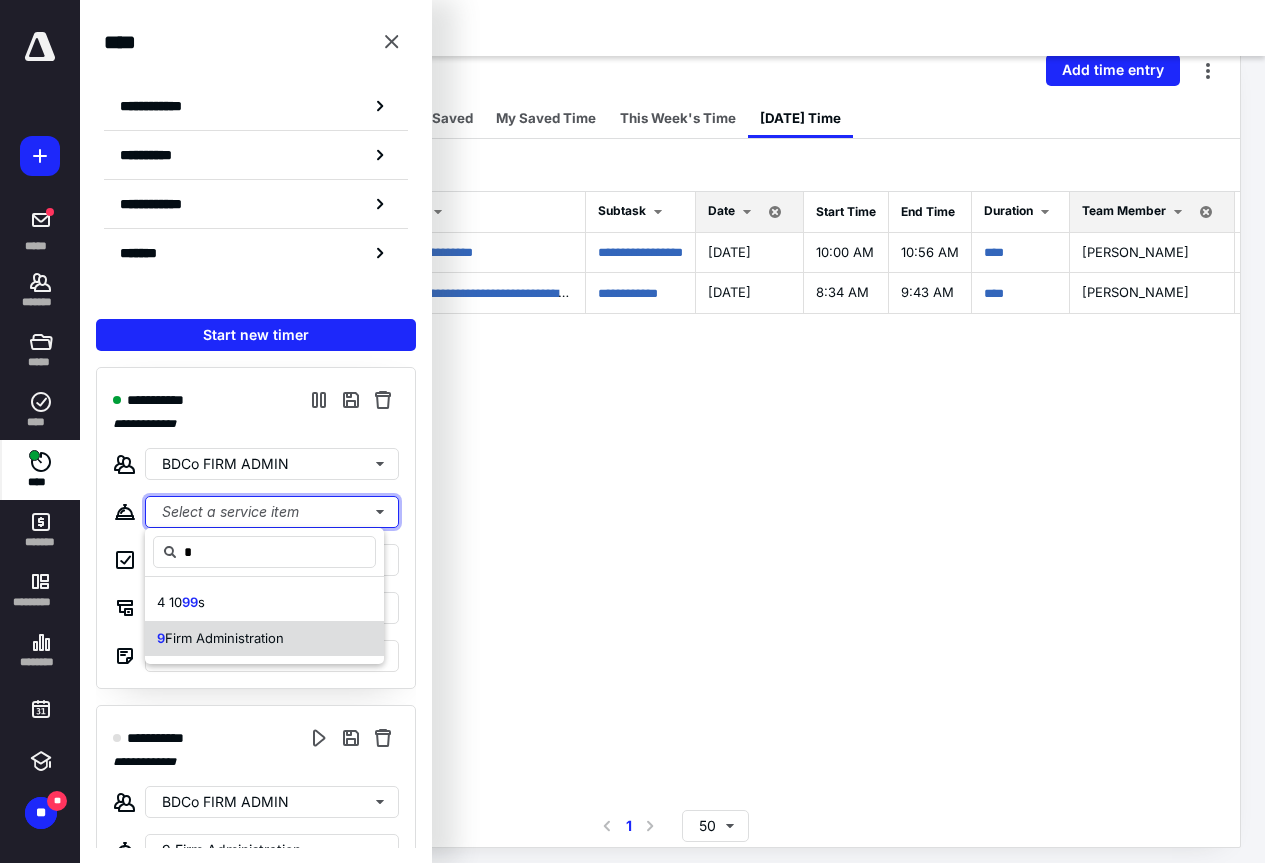 type 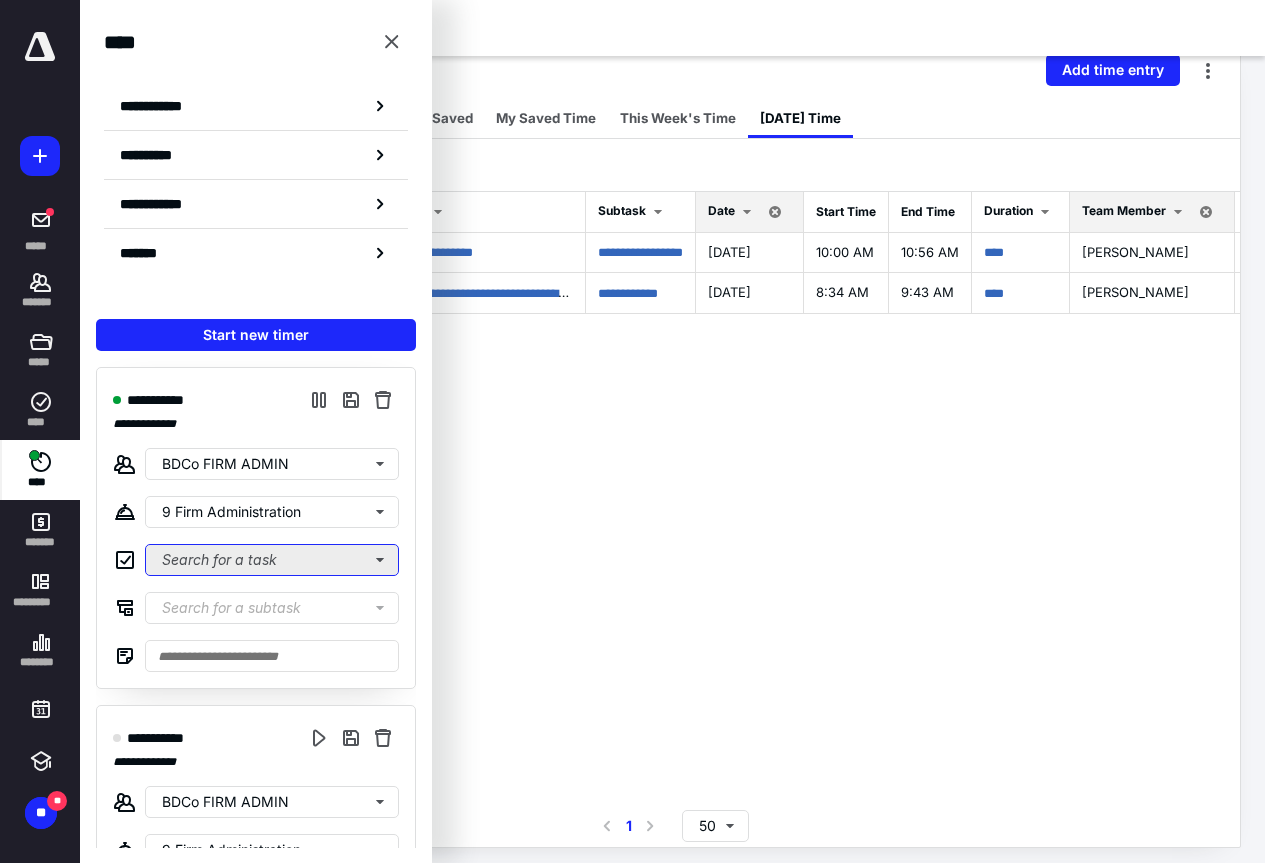 click on "Search for a task" at bounding box center [272, 560] 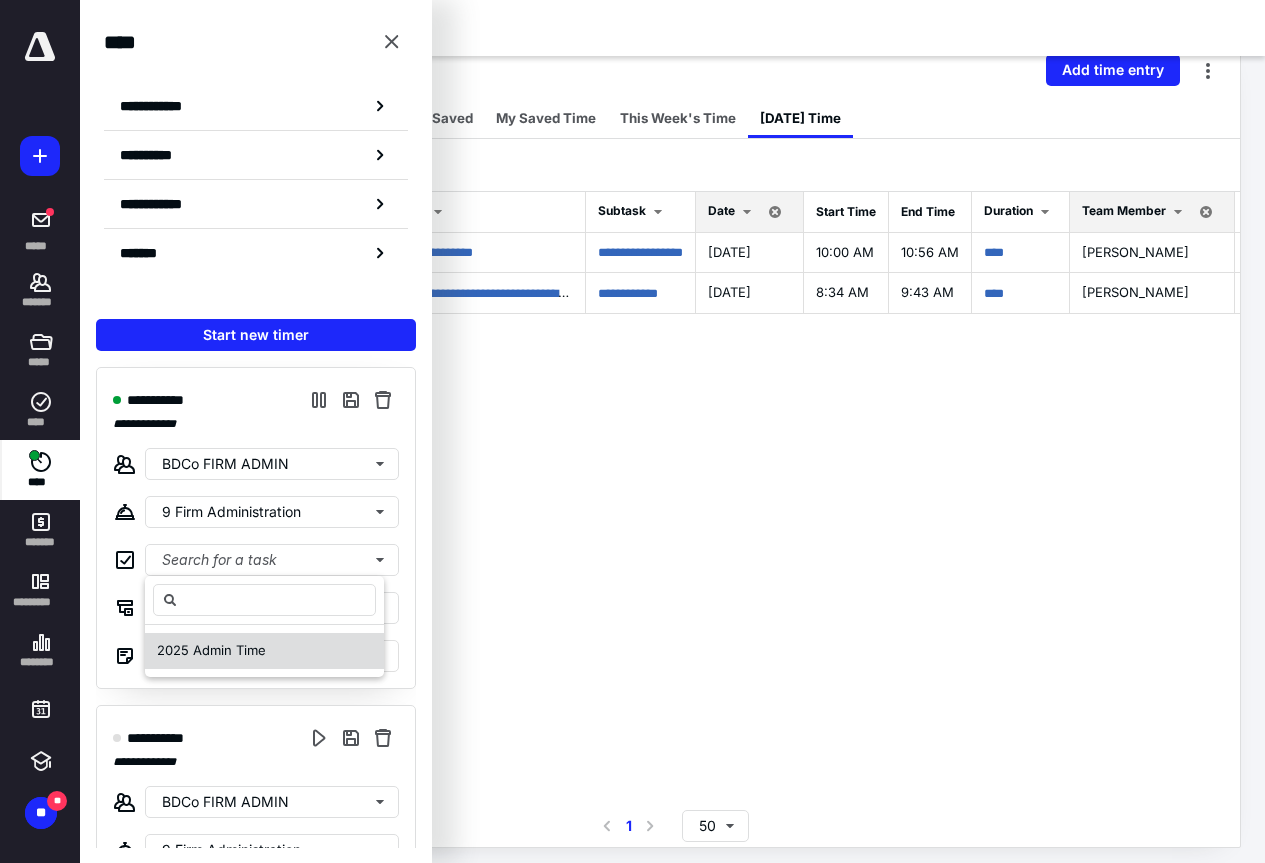 click on "2025 Admin Time" at bounding box center (211, 651) 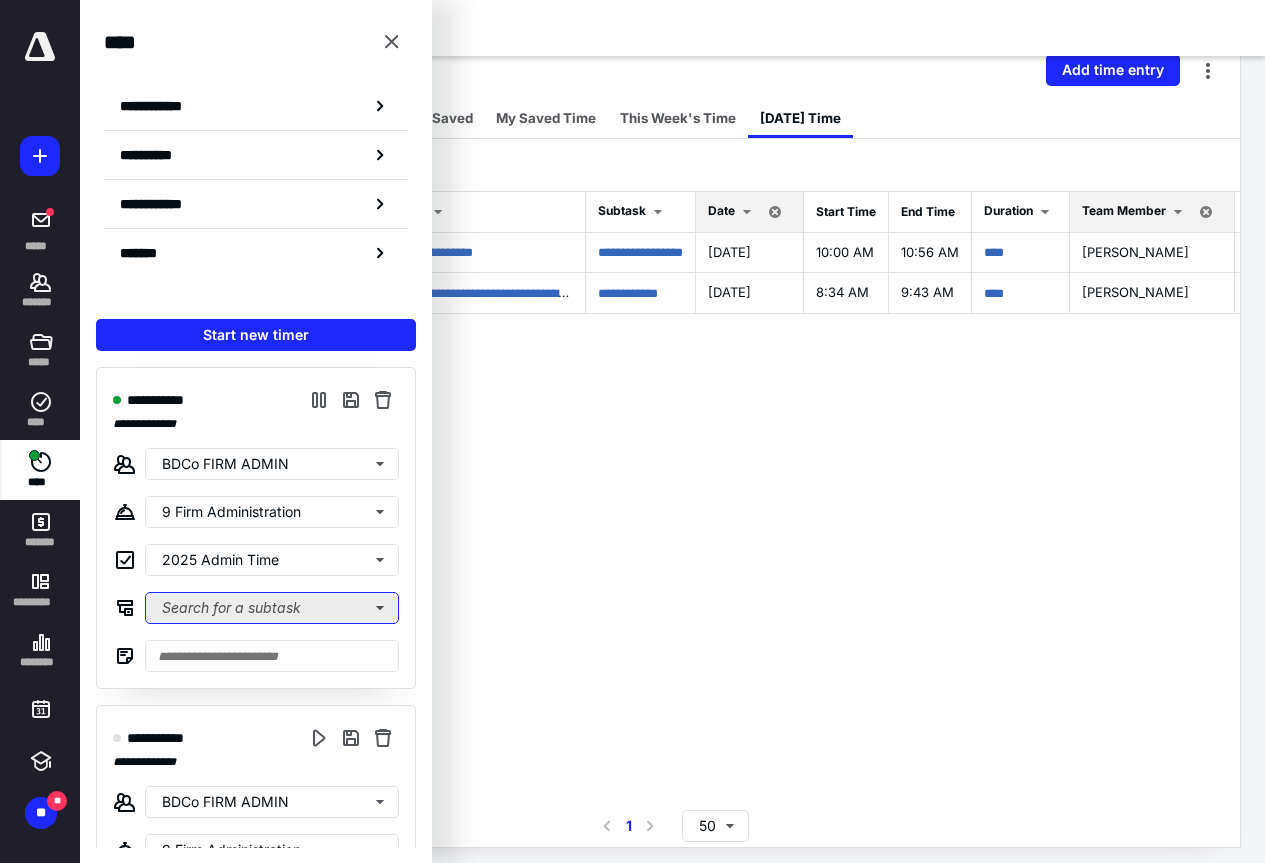click on "Search for a subtask" at bounding box center [272, 608] 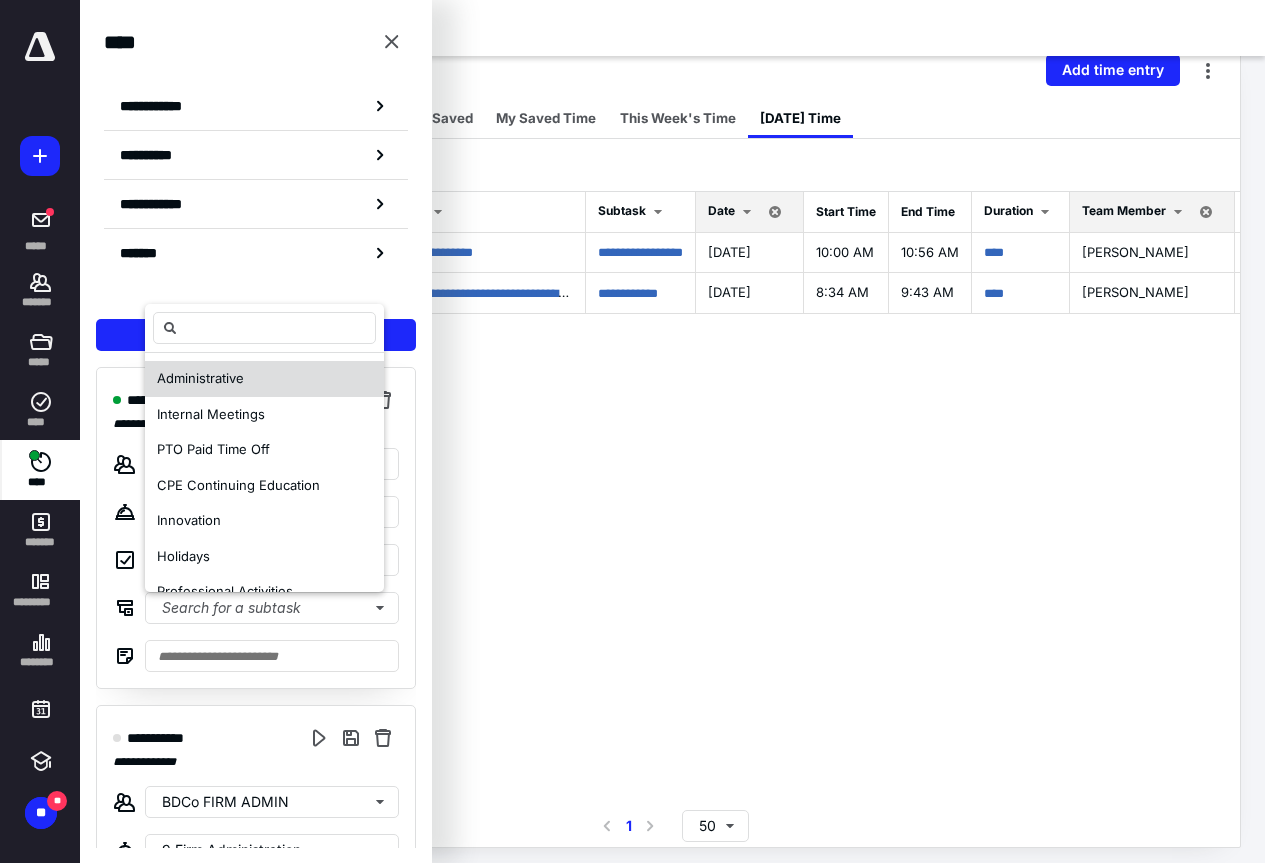 click on "Administrative" at bounding box center (200, 378) 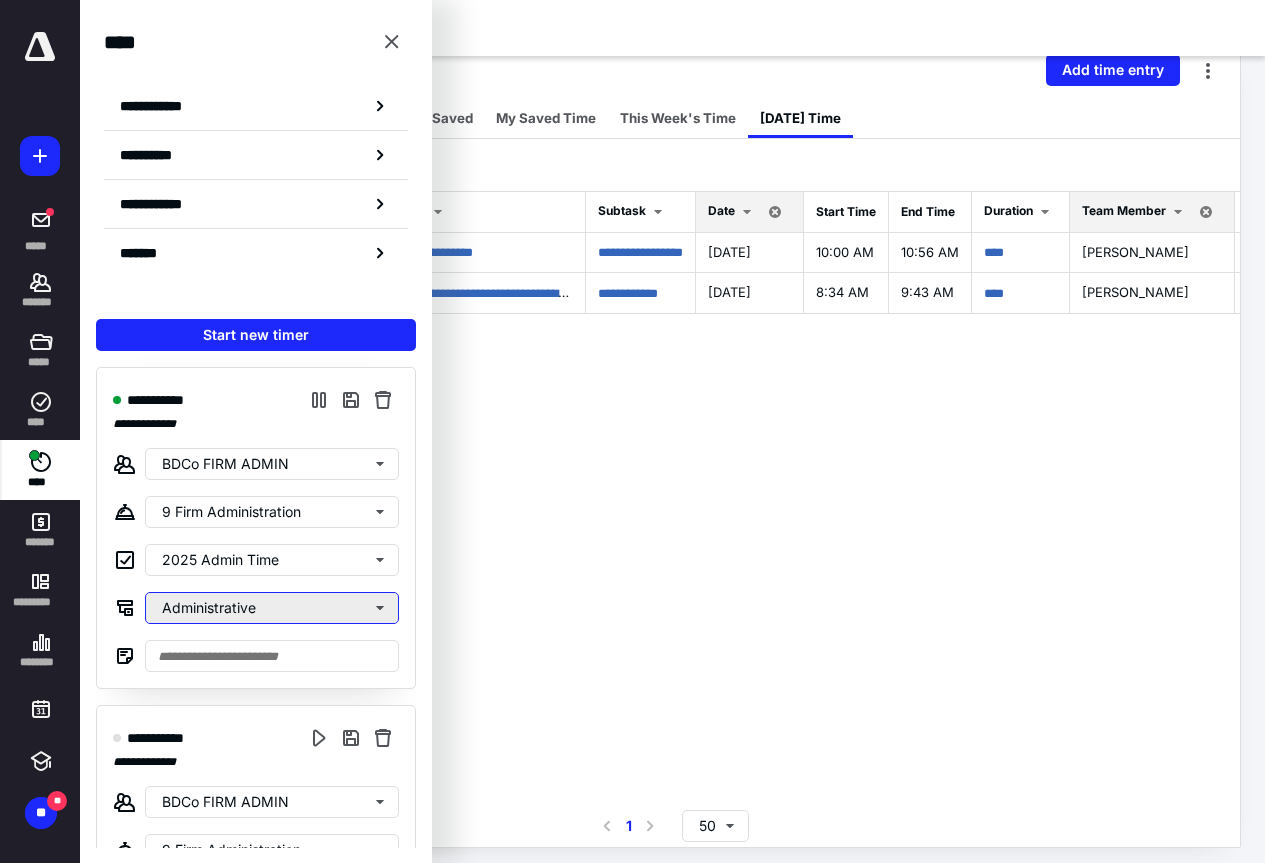 click on "Administrative" at bounding box center (272, 608) 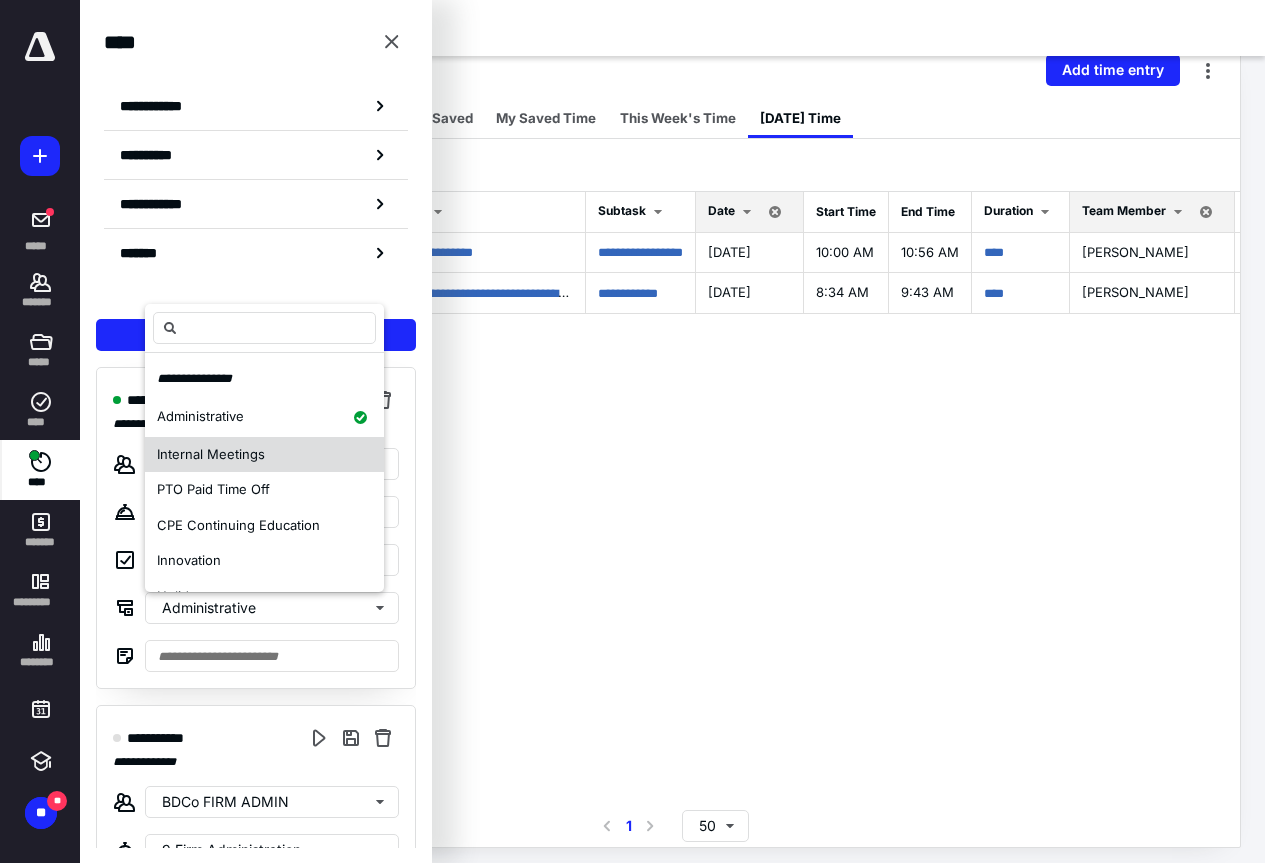 click on "Internal Meetings" at bounding box center (211, 454) 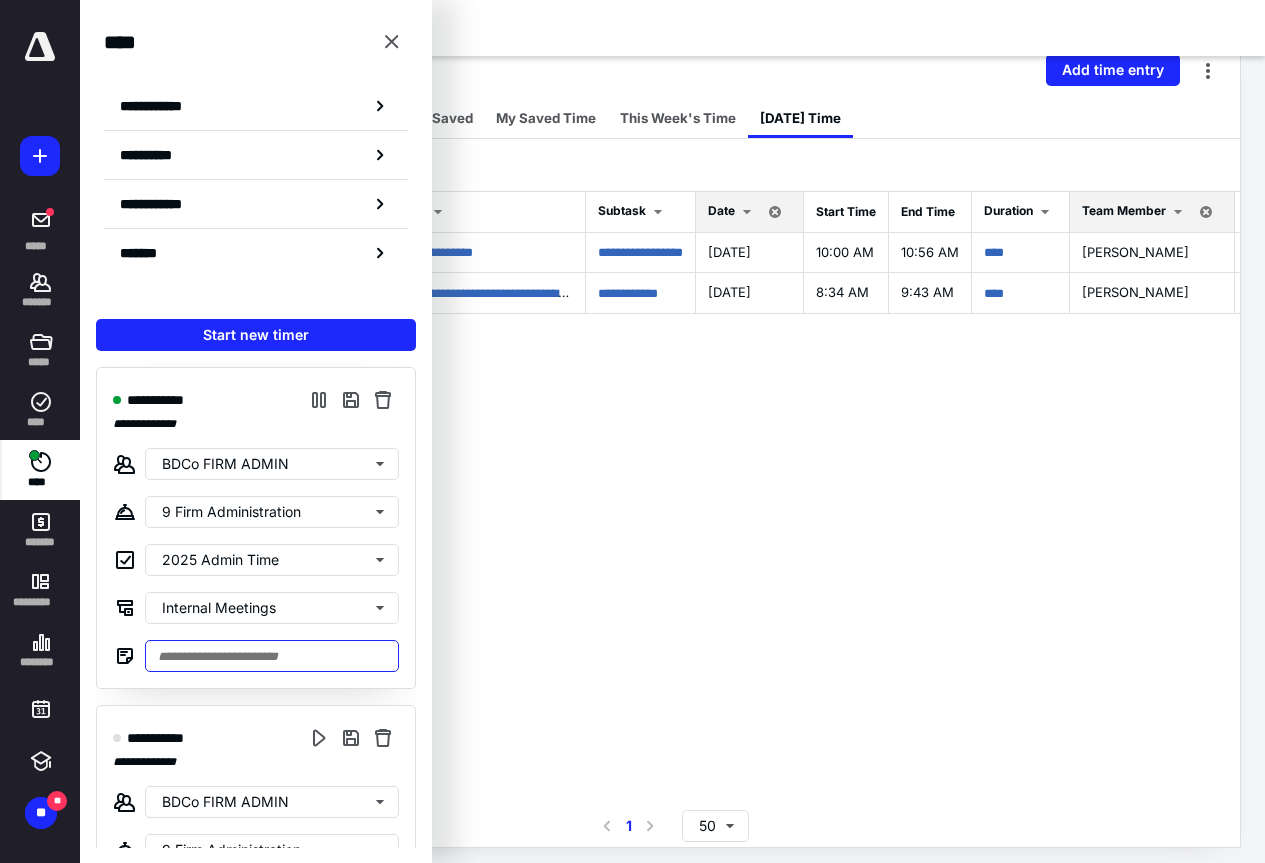 click at bounding box center (272, 656) 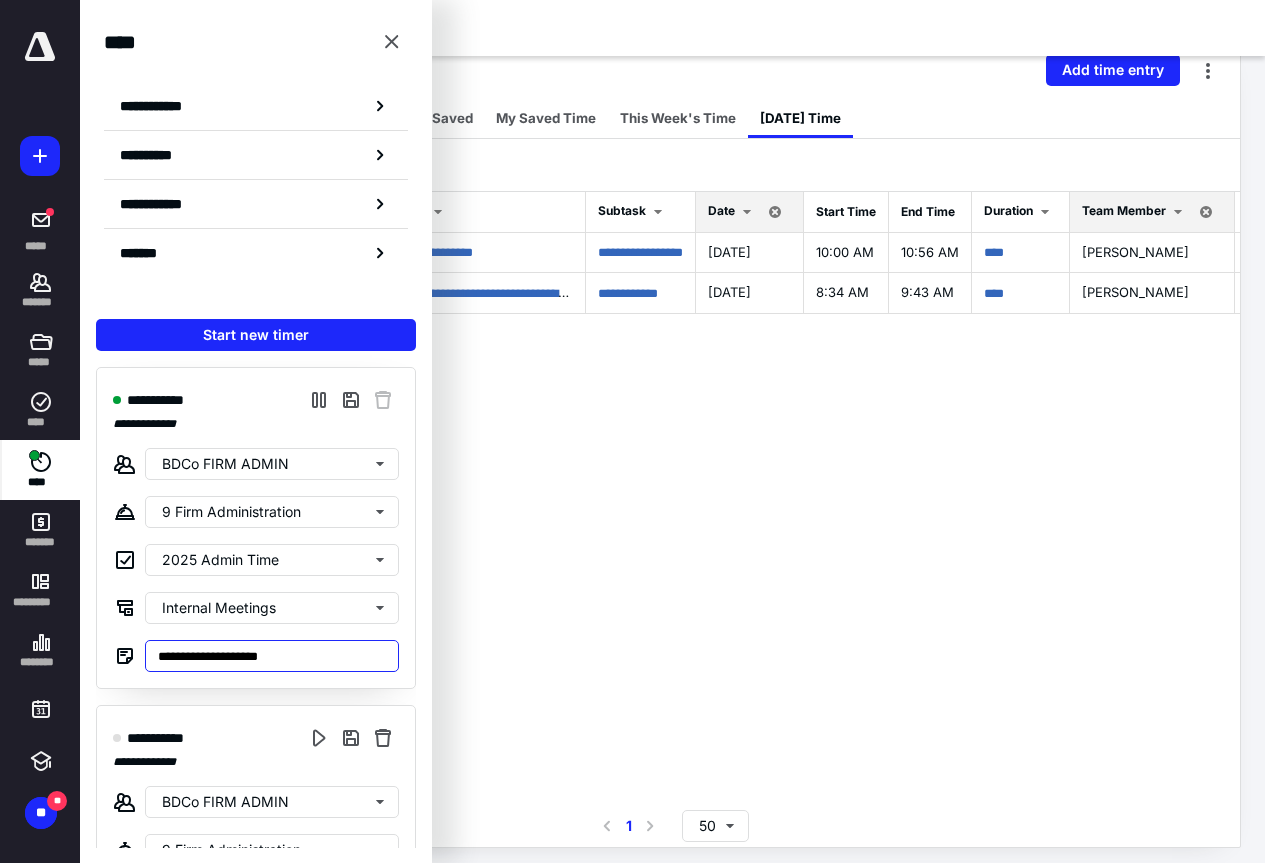 type on "**********" 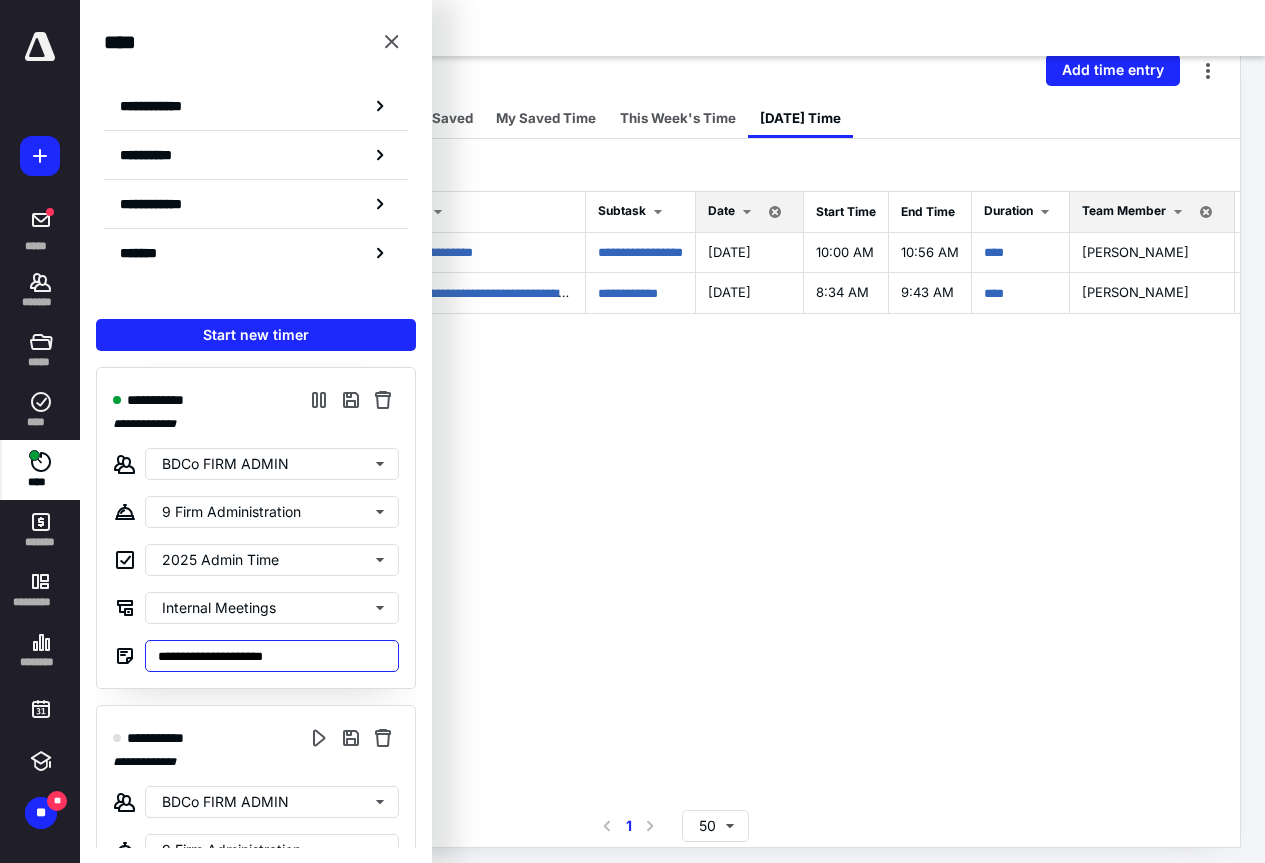 type on "**********" 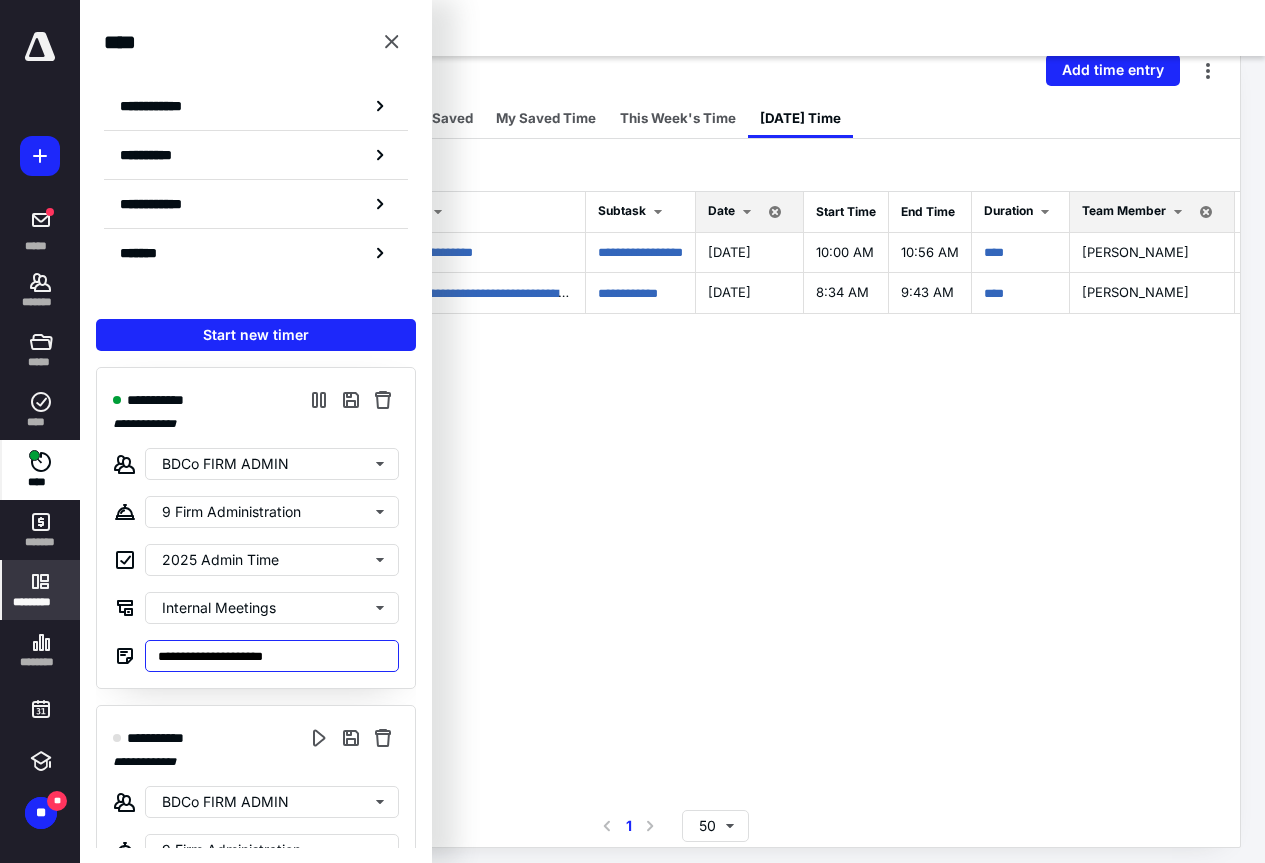 type on "**********" 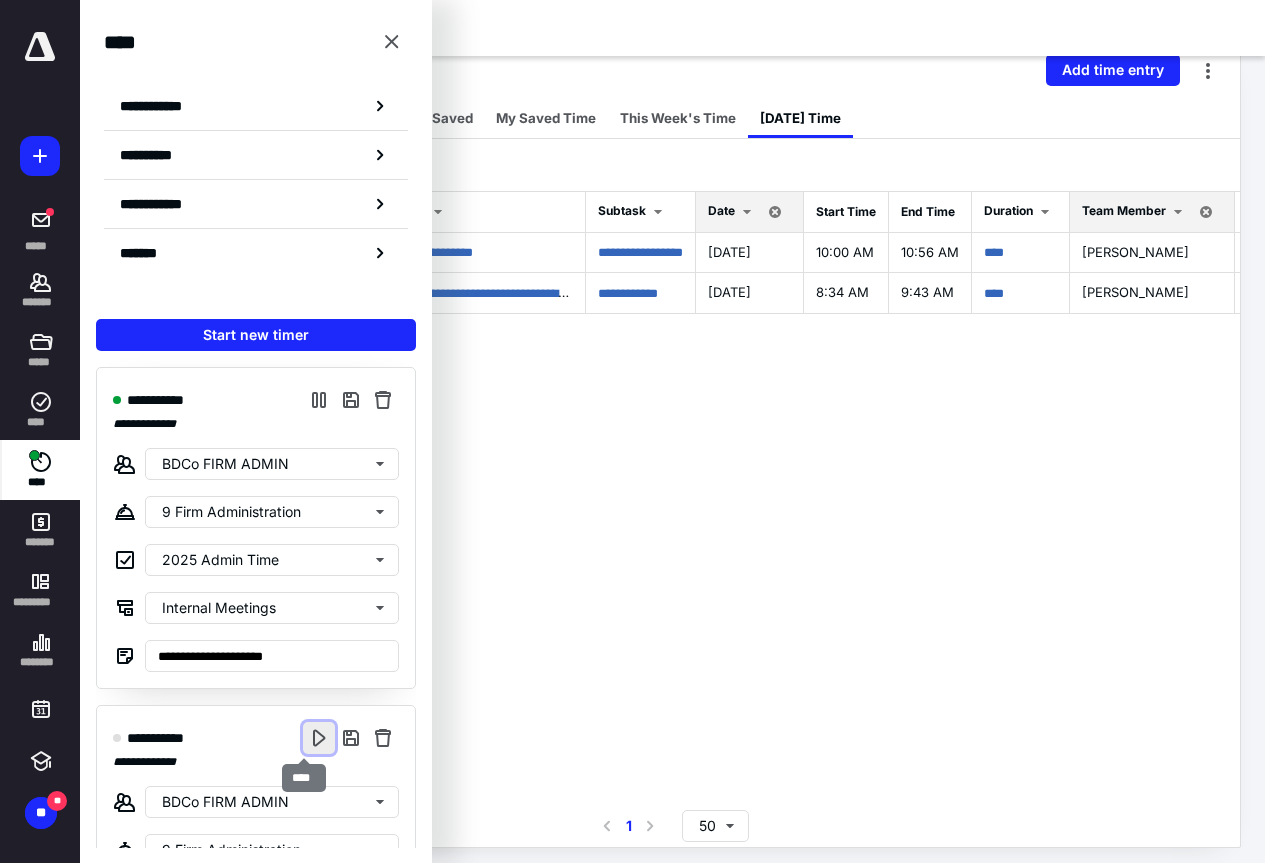 click at bounding box center [319, 738] 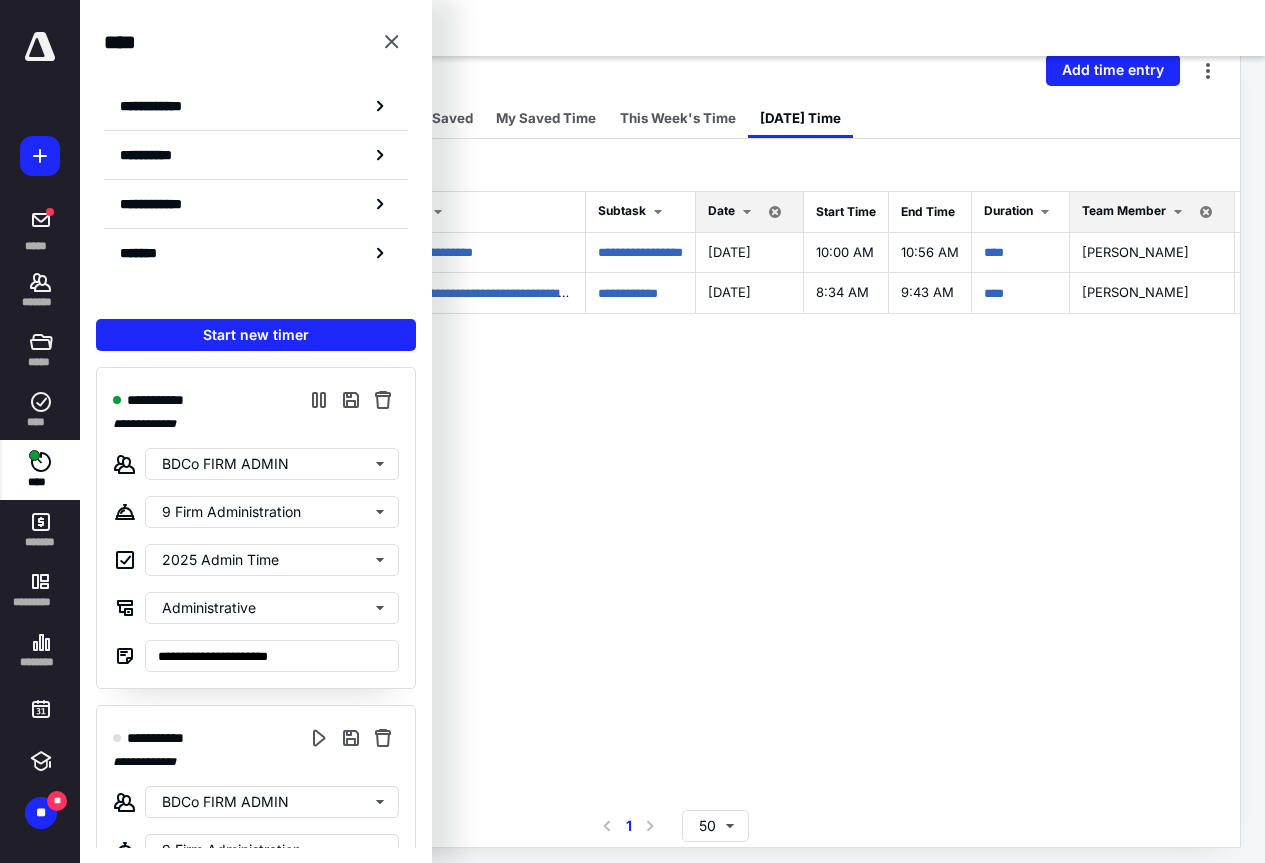 scroll, scrollTop: 328, scrollLeft: 0, axis: vertical 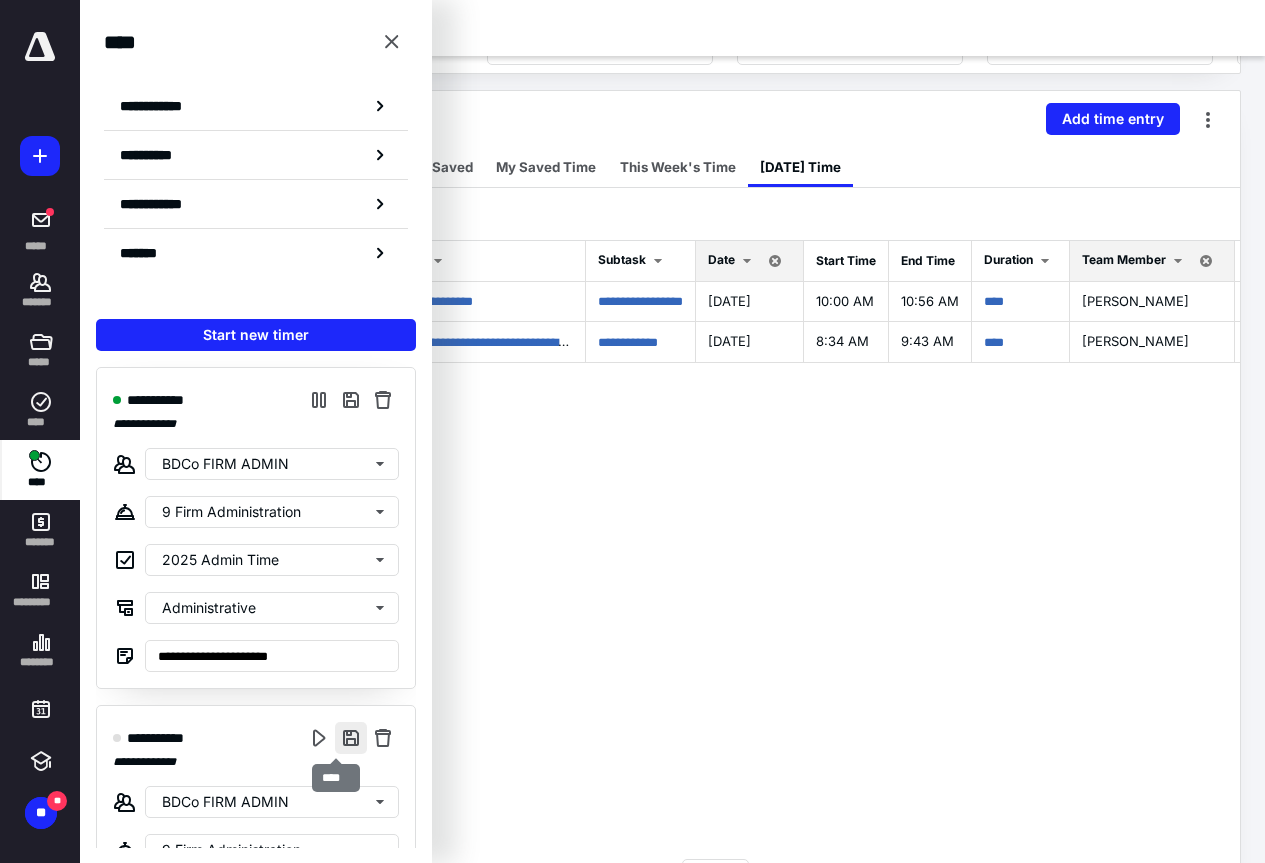 click at bounding box center (351, 738) 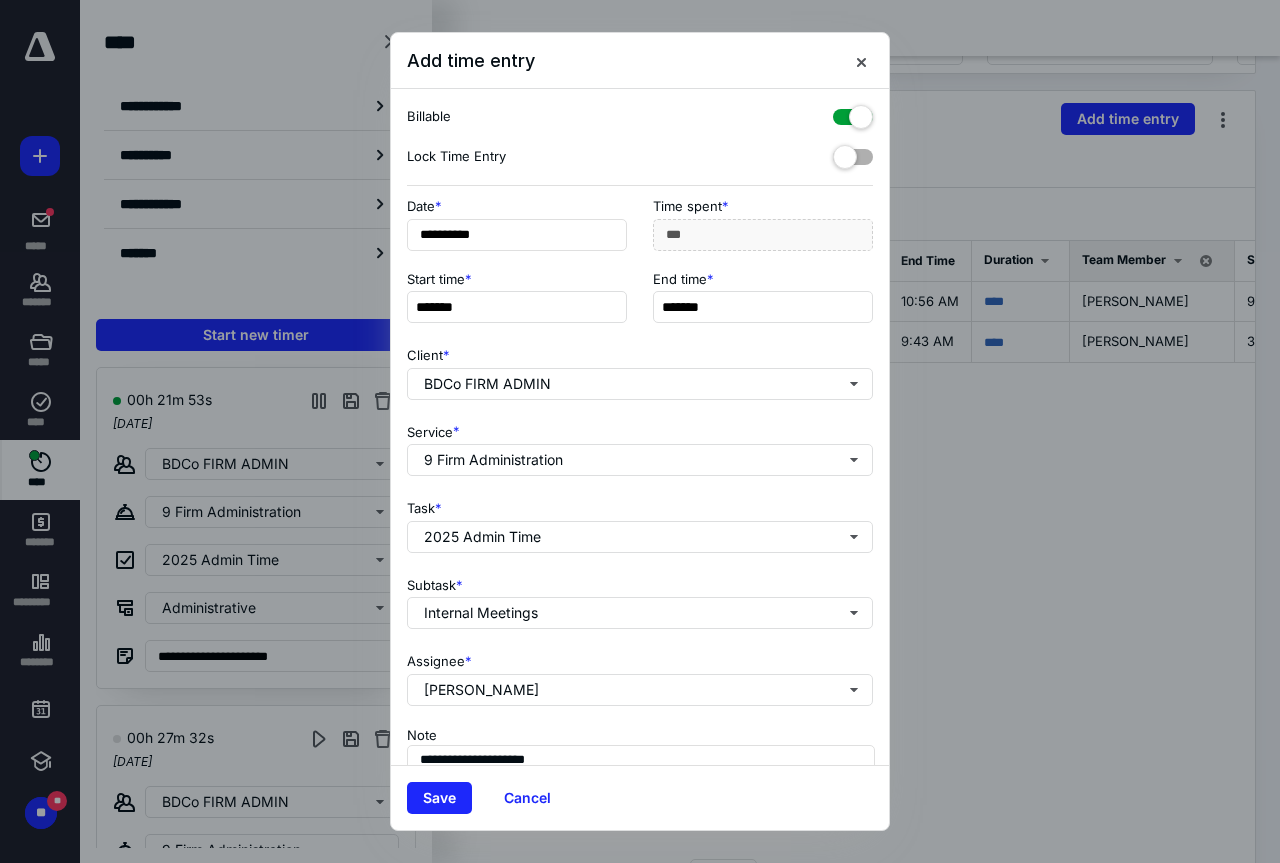 click at bounding box center (853, 113) 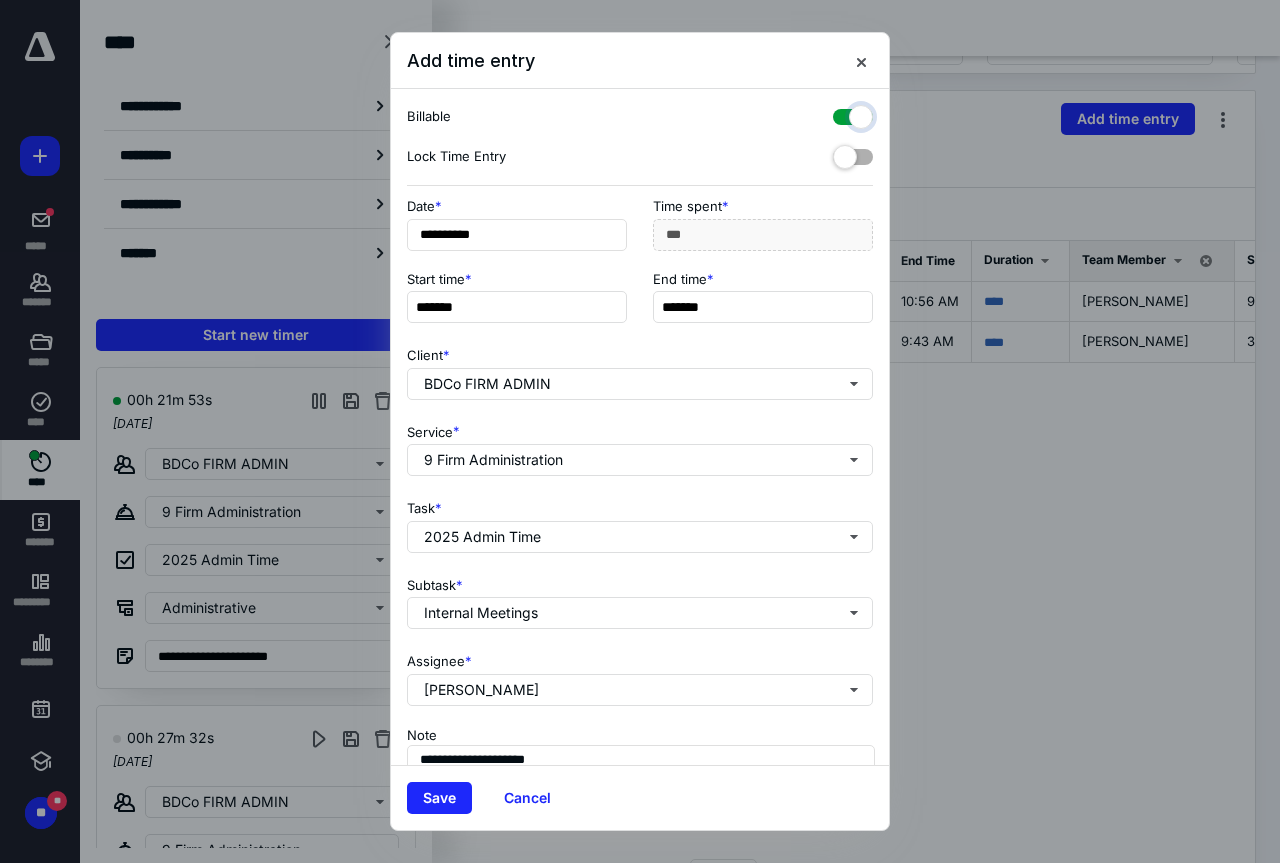 click at bounding box center (843, 114) 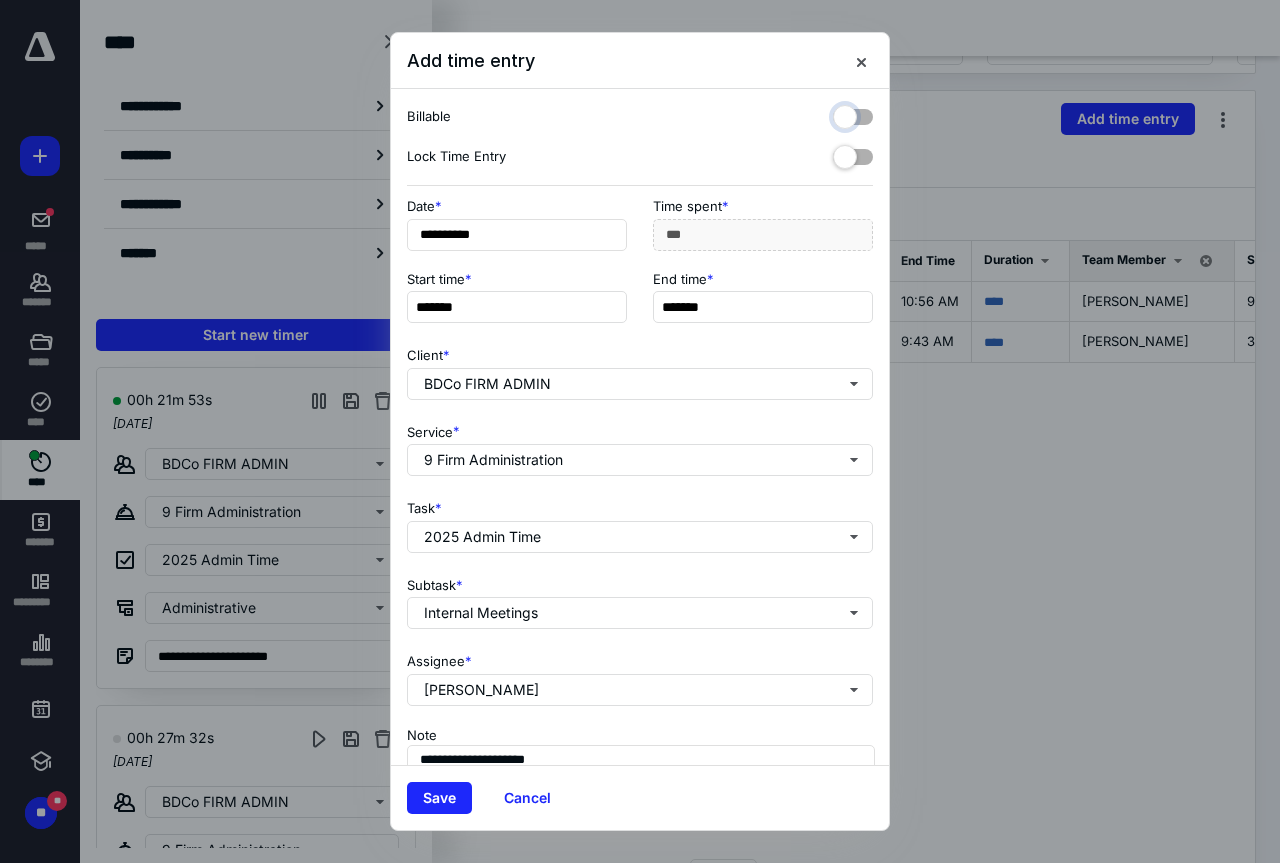 checkbox on "false" 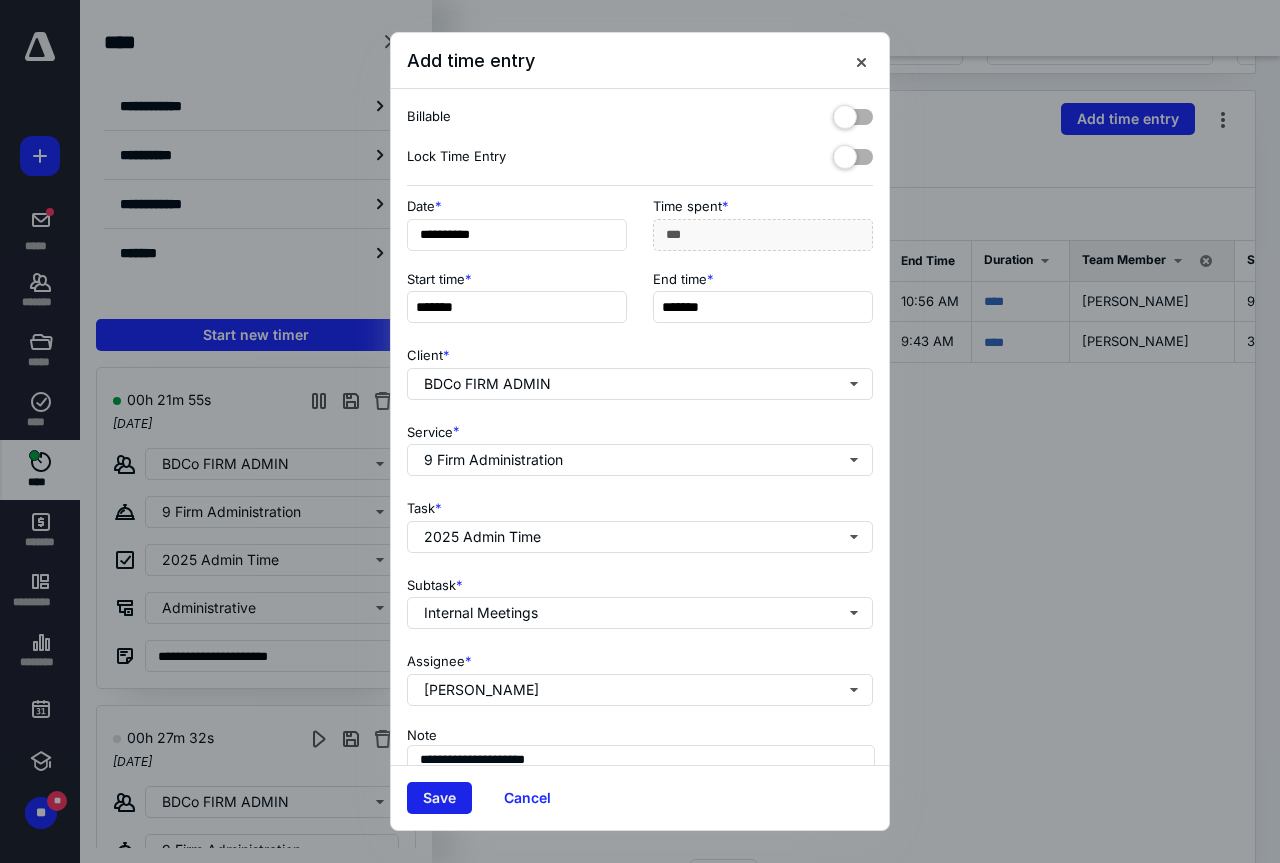 click on "Save" at bounding box center [439, 798] 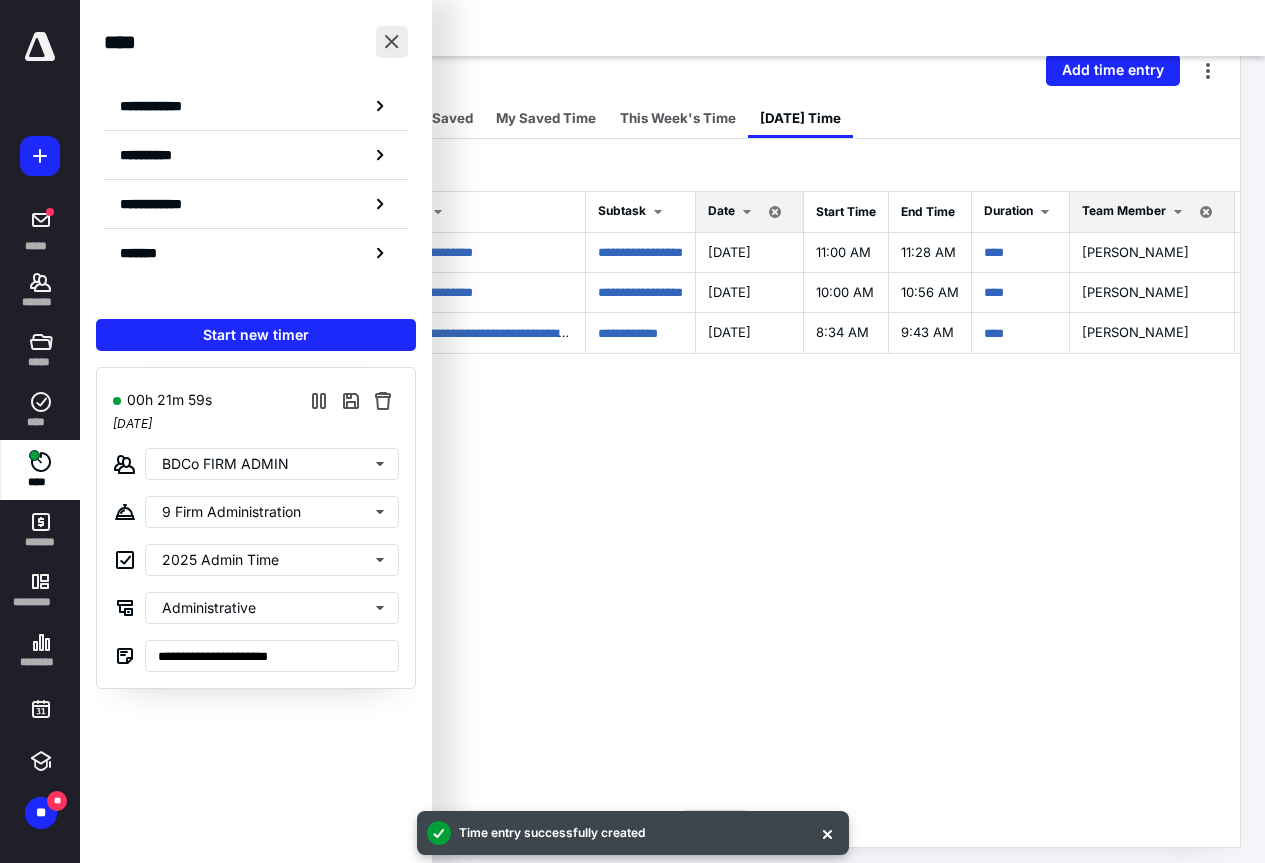 click at bounding box center (392, 42) 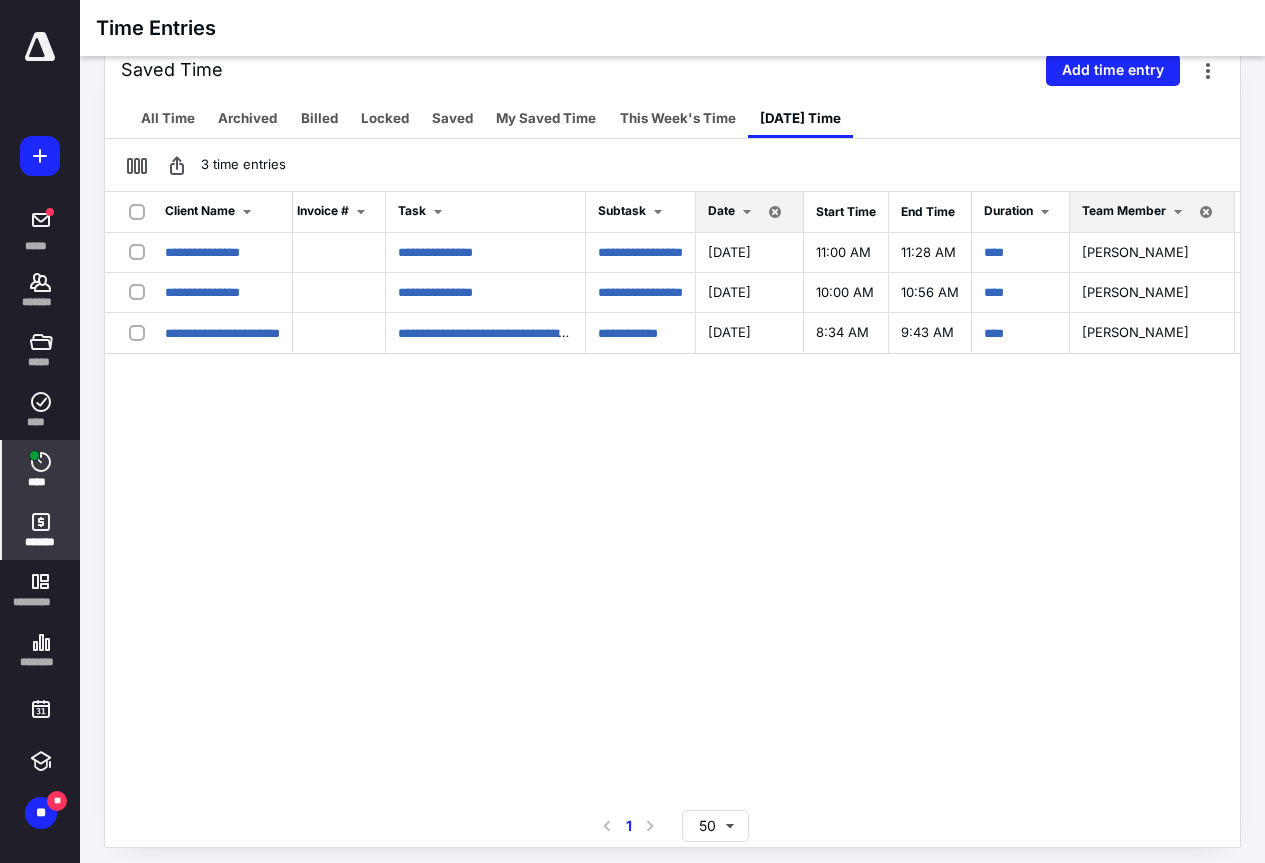 click 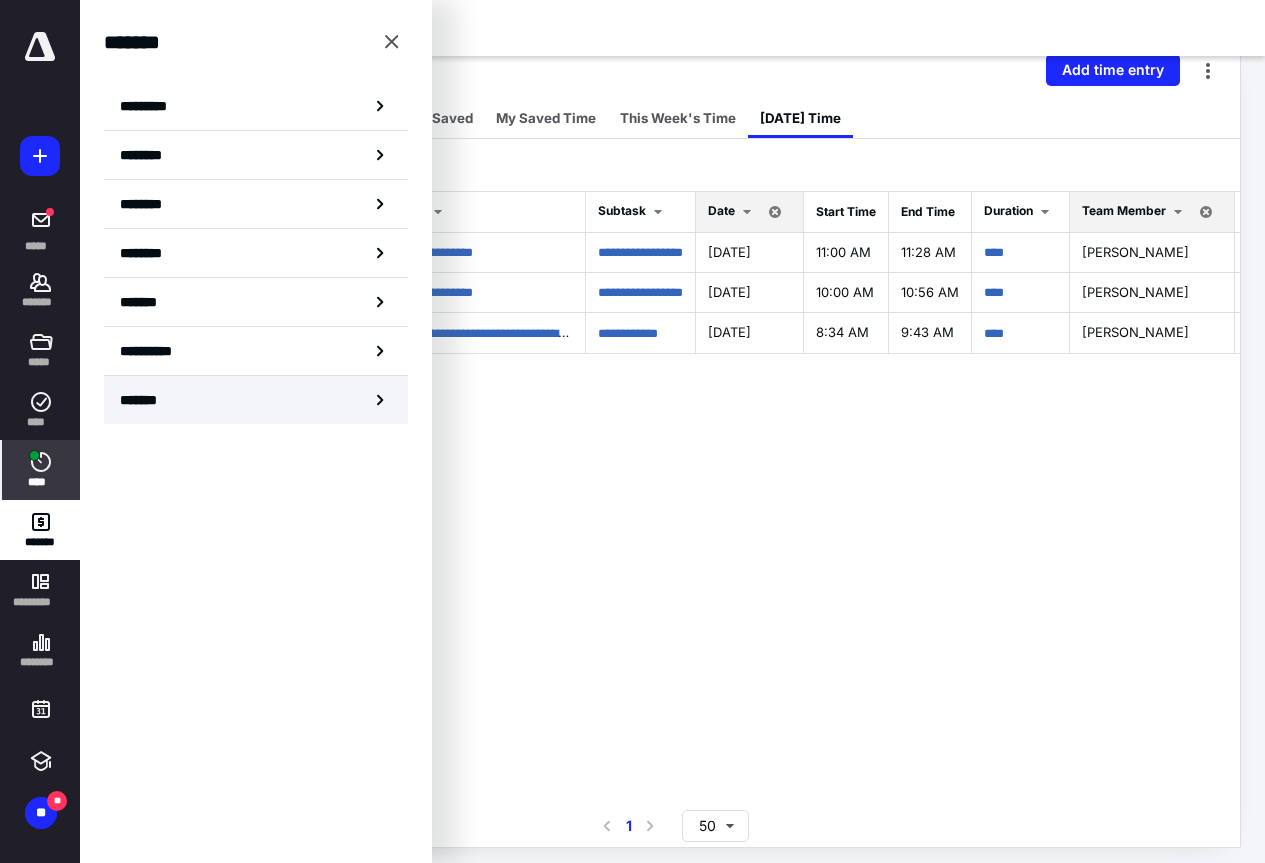 click on "*******" at bounding box center [256, 400] 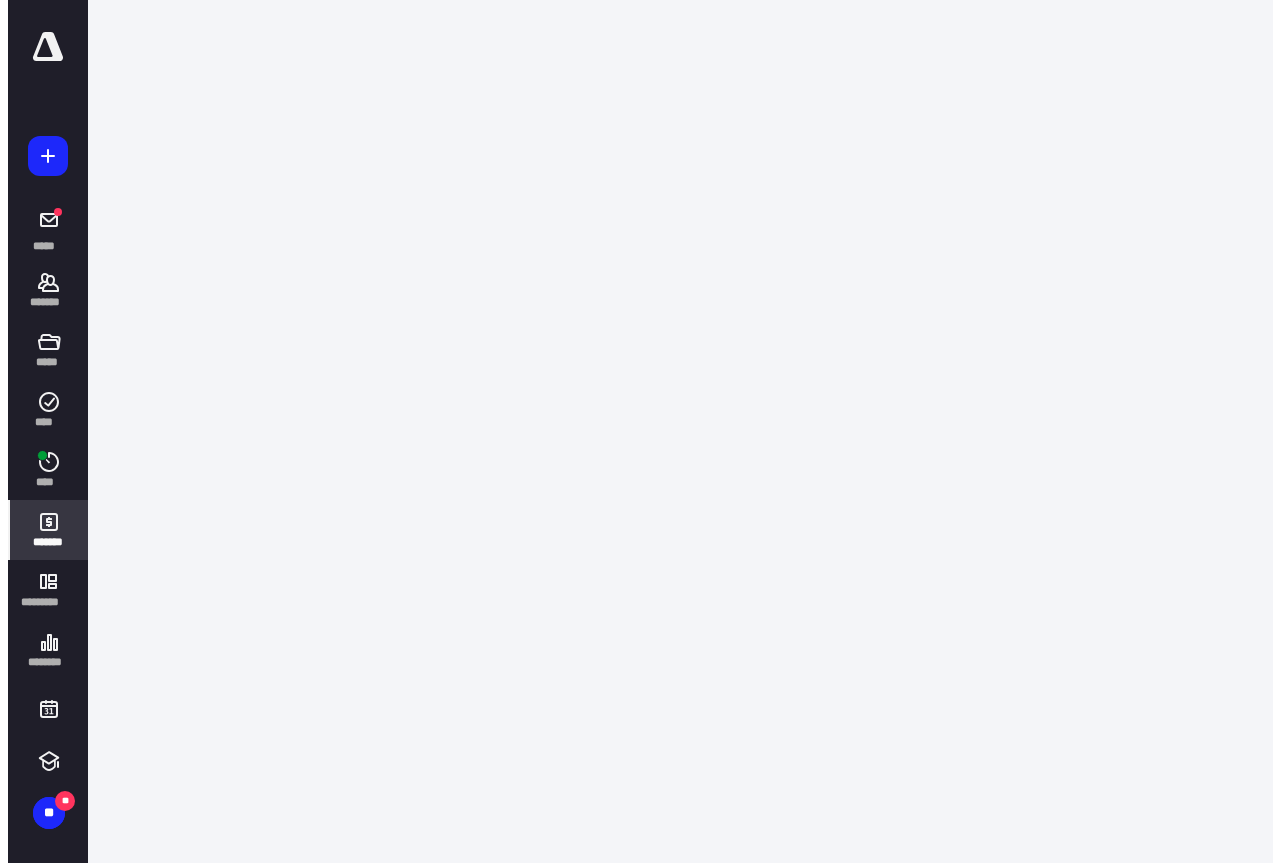 scroll, scrollTop: 0, scrollLeft: 0, axis: both 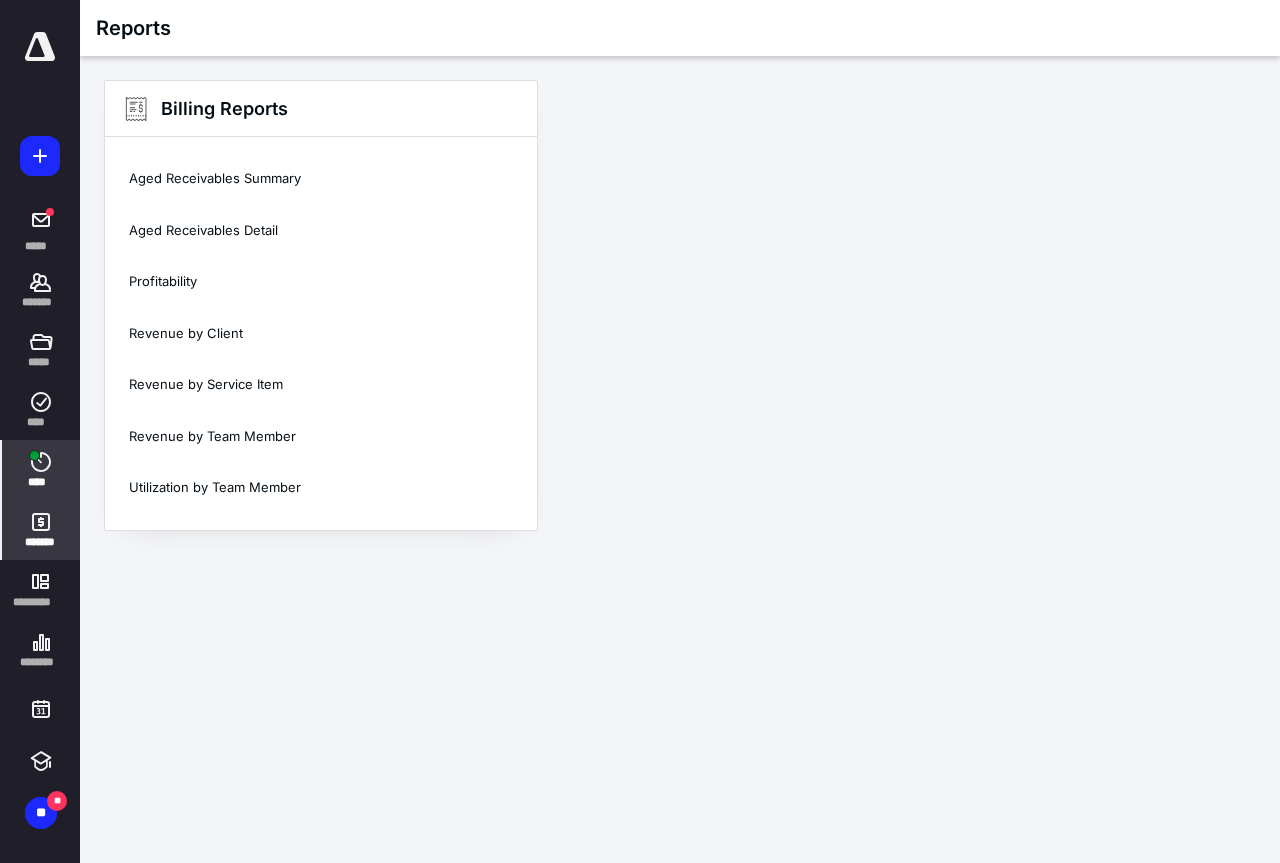 click 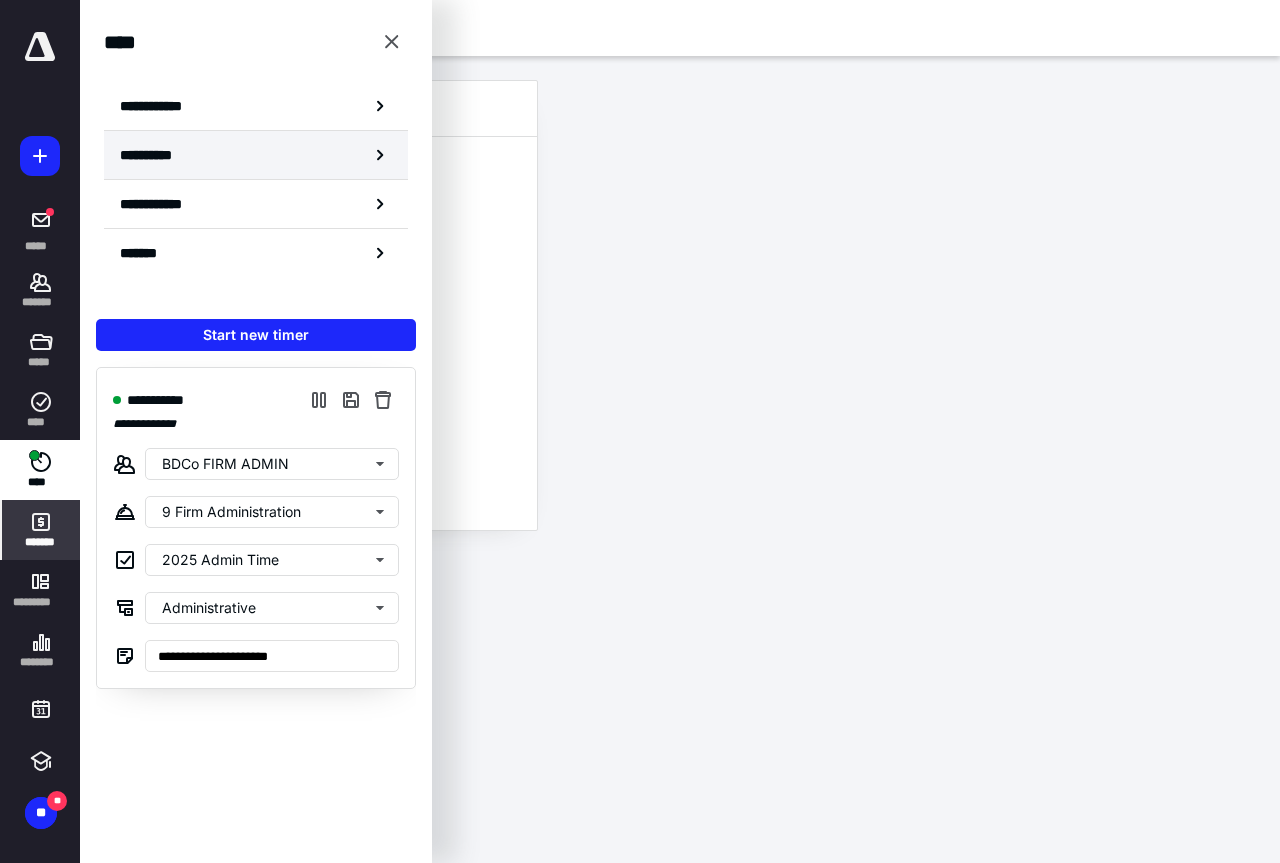 click on "**********" at bounding box center [256, 155] 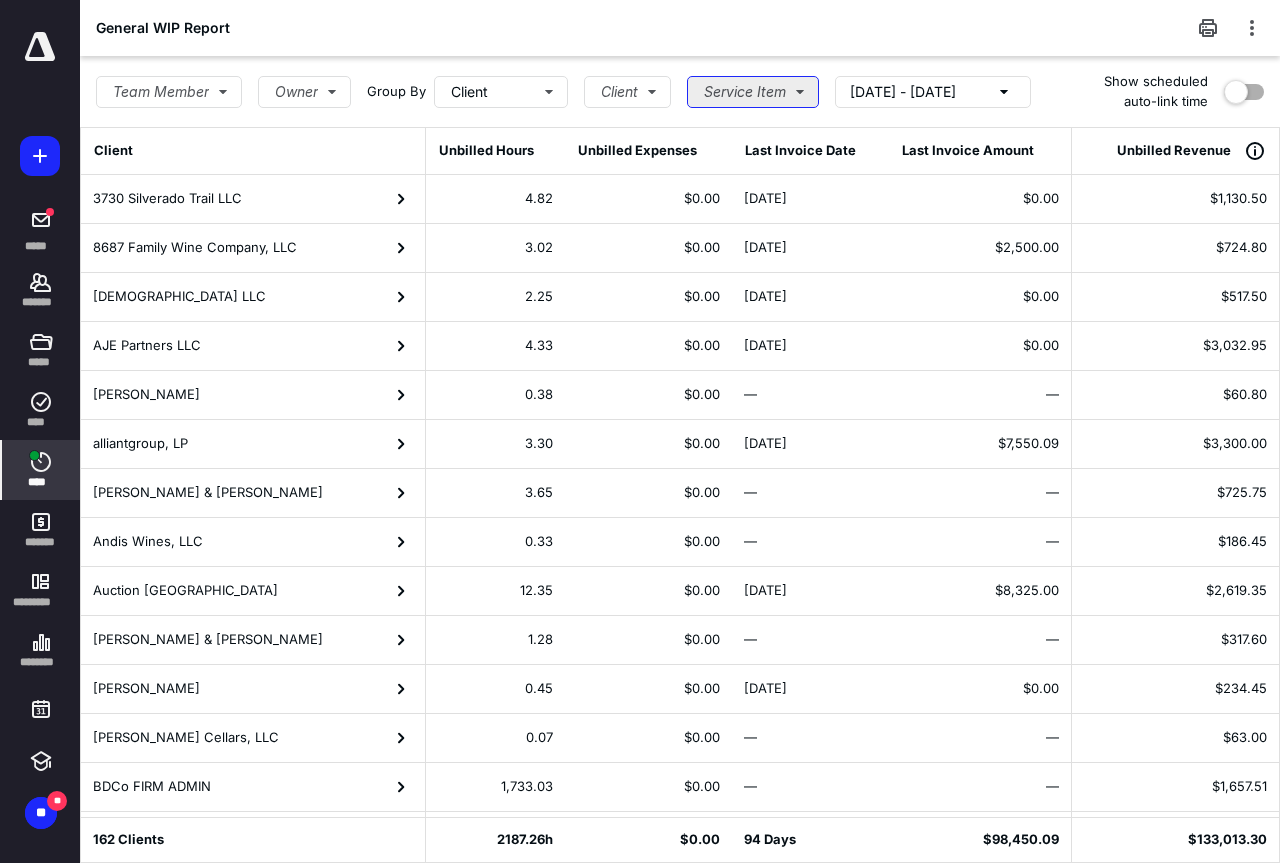 click on "Service Item" at bounding box center [753, 92] 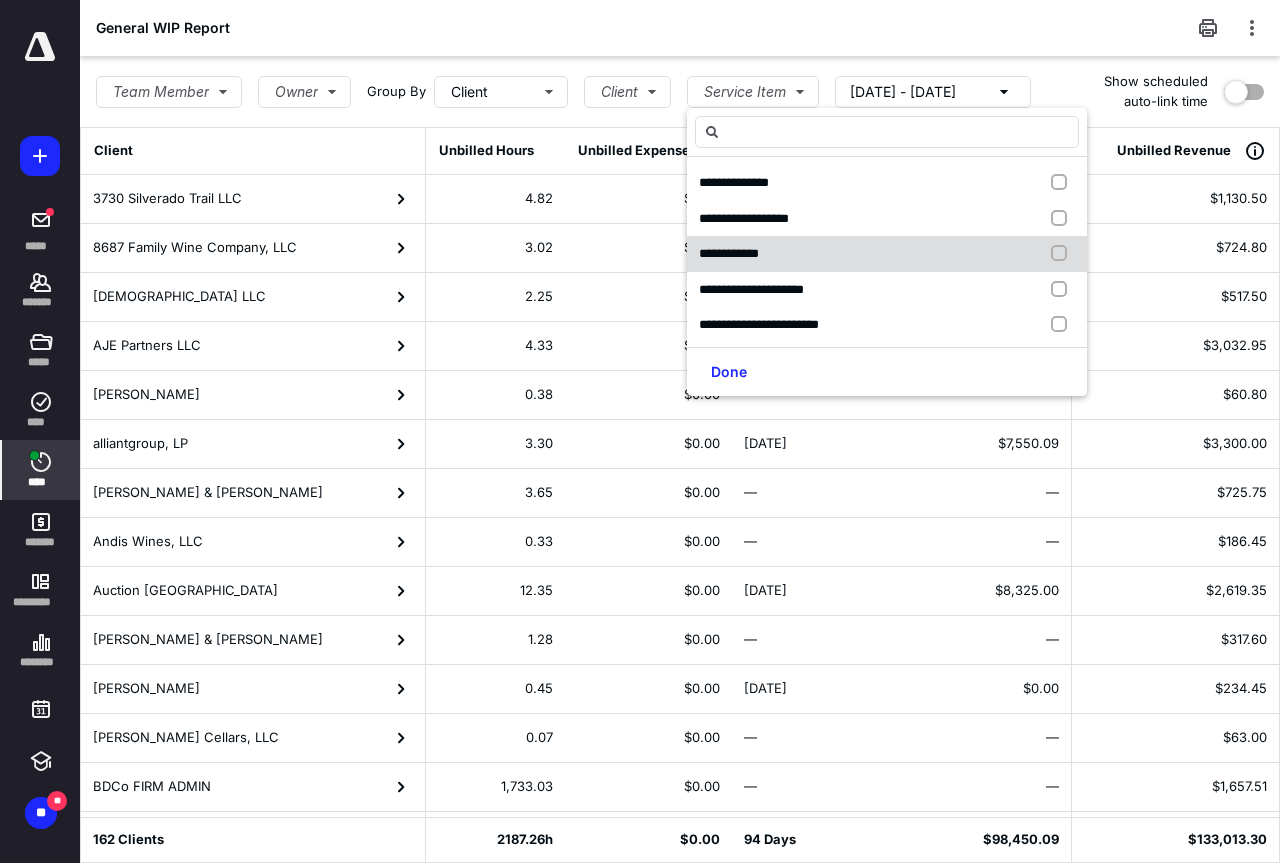 click on "**********" at bounding box center [729, 253] 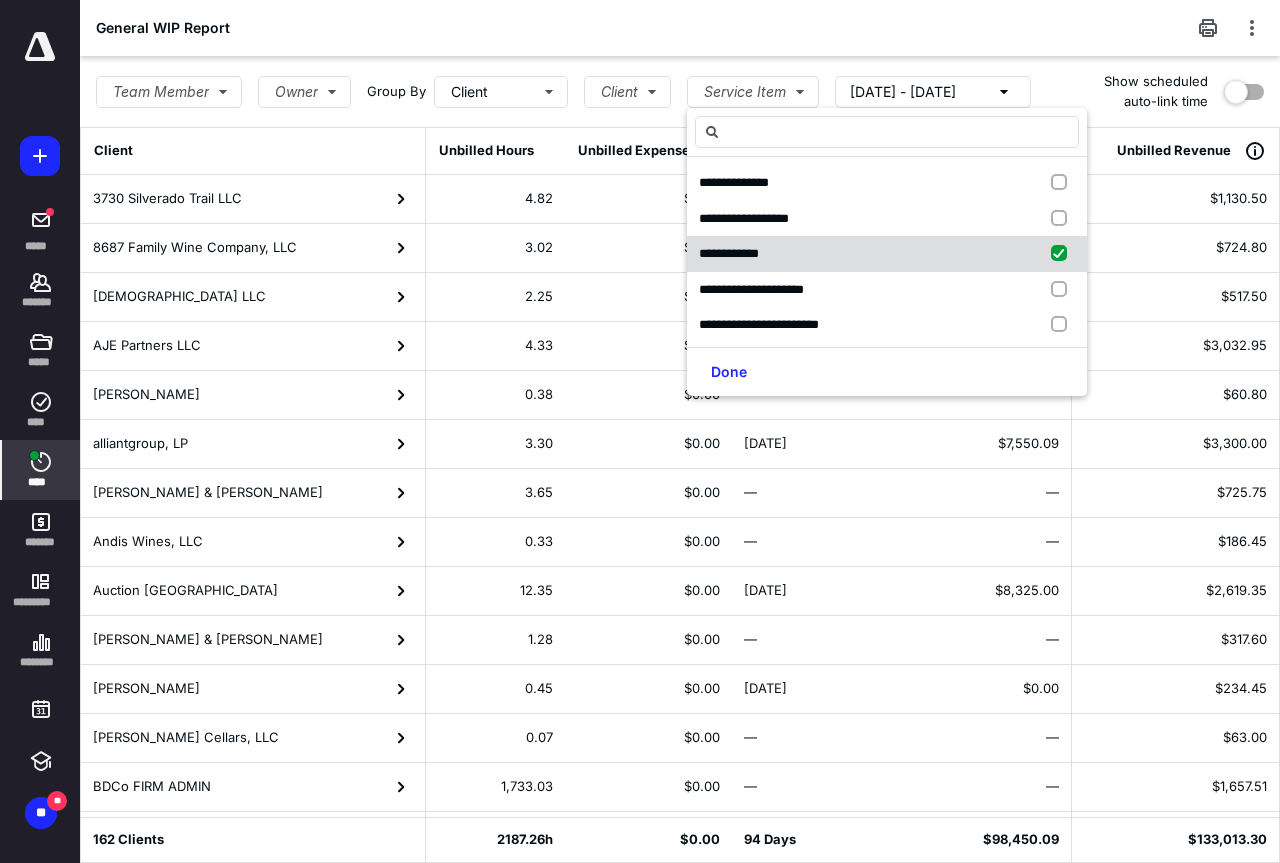 checkbox on "true" 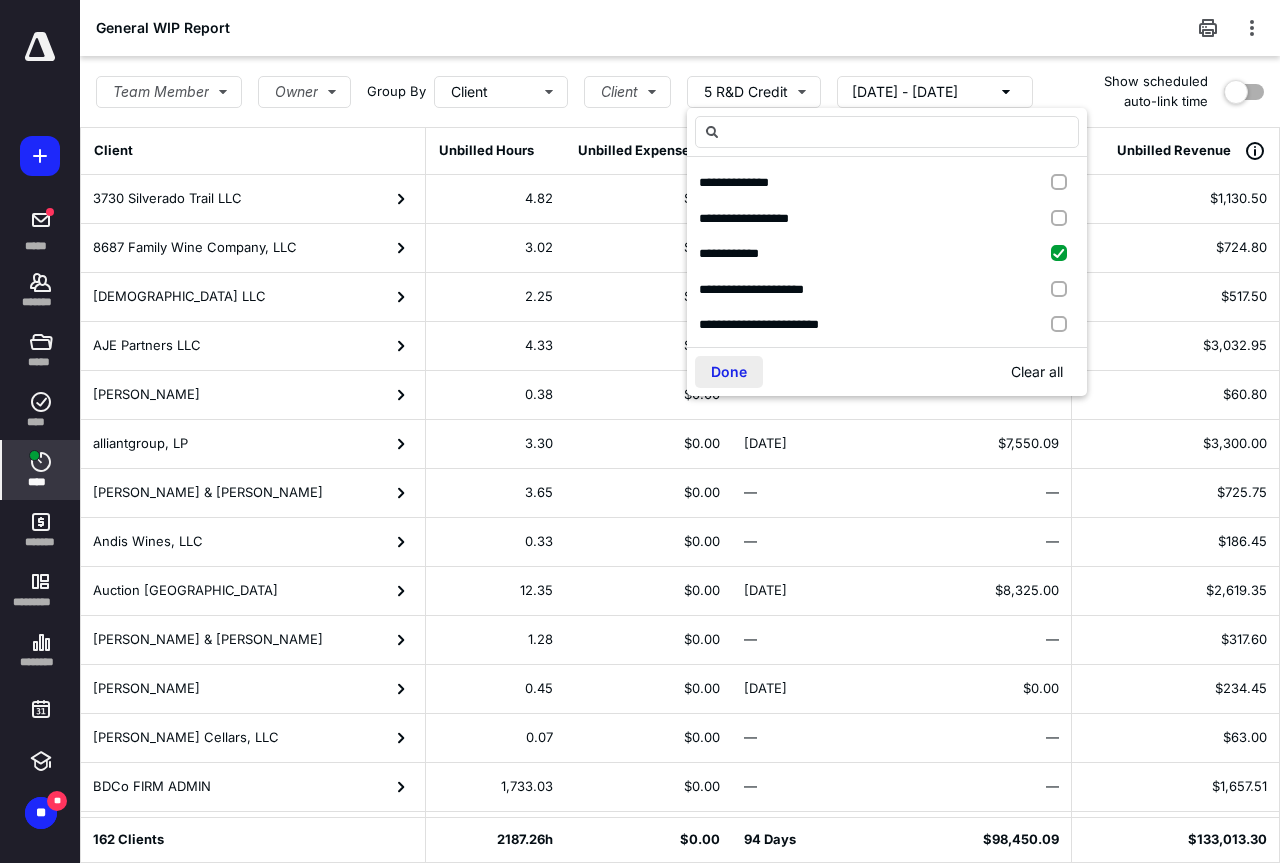 click on "Done" at bounding box center (729, 372) 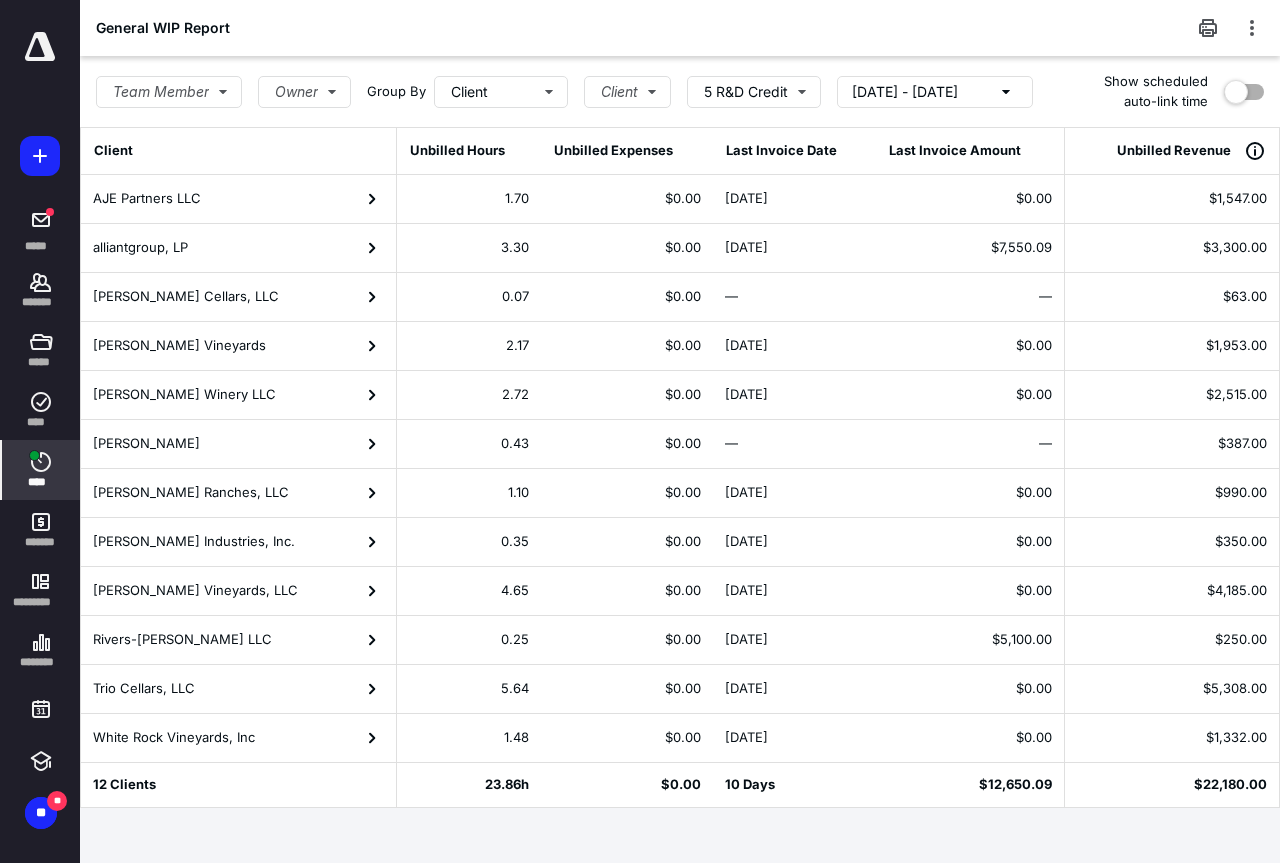 click on "[DATE] - [DATE]" at bounding box center [905, 92] 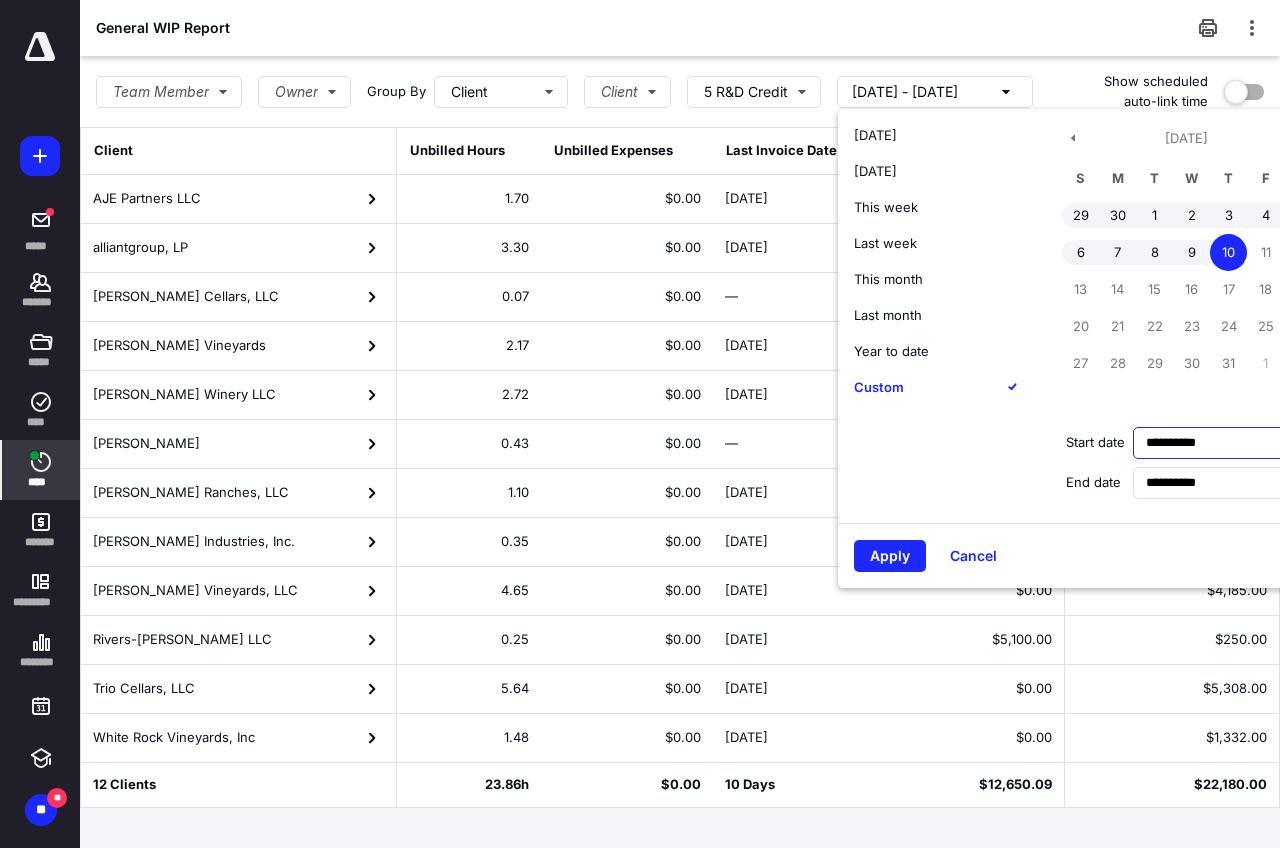 click on "**********" at bounding box center [1211, 443] 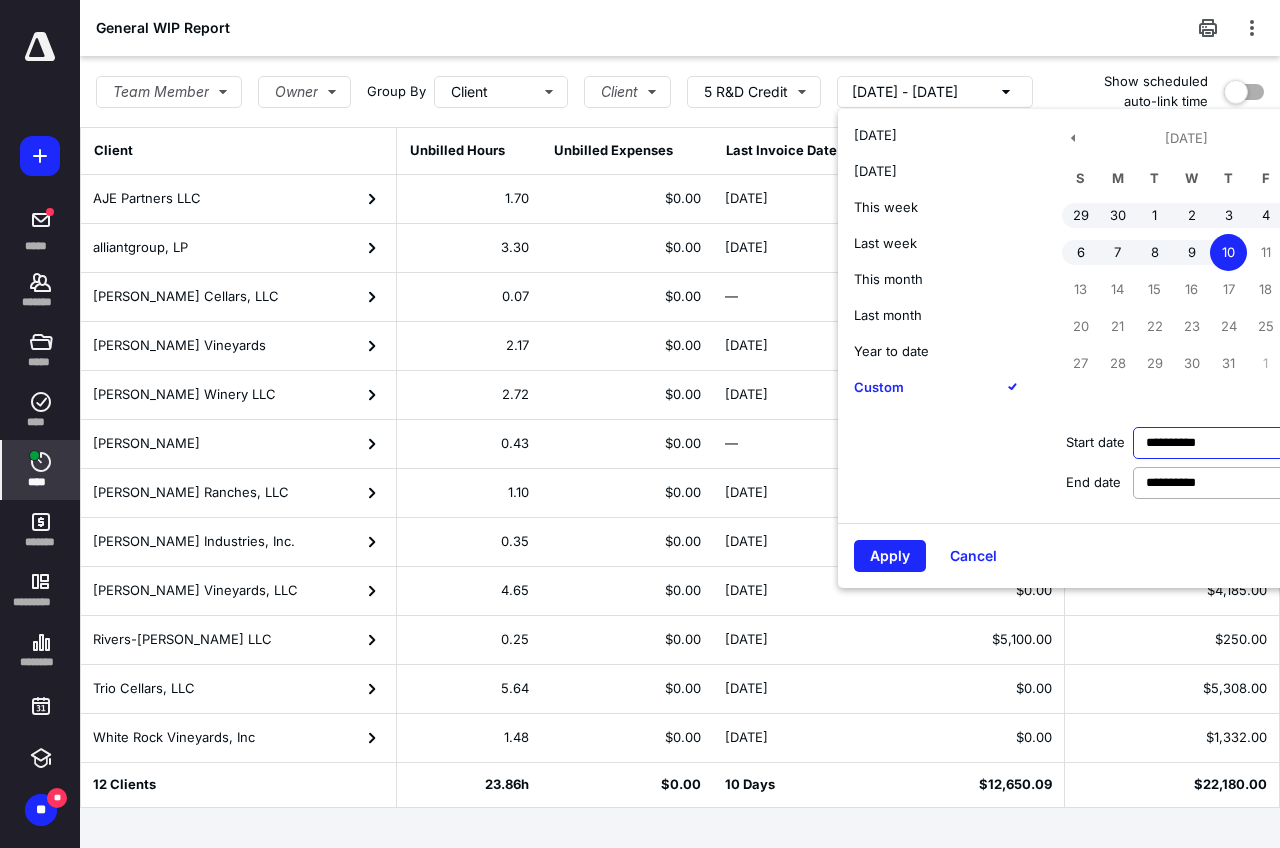 type on "**********" 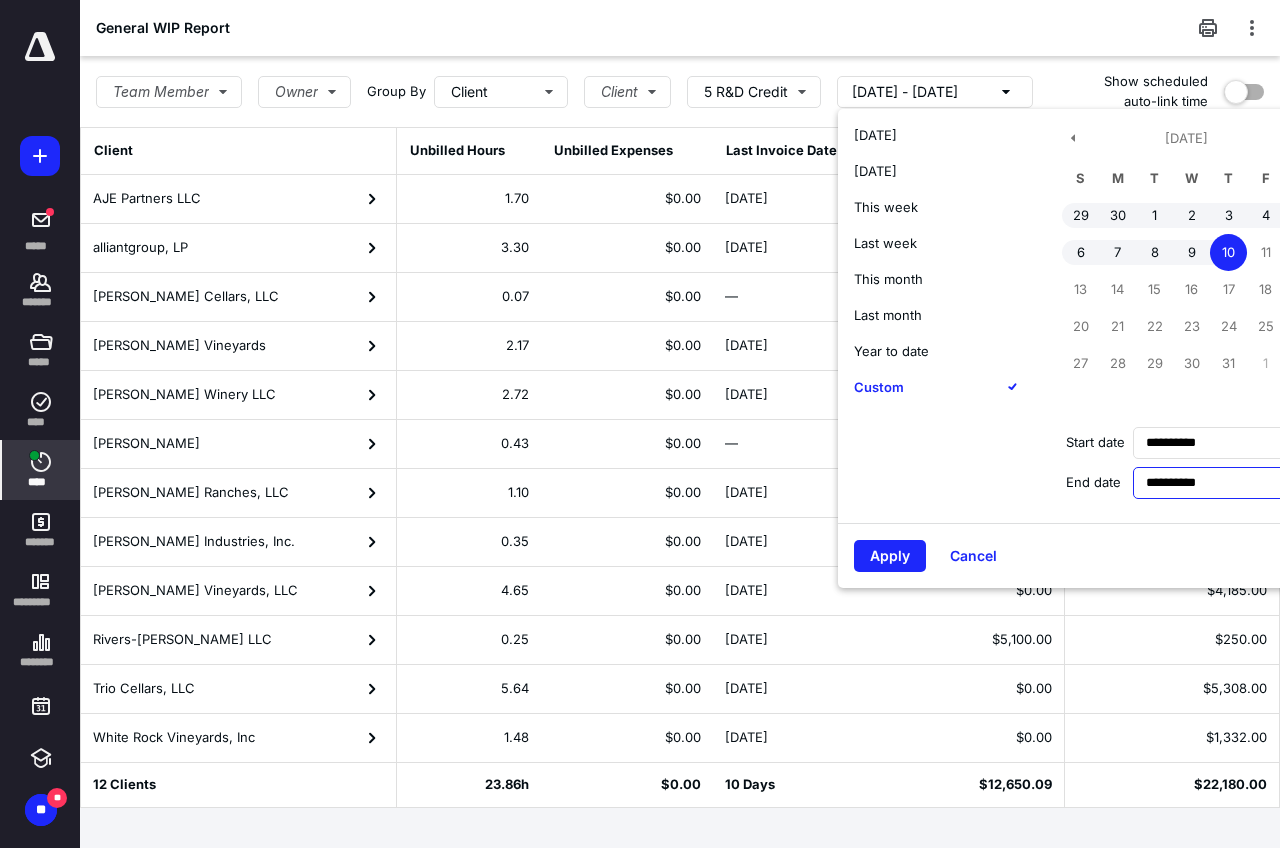 click on "**********" at bounding box center [1211, 483] 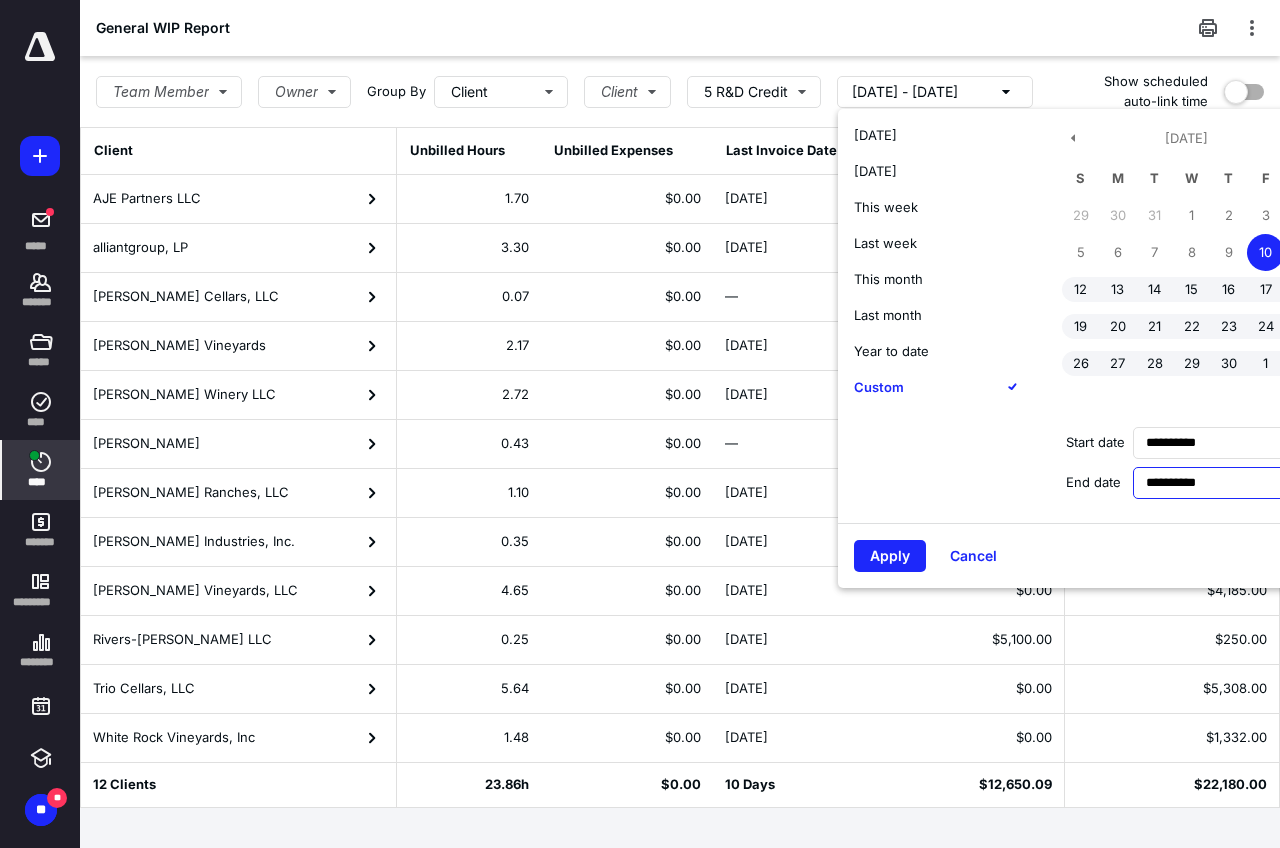 drag, startPoint x: 1156, startPoint y: 480, endPoint x: 1166, endPoint y: 494, distance: 17.20465 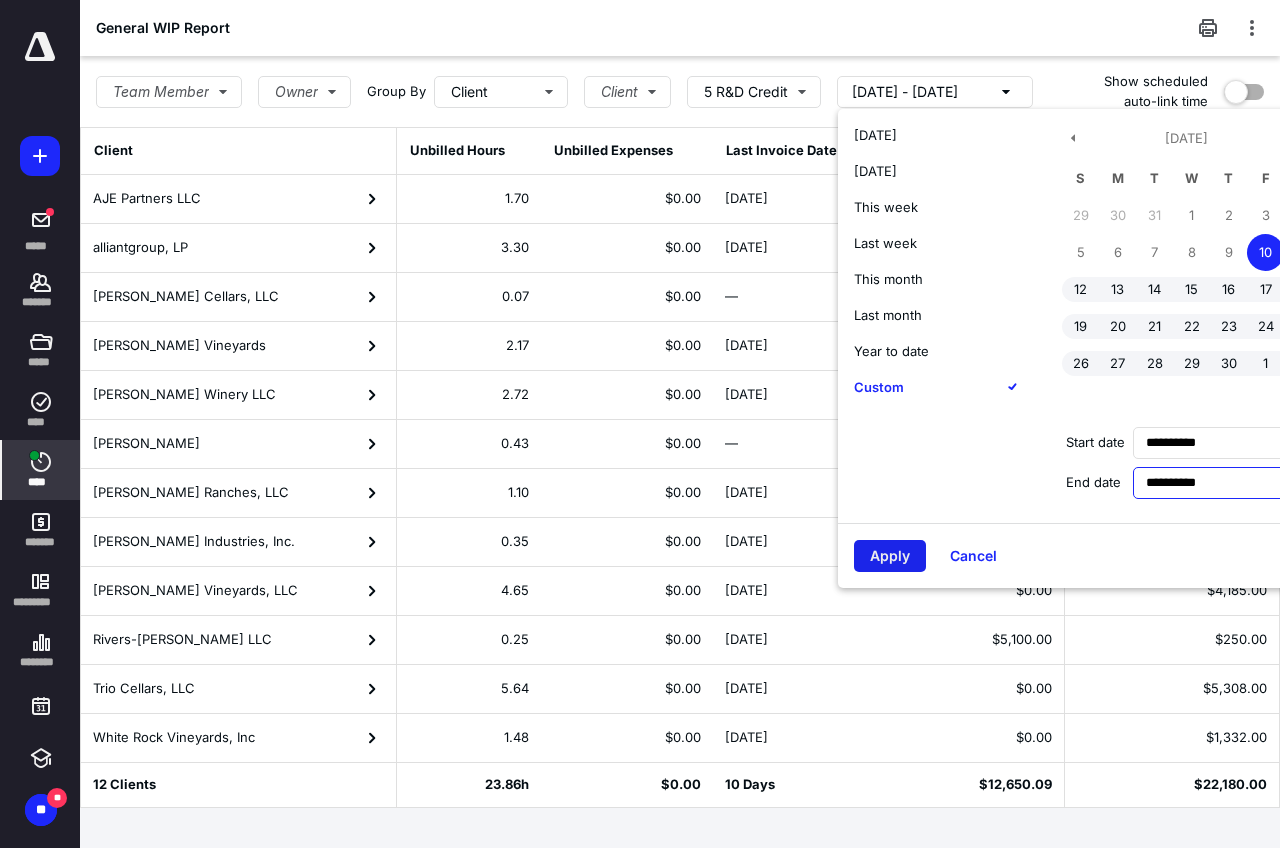 type on "**********" 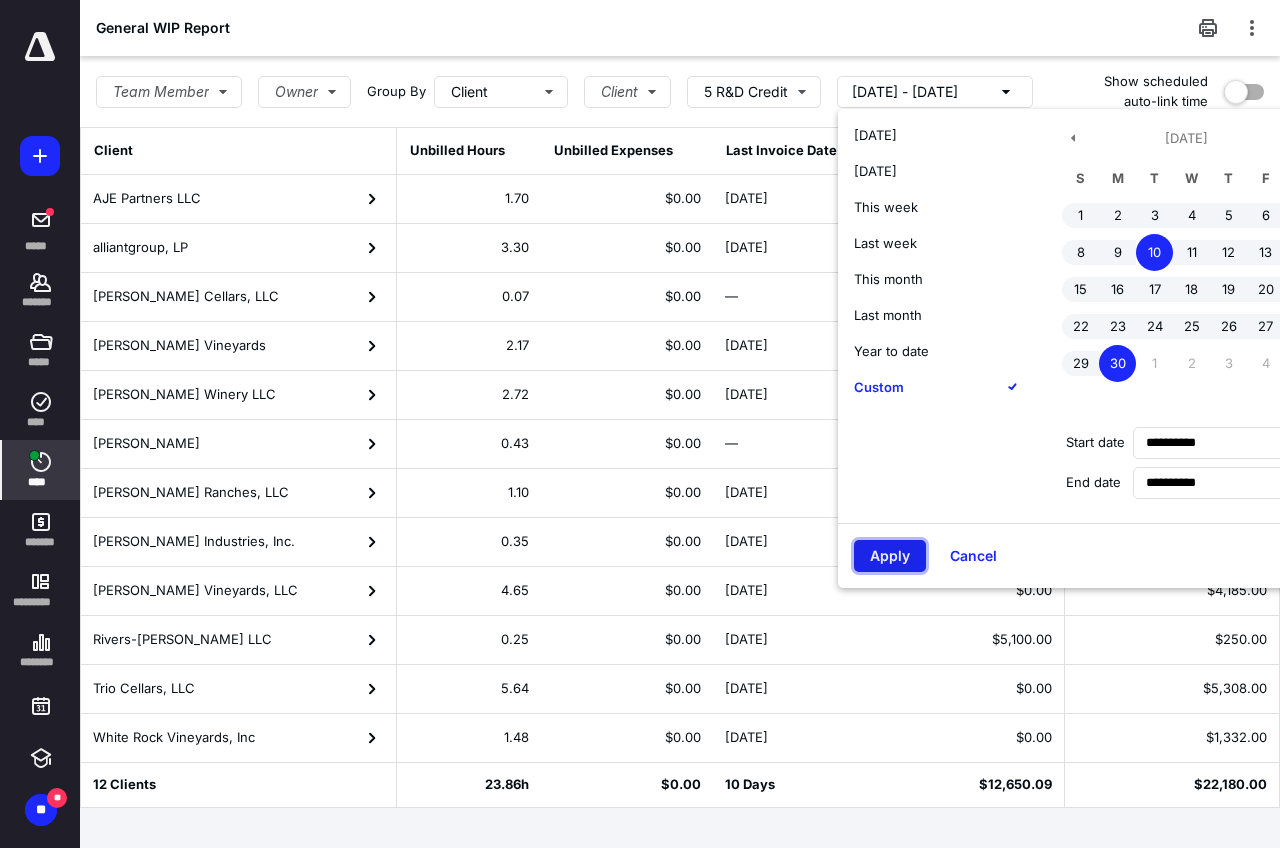 click on "Apply" at bounding box center (890, 556) 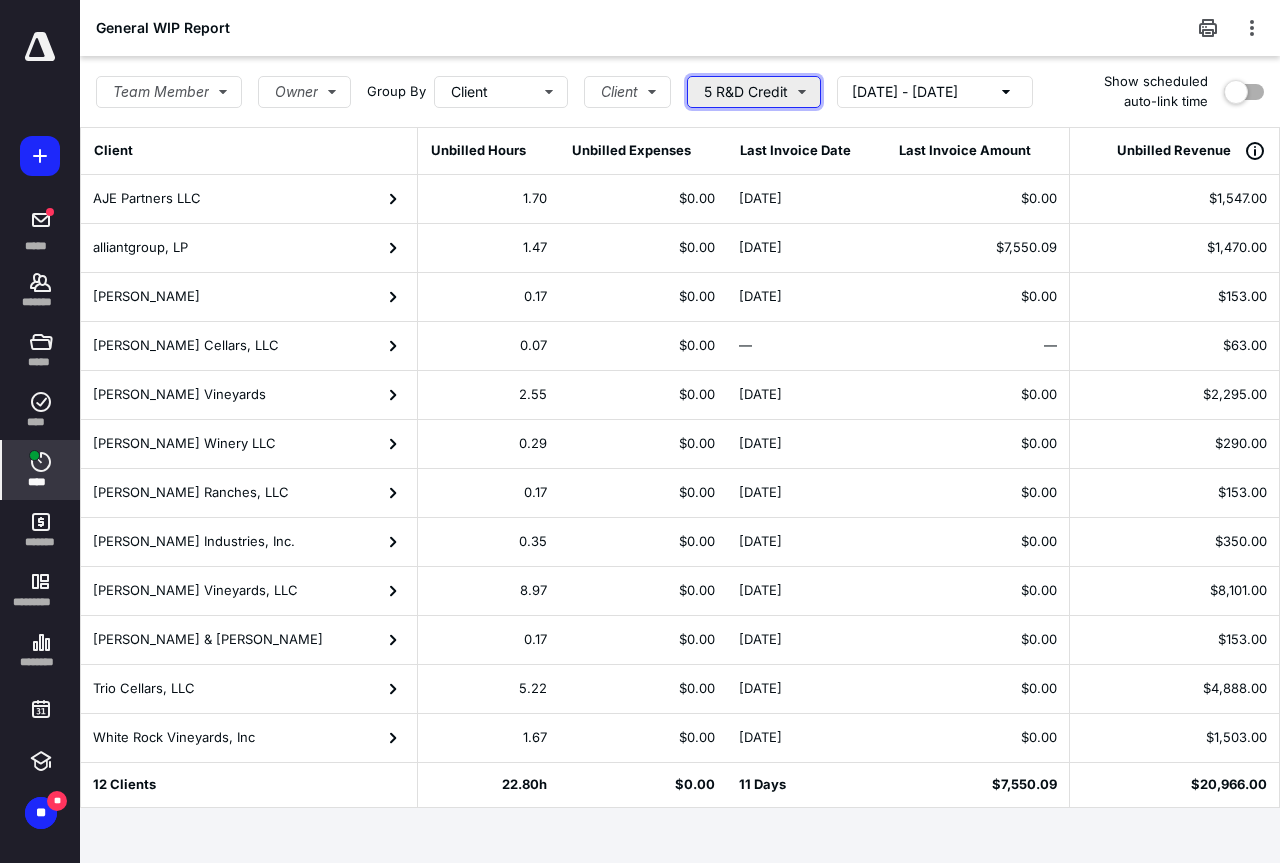 click on "5 R&D Credit" at bounding box center (754, 92) 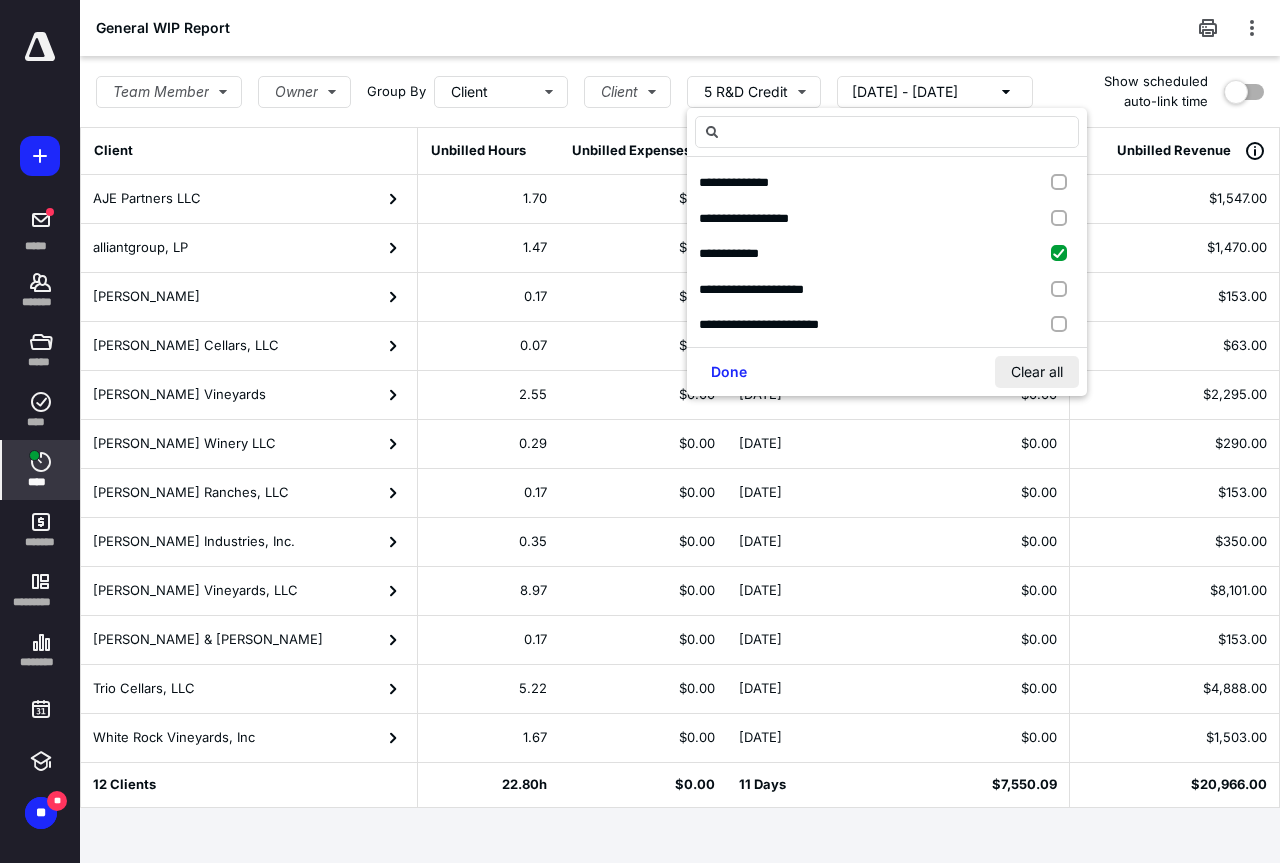 click on "Clear all" at bounding box center [1037, 372] 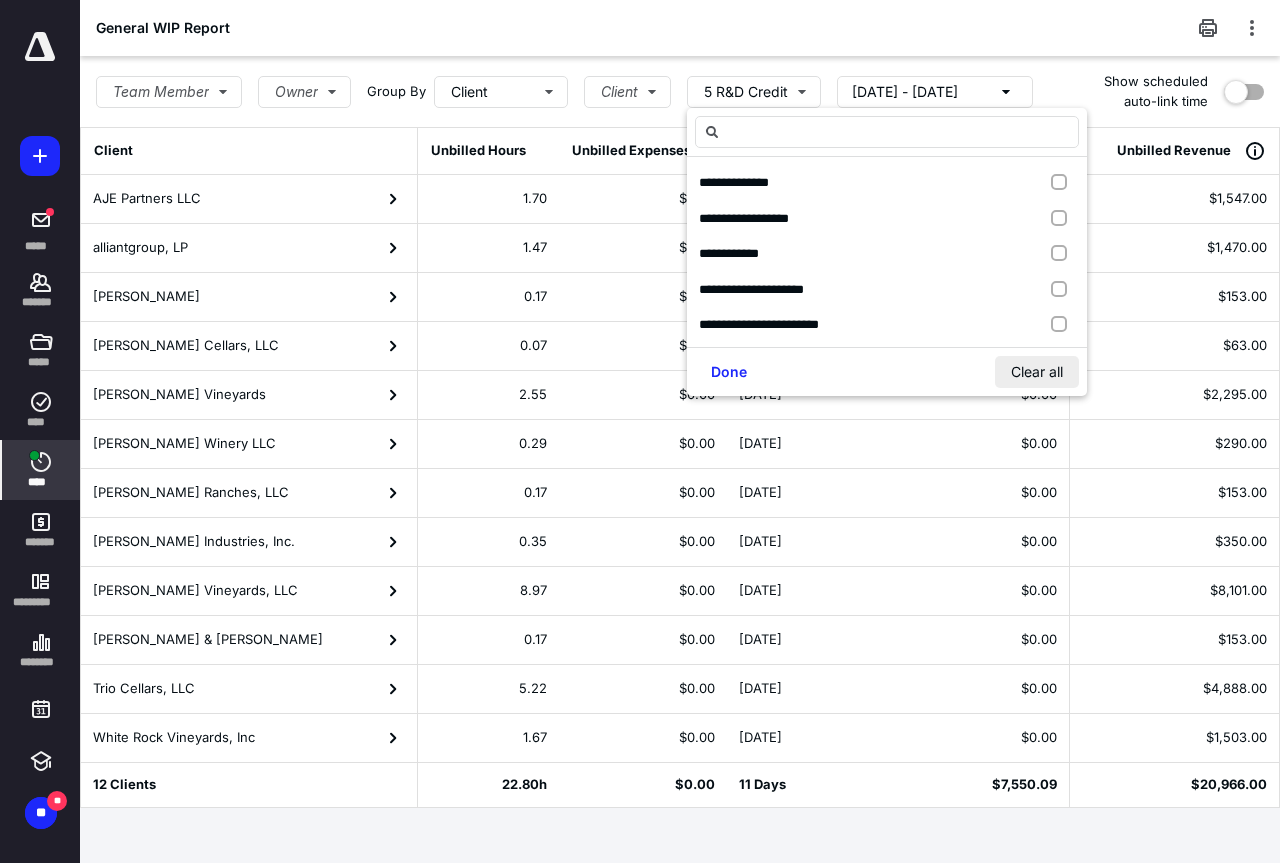 checkbox on "false" 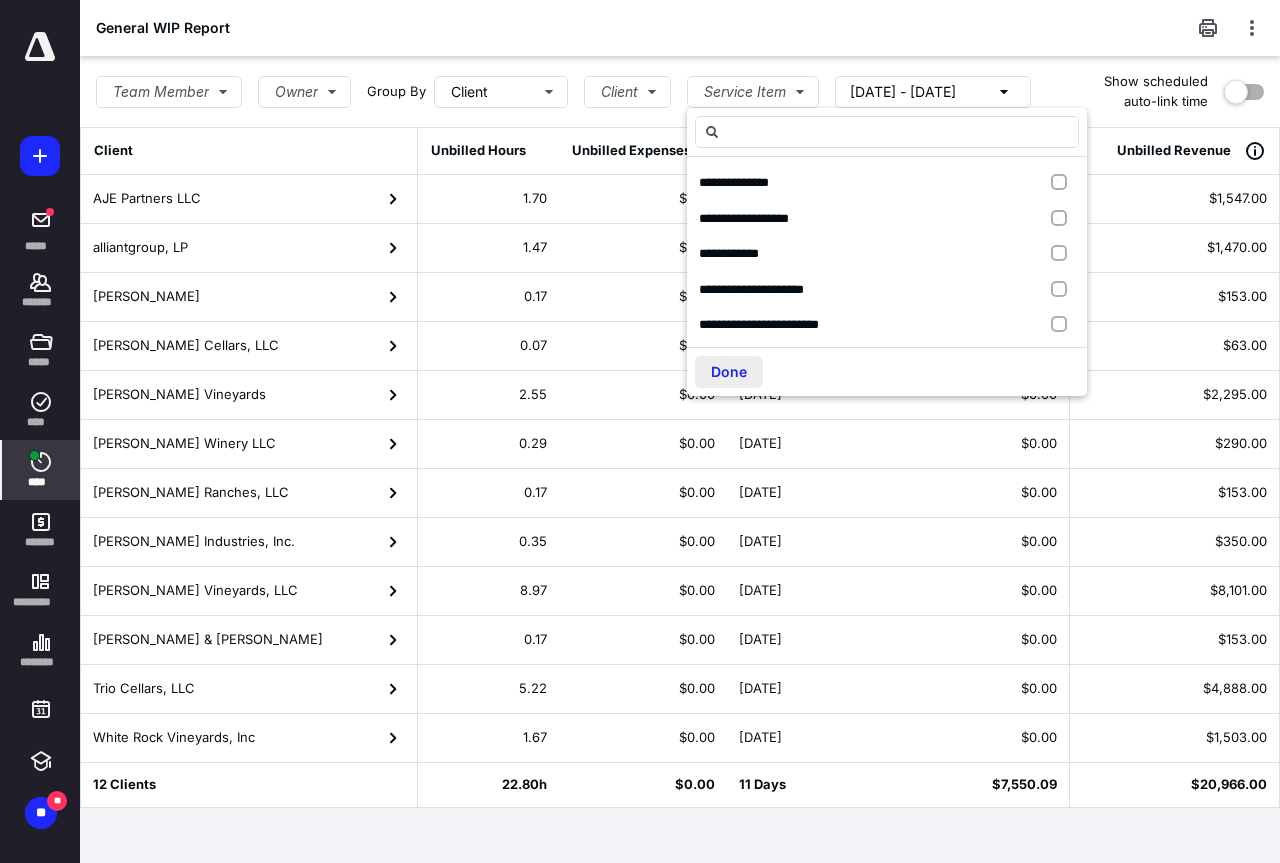 click on "Done" at bounding box center [729, 372] 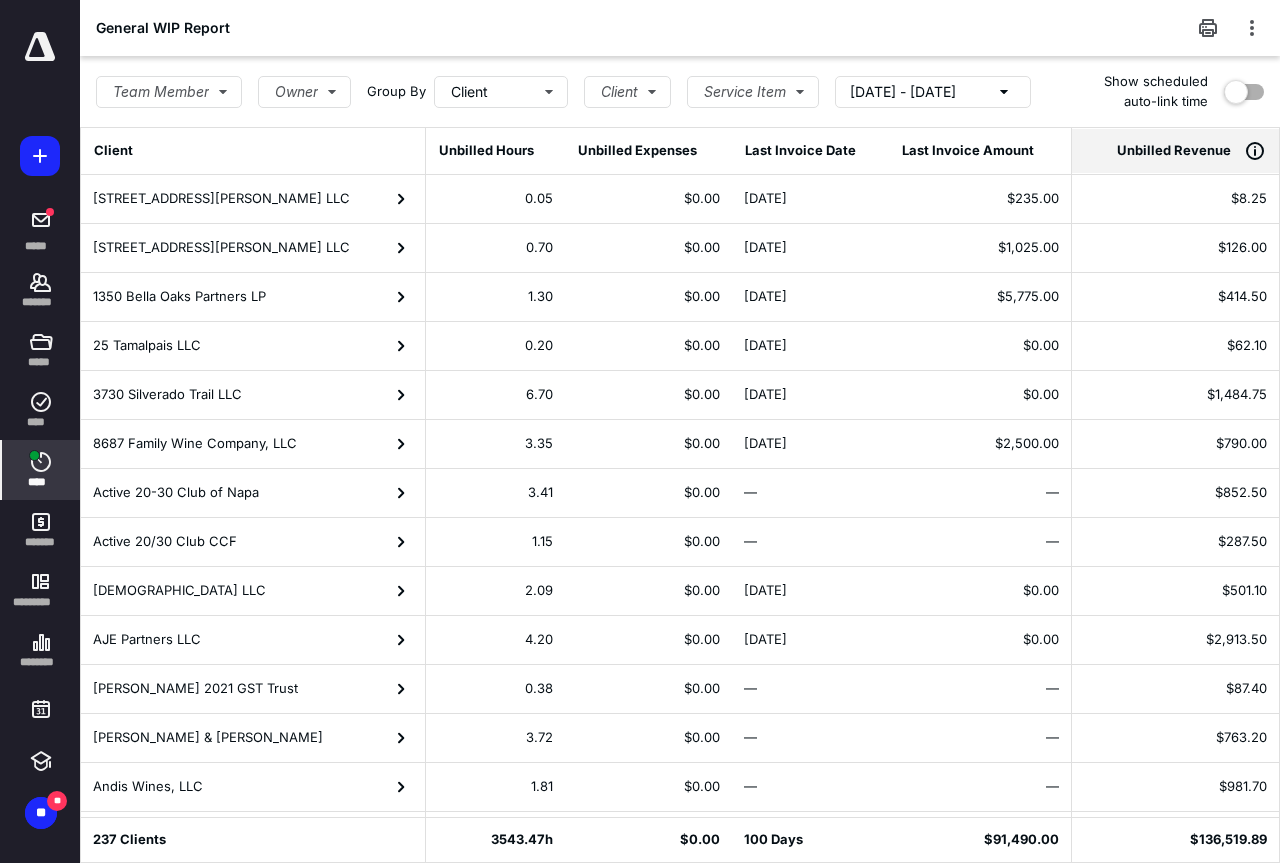 click on "Unbilled Revenue" at bounding box center (1174, 151) 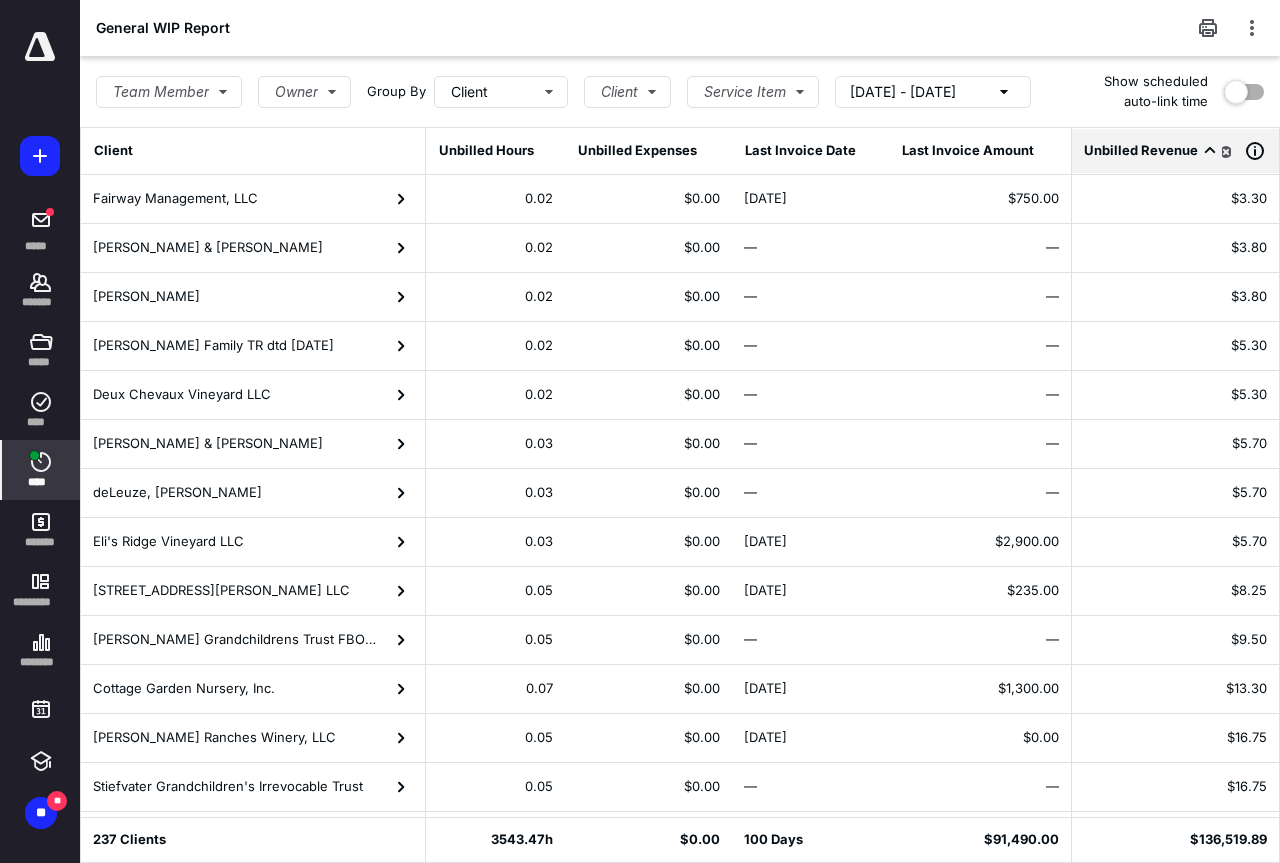 click 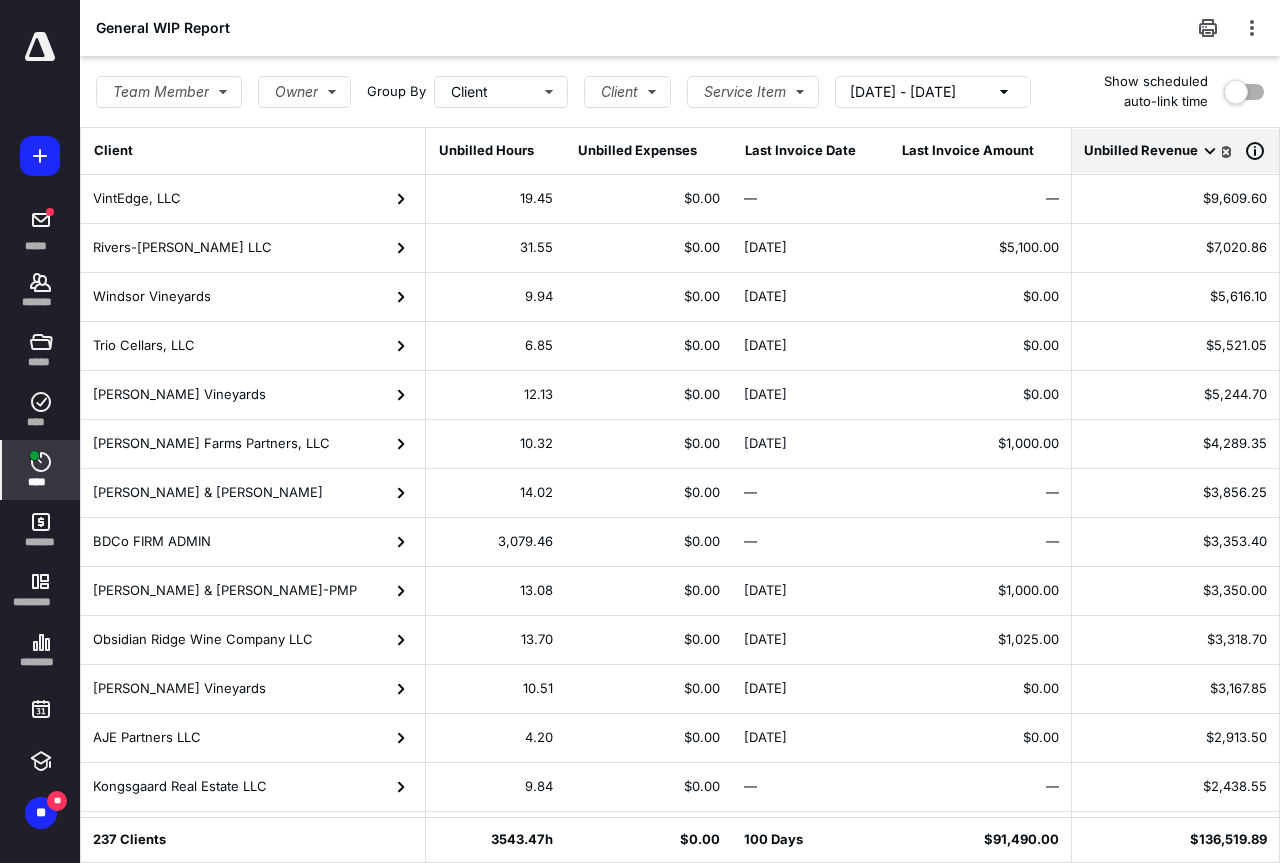 click 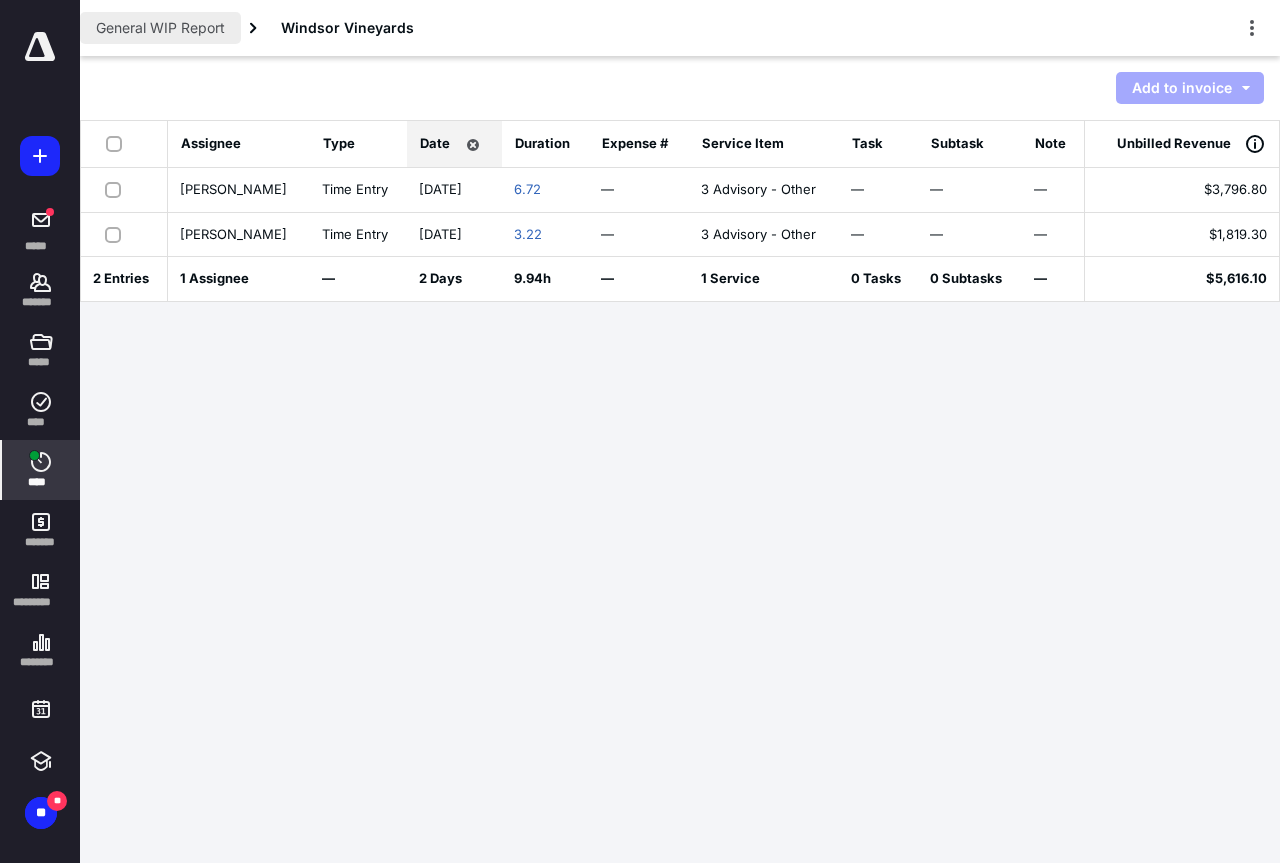 click on "General WIP Report" at bounding box center [160, 28] 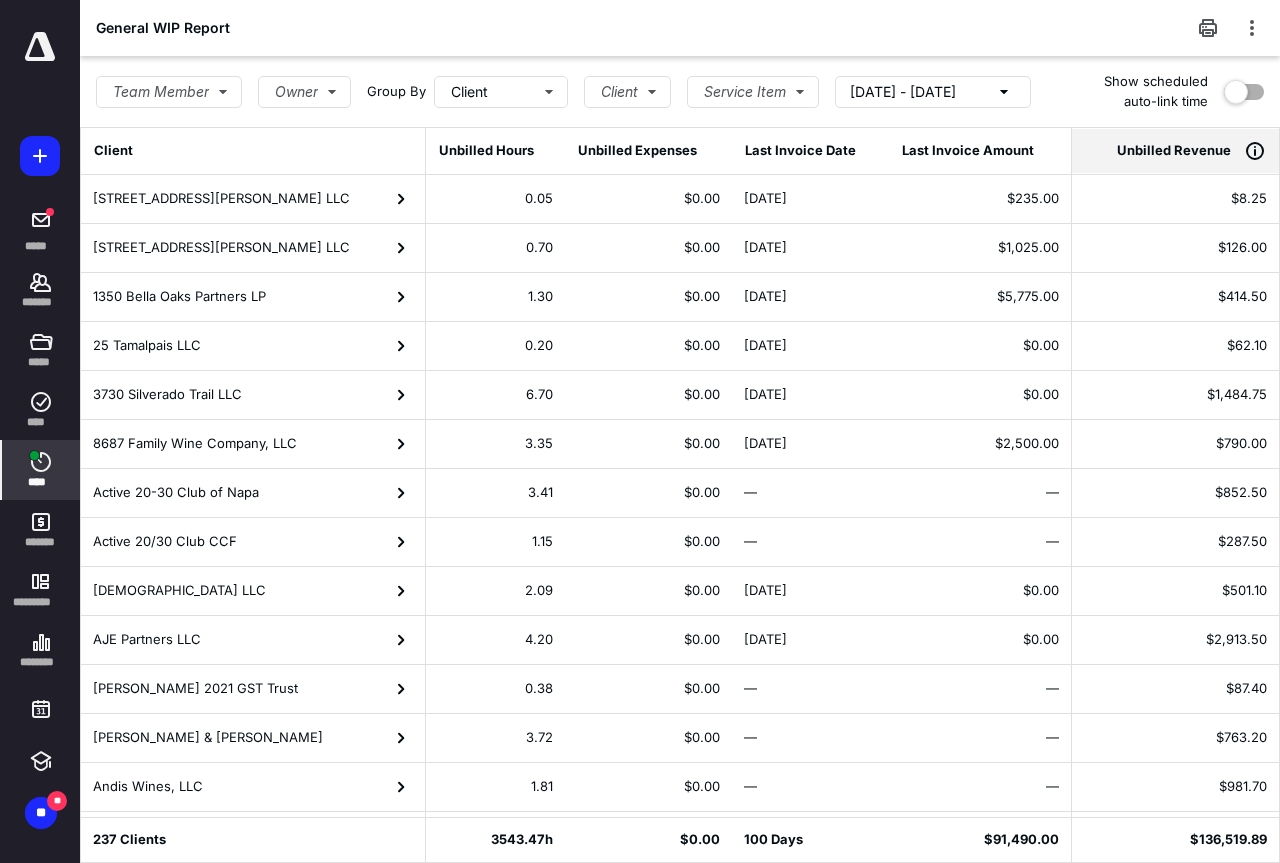 click on "Unbilled Revenue" at bounding box center [1174, 151] 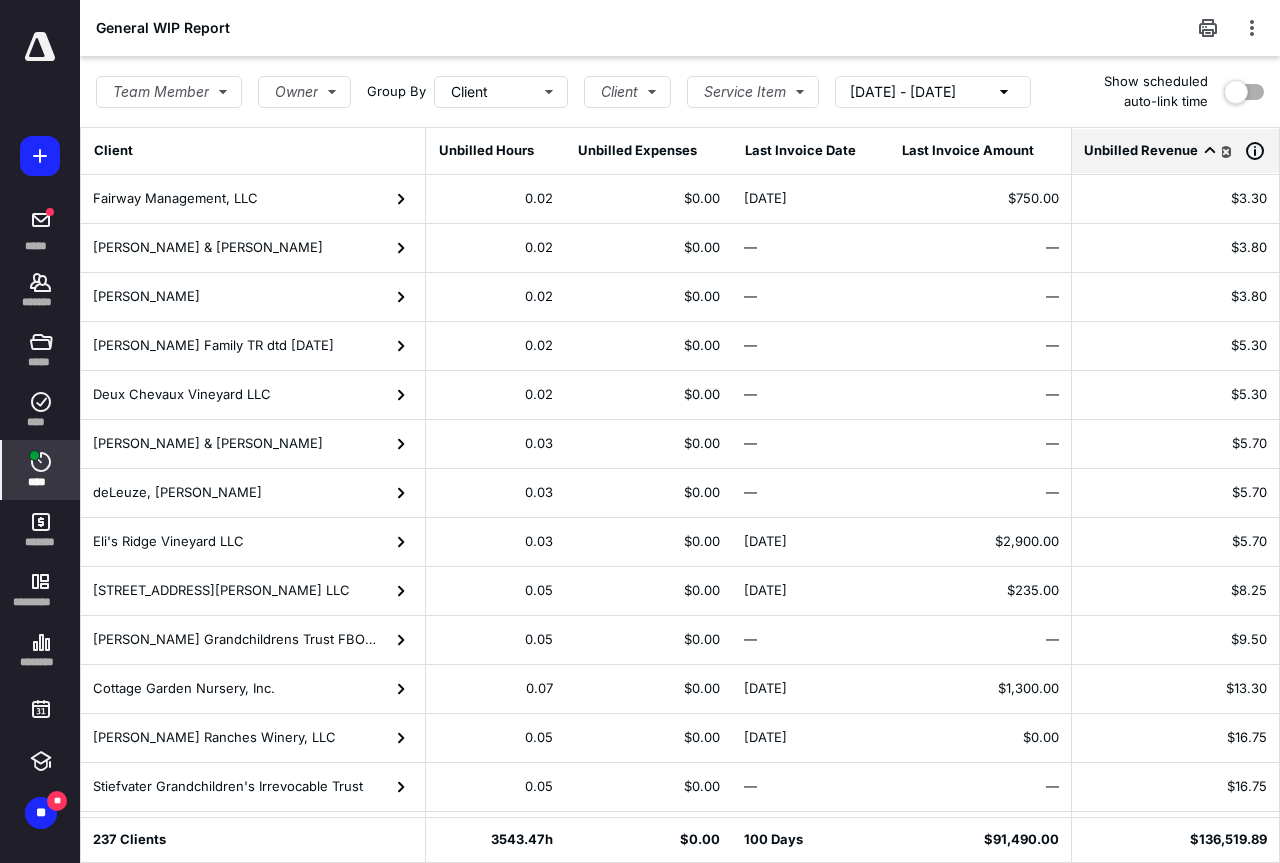 click on "Unbilled Revenue" at bounding box center [1141, 151] 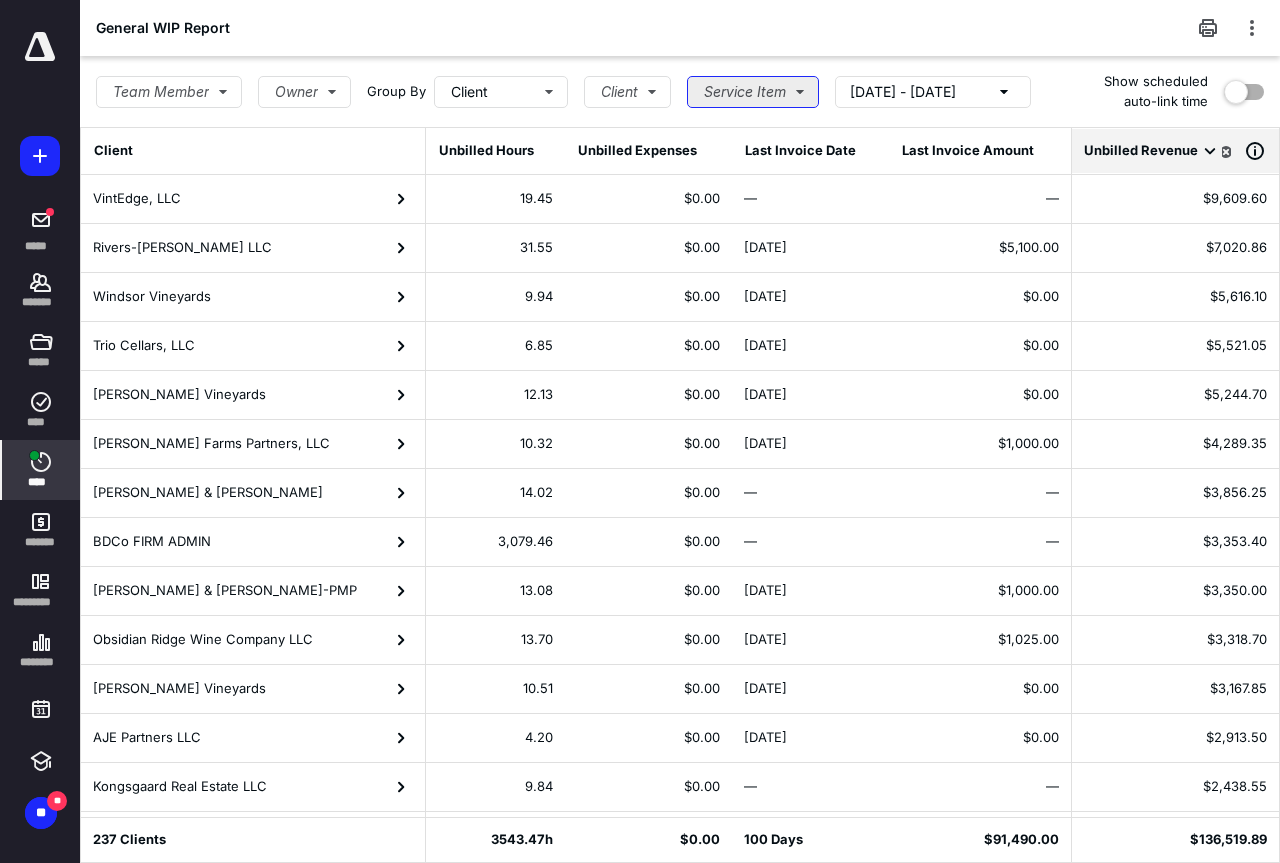 click on "Service Item" at bounding box center (753, 92) 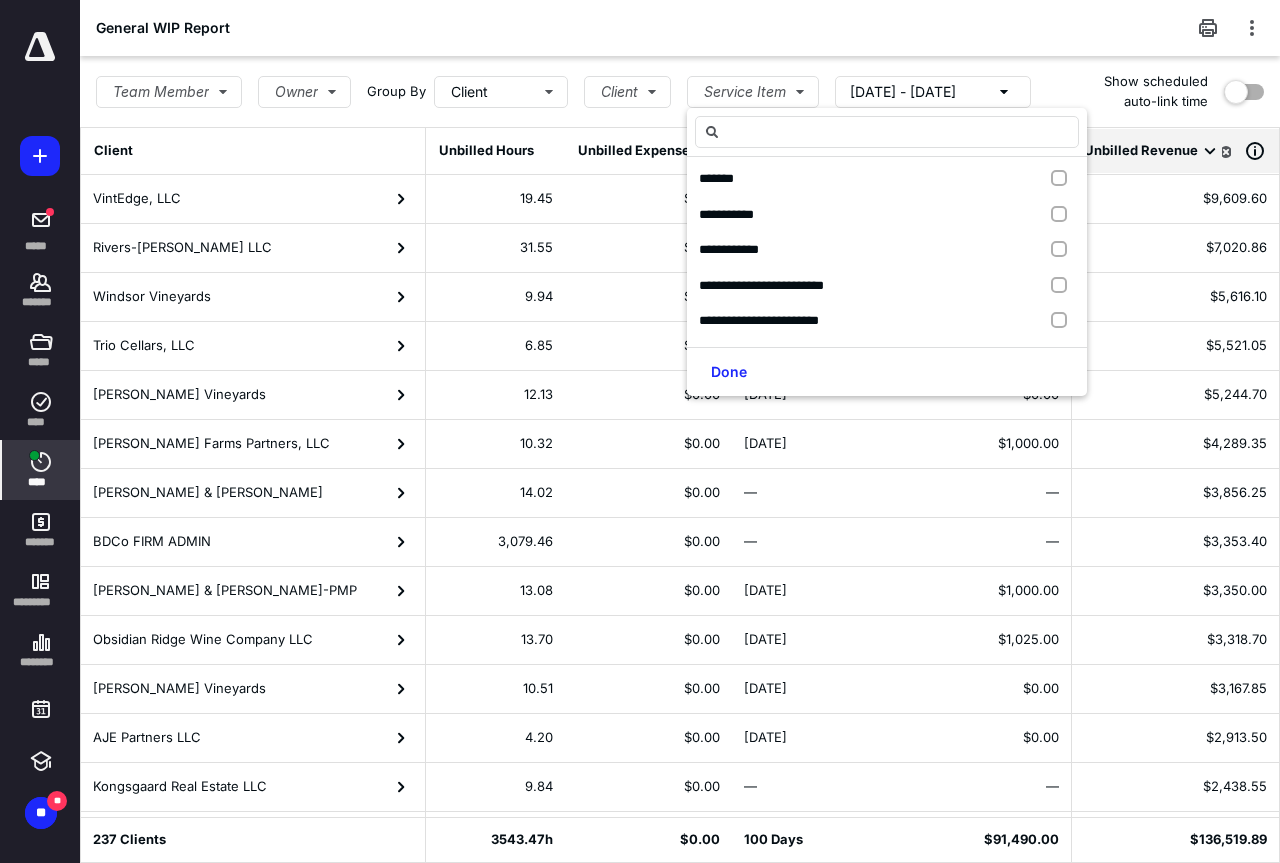 scroll, scrollTop: 0, scrollLeft: 0, axis: both 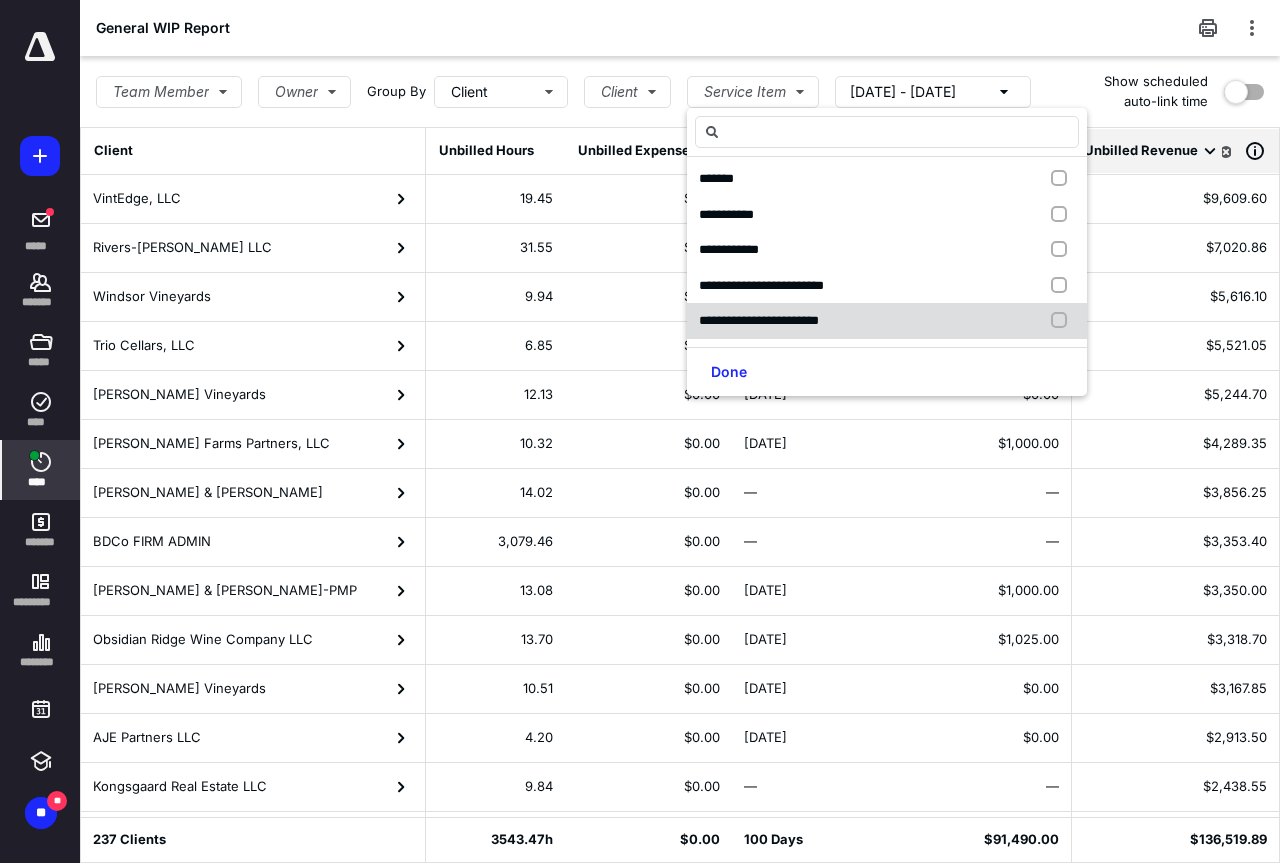click at bounding box center [1063, 321] 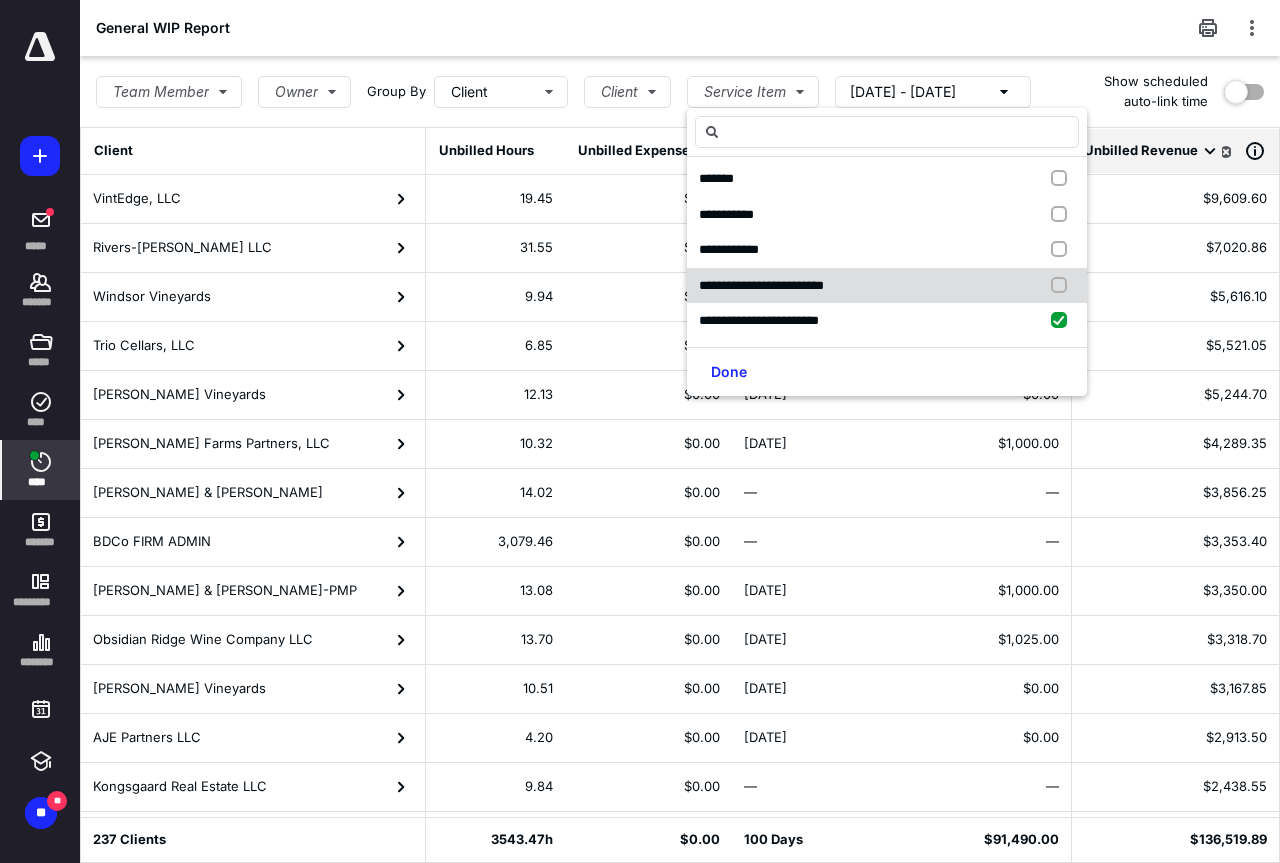 checkbox on "true" 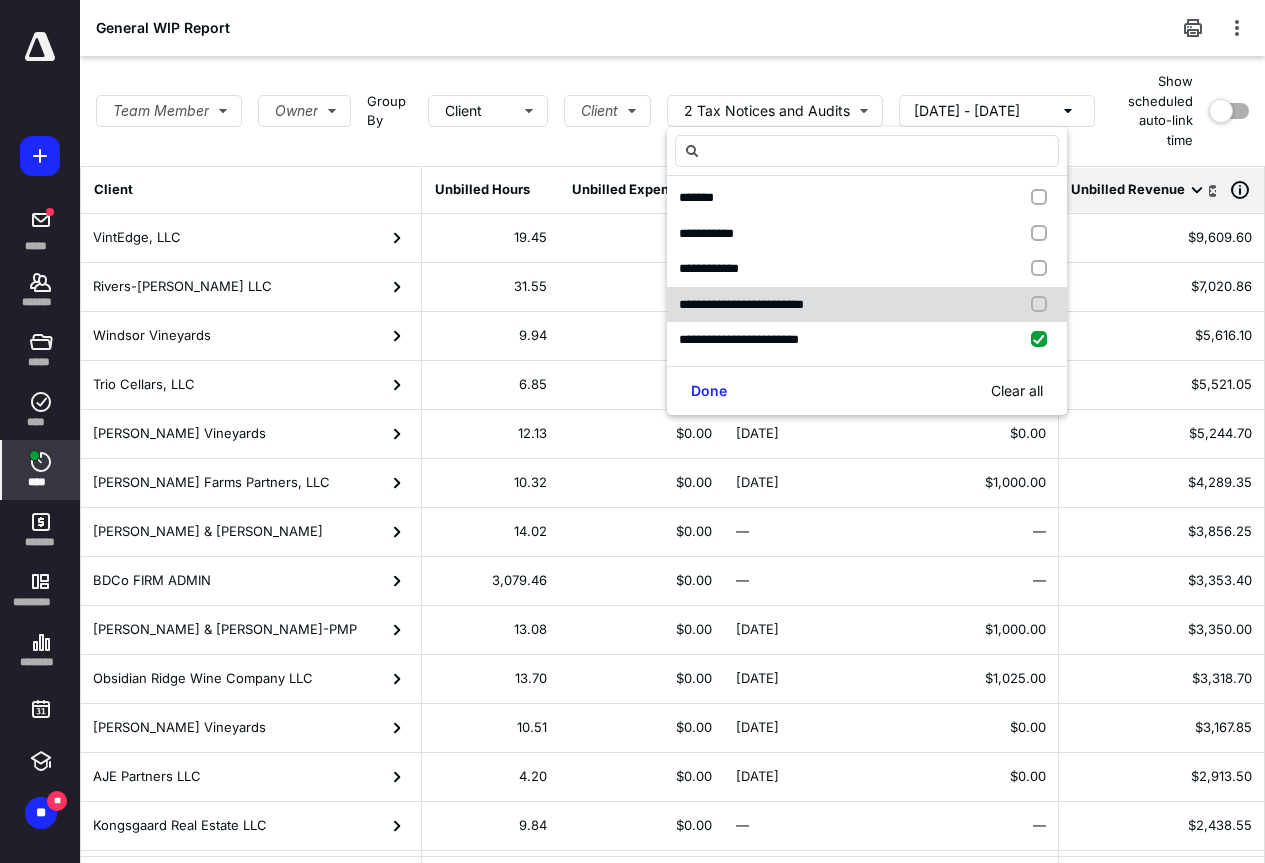 click at bounding box center [1043, 305] 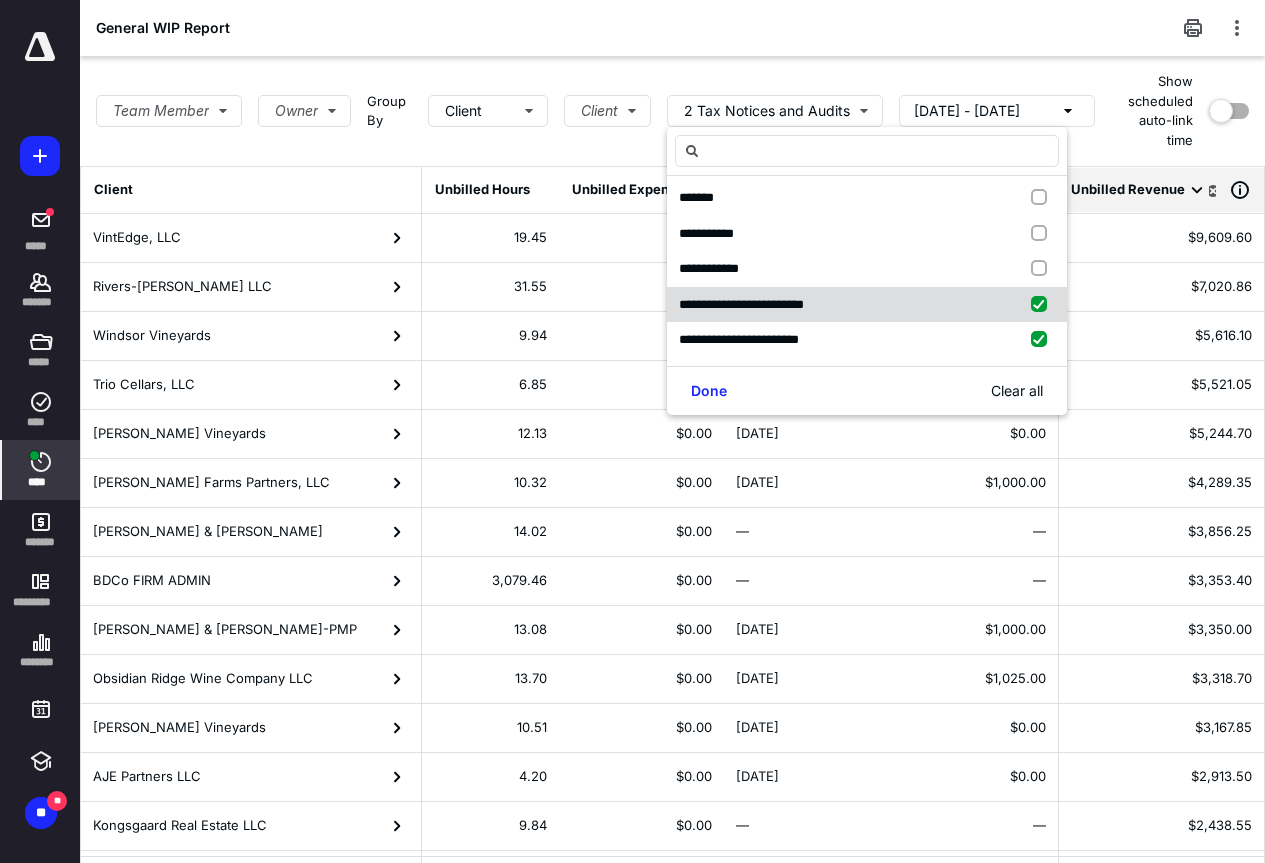 checkbox on "true" 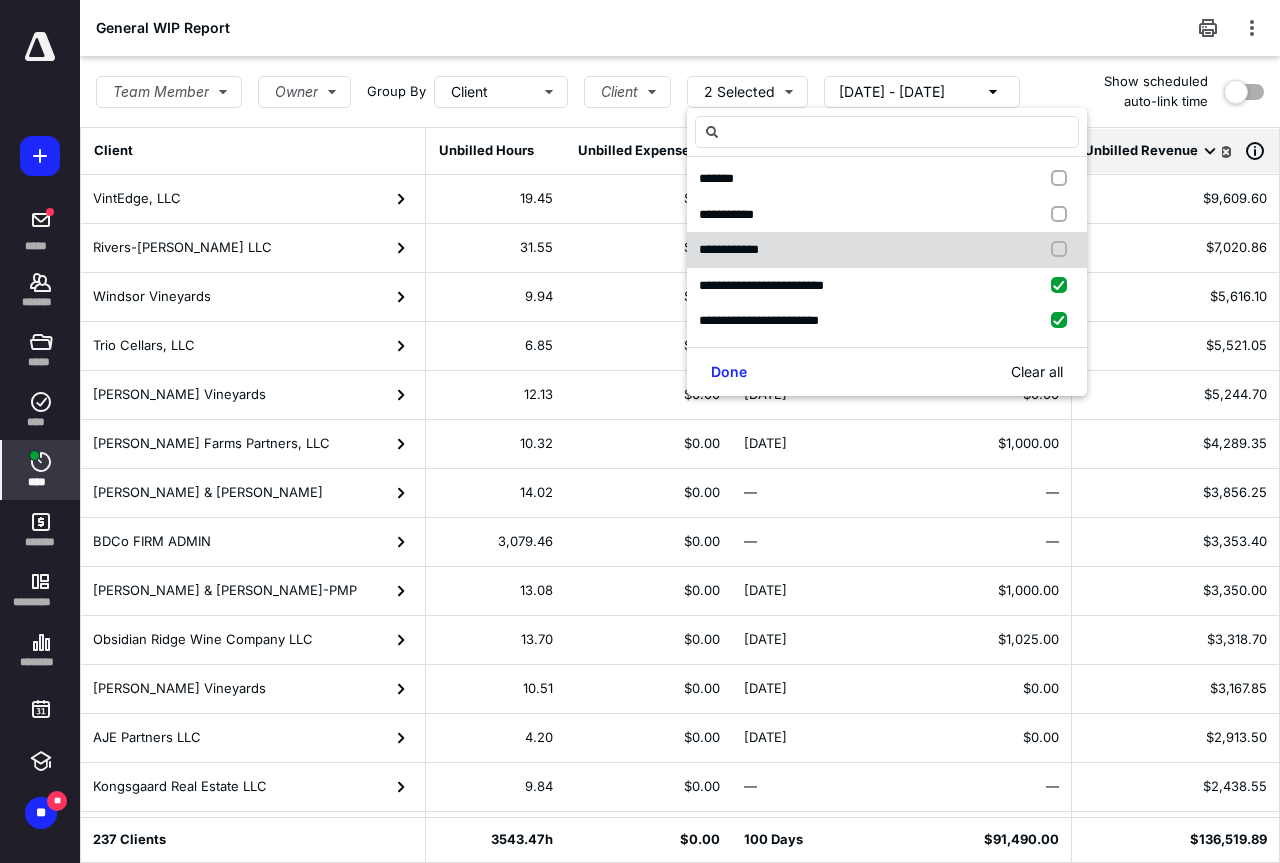 click at bounding box center [1063, 250] 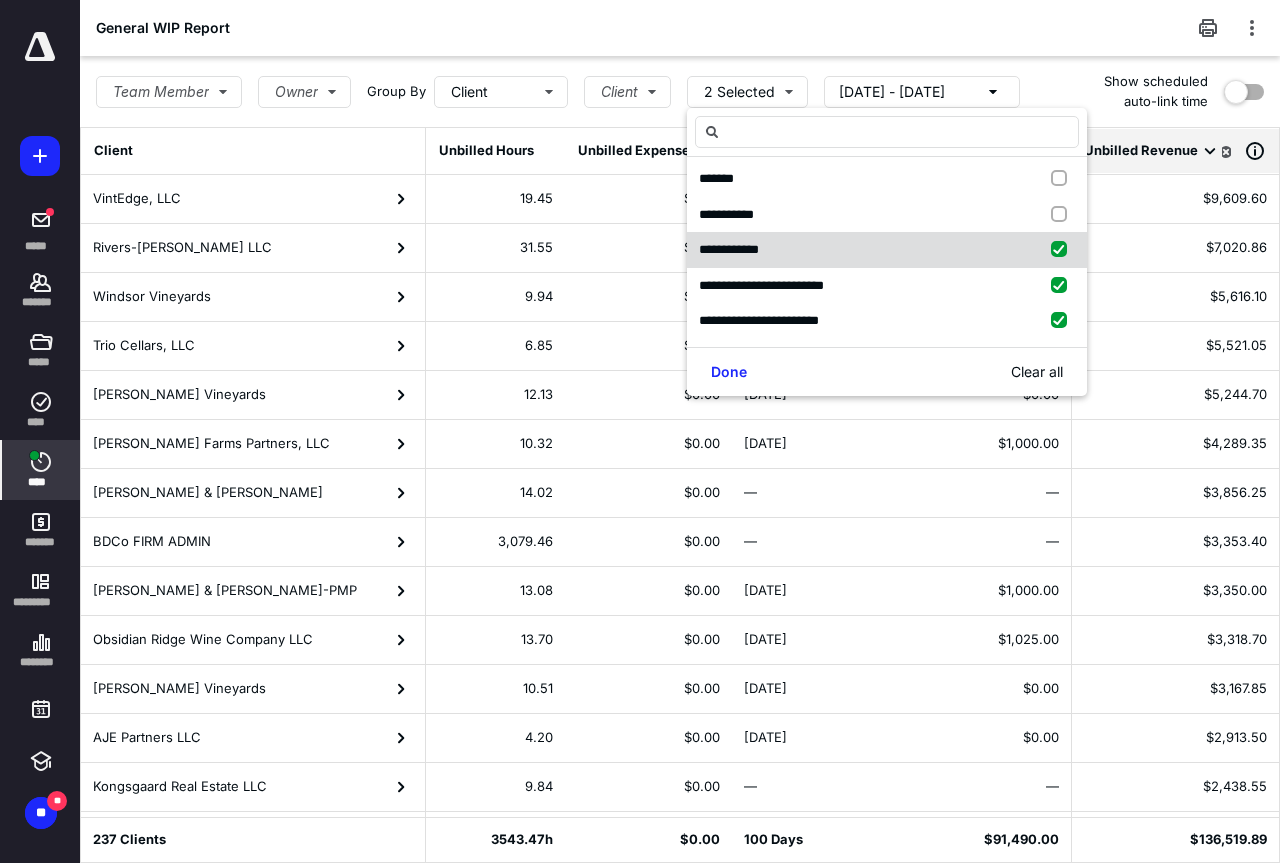checkbox on "true" 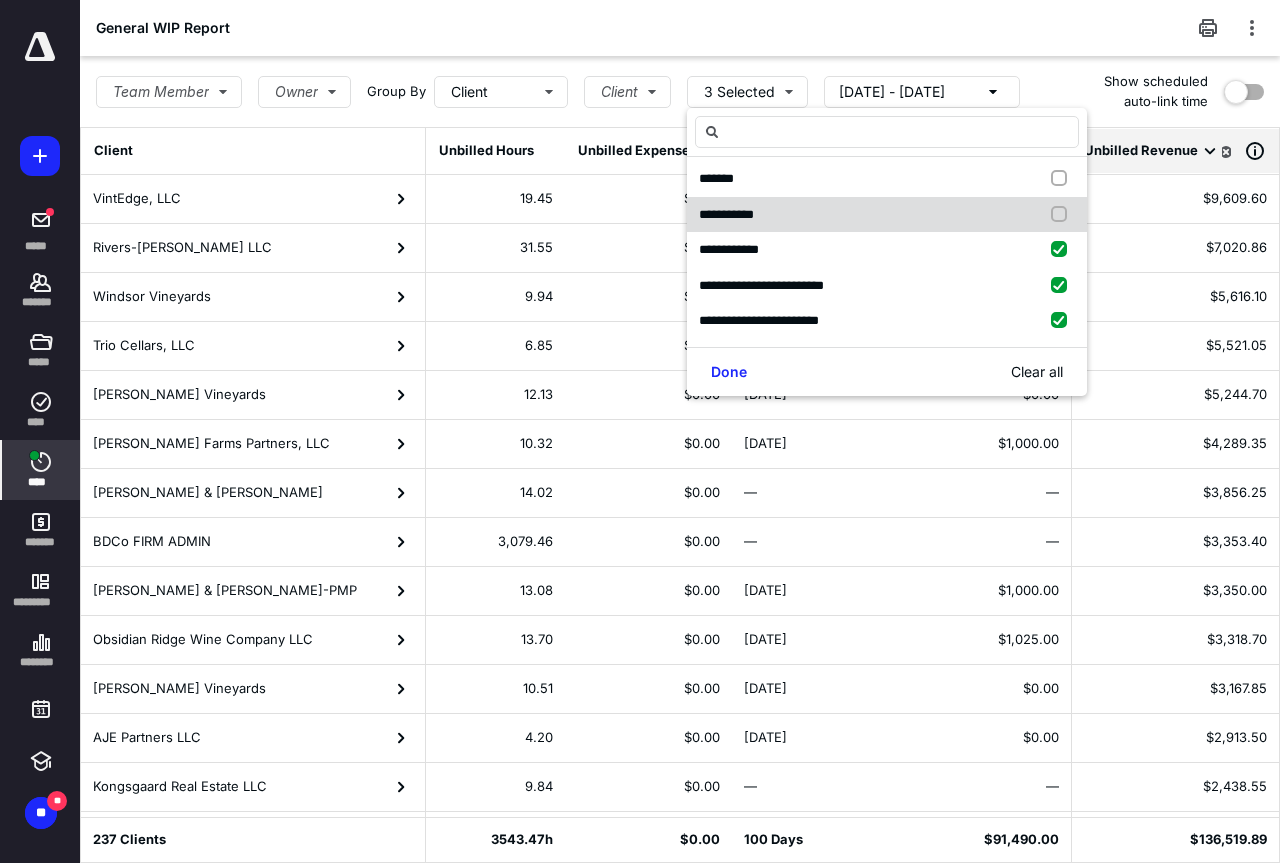 click at bounding box center (1063, 215) 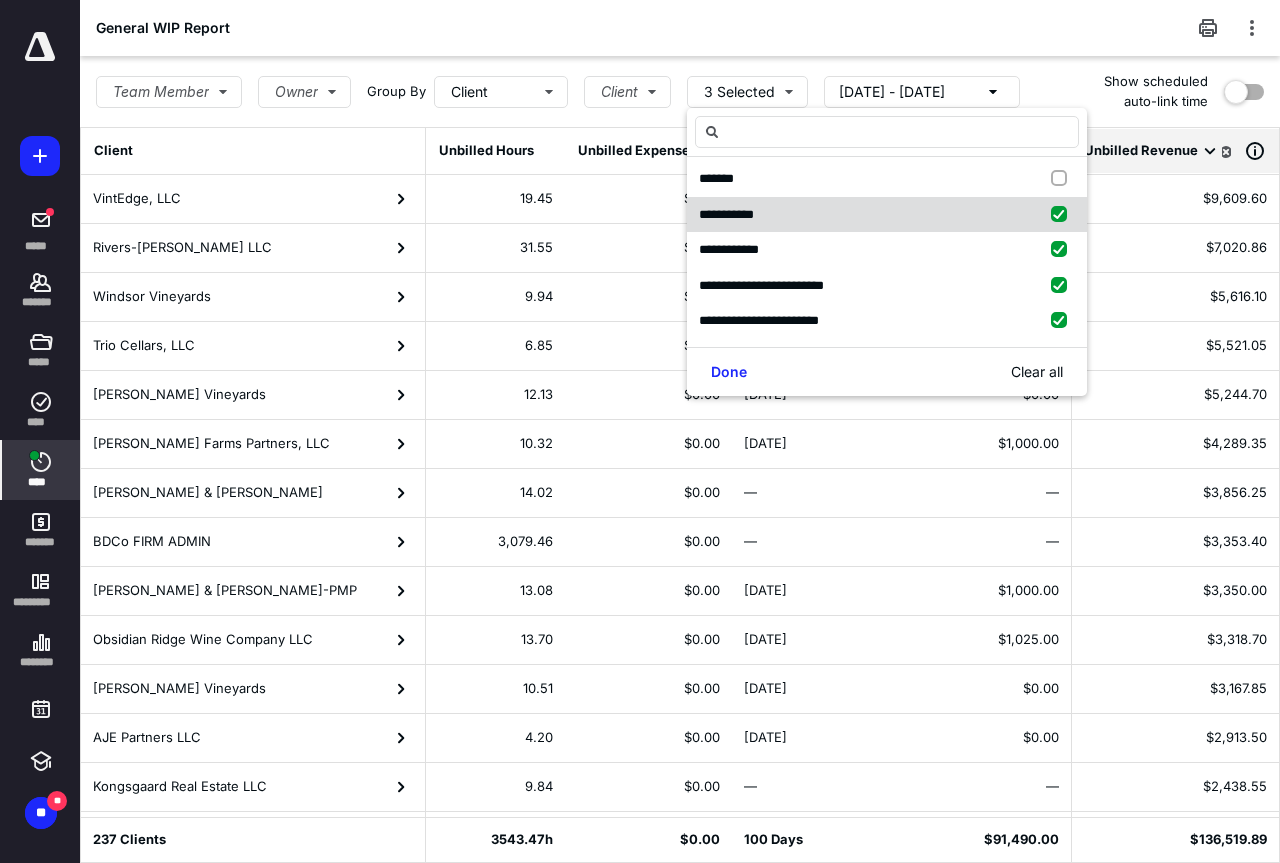 checkbox on "true" 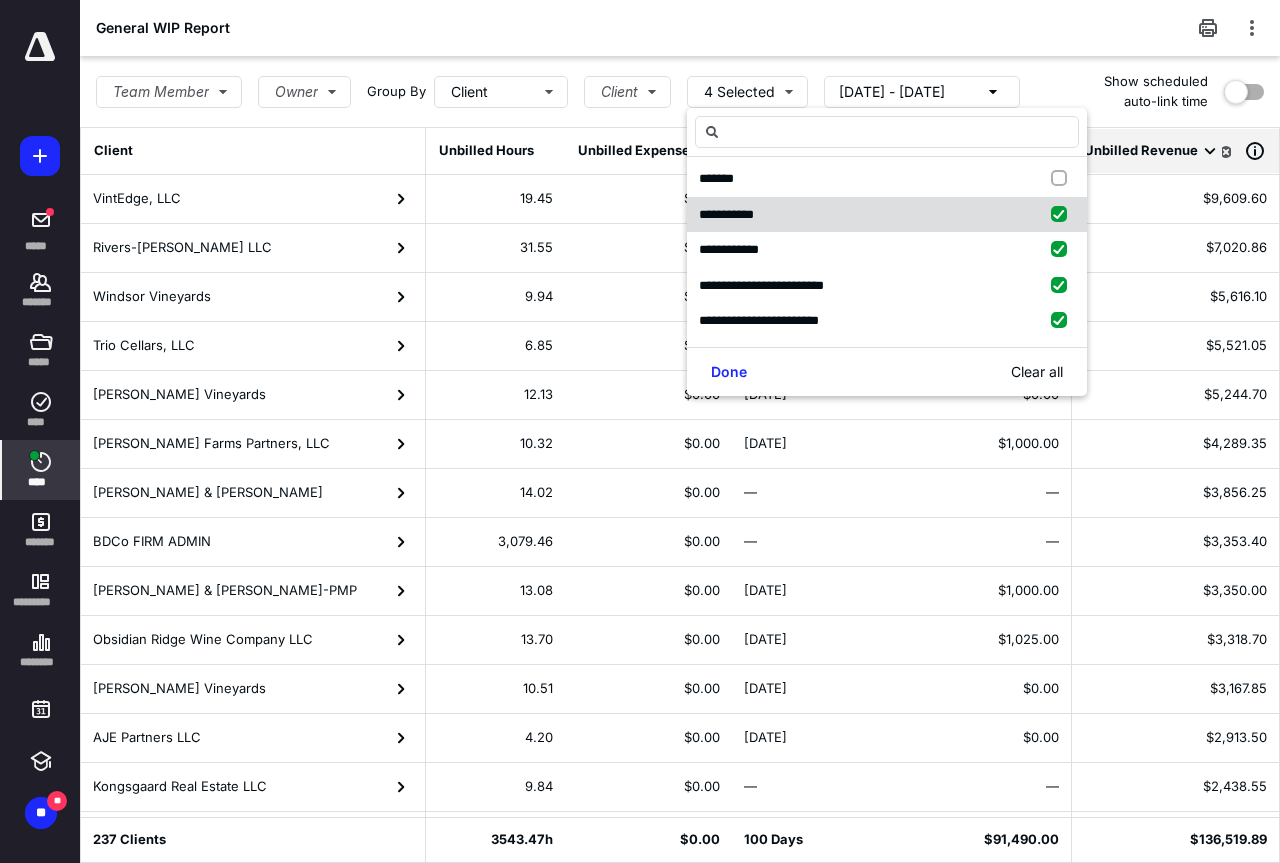drag, startPoint x: 1046, startPoint y: 179, endPoint x: 1048, endPoint y: 205, distance: 26.076809 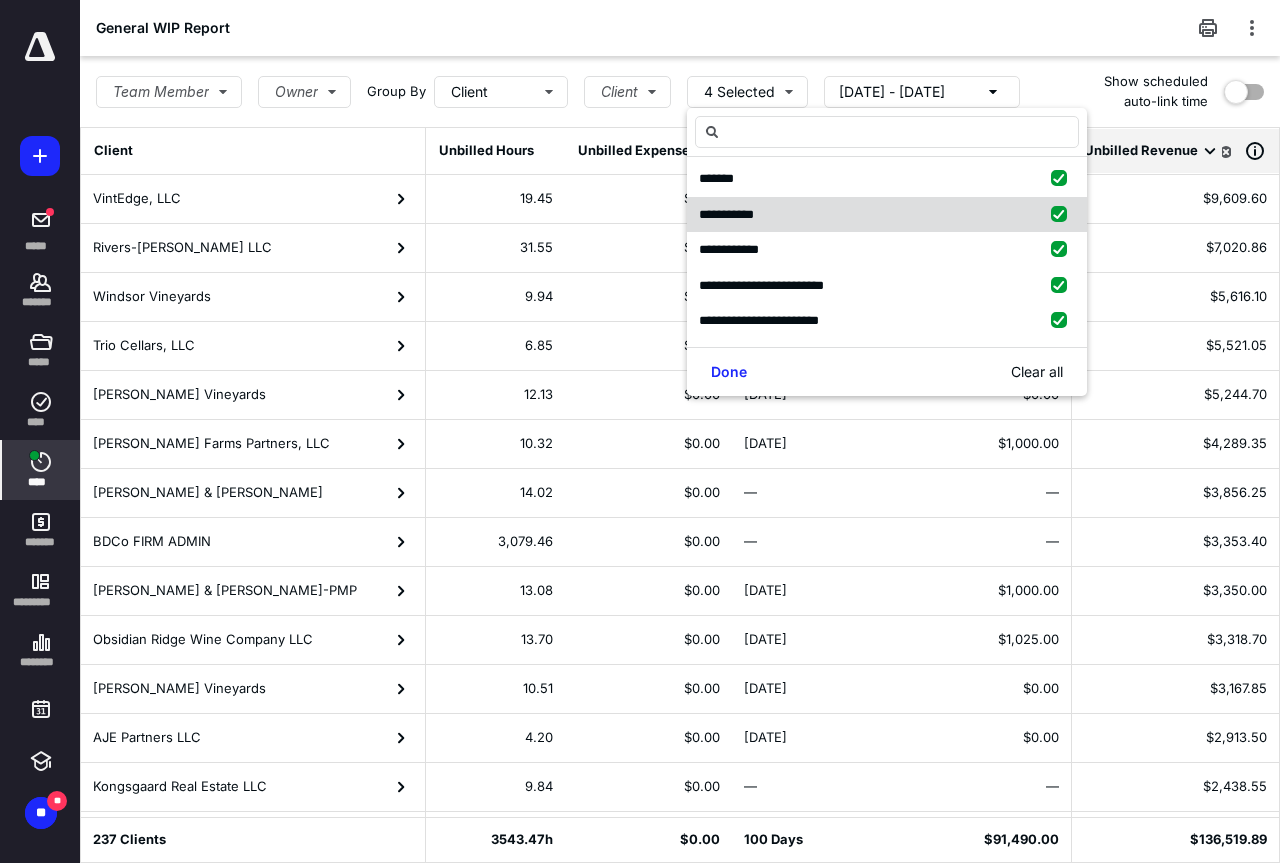 checkbox on "true" 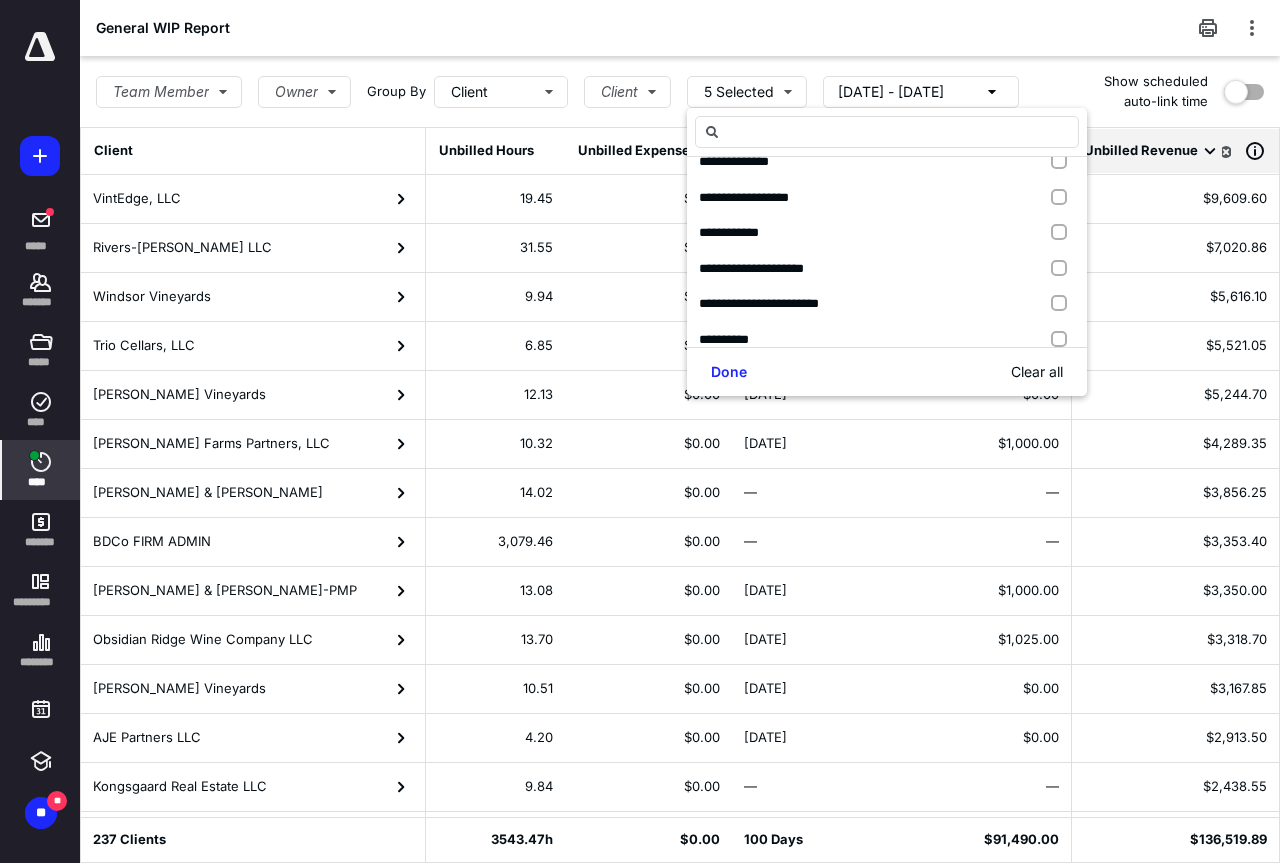 scroll, scrollTop: 0, scrollLeft: 0, axis: both 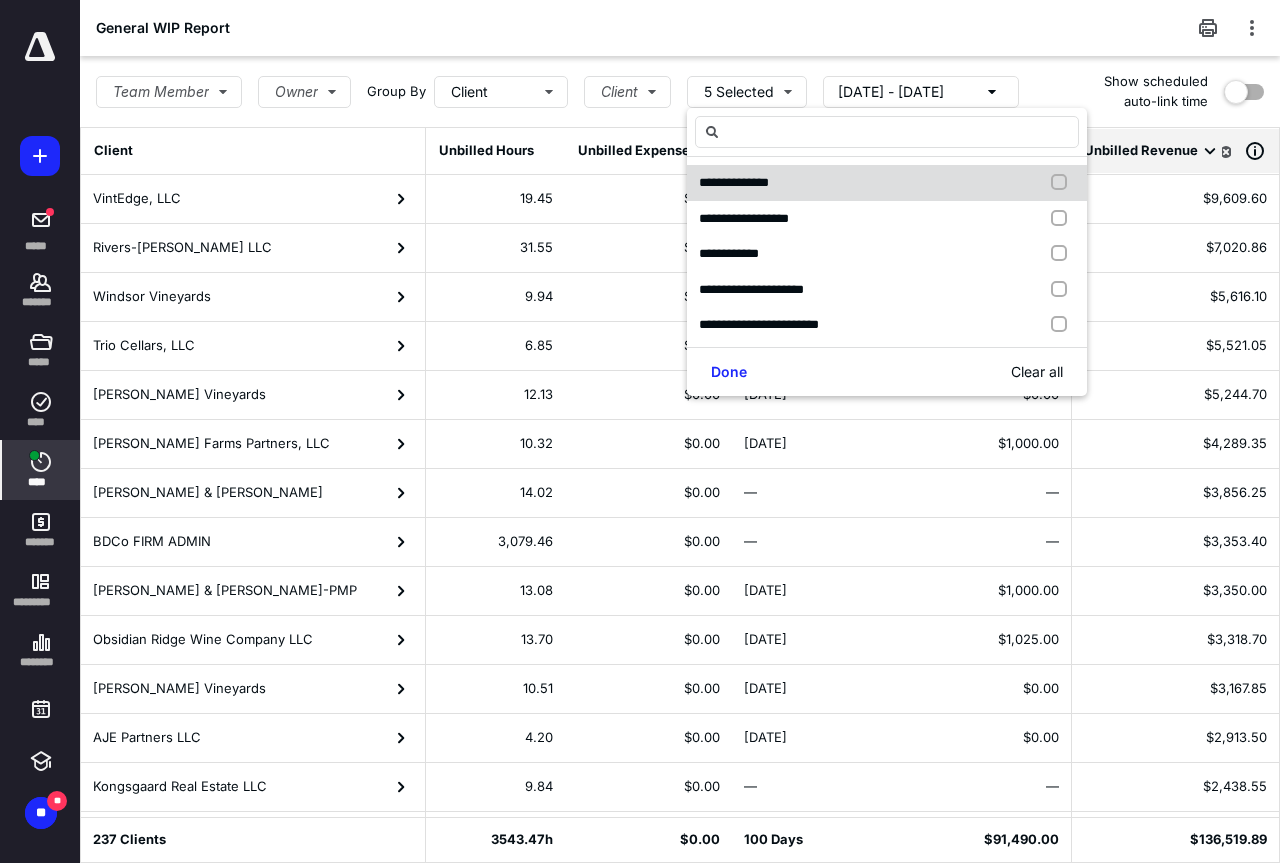 click at bounding box center [1063, 183] 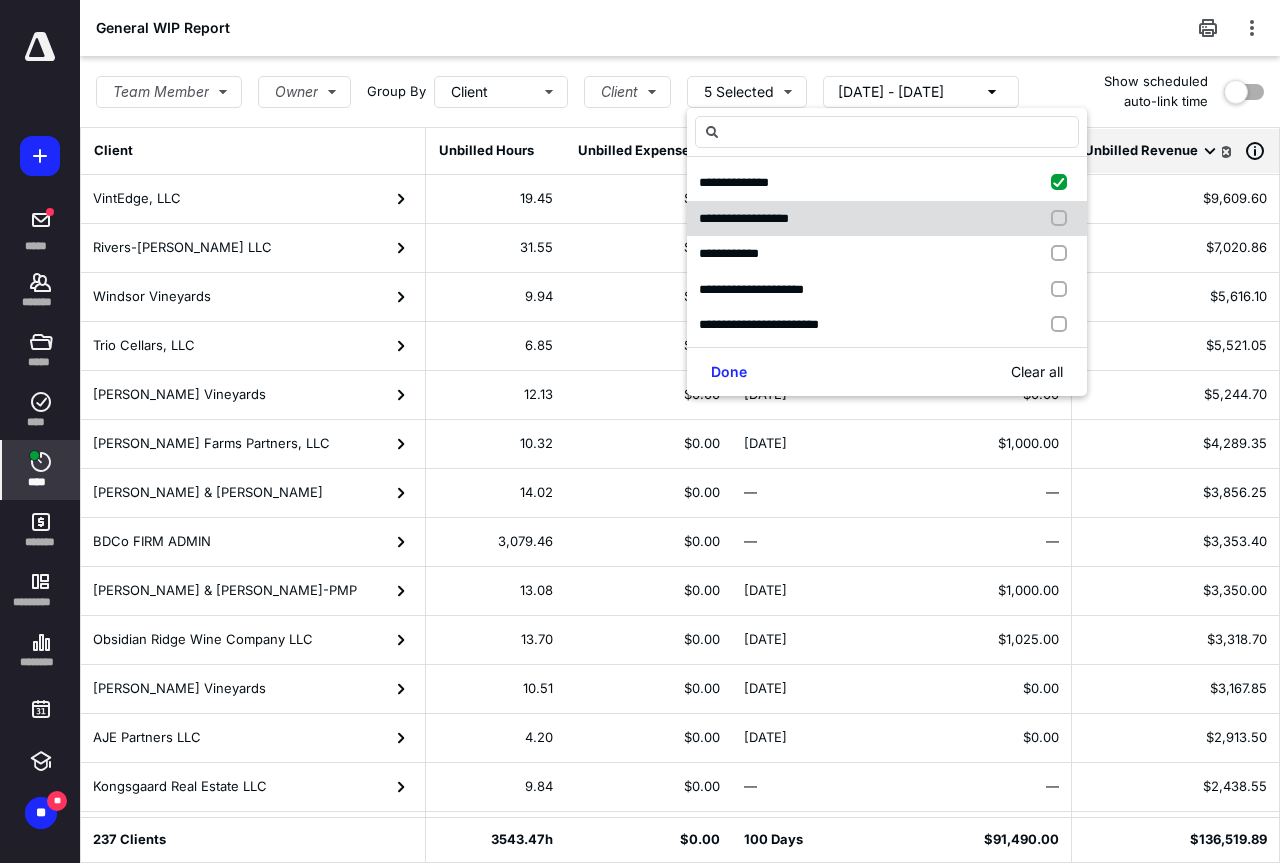 checkbox on "true" 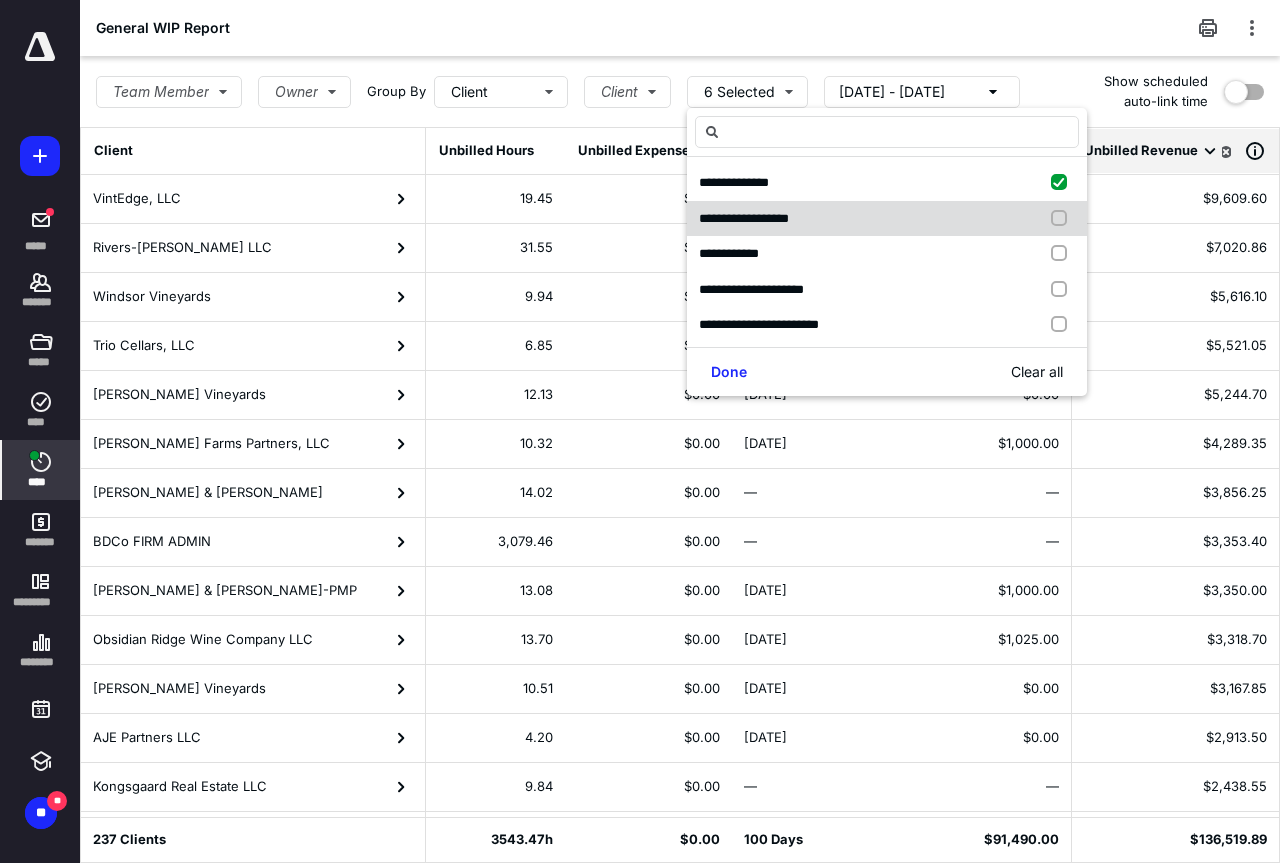 click at bounding box center [1063, 219] 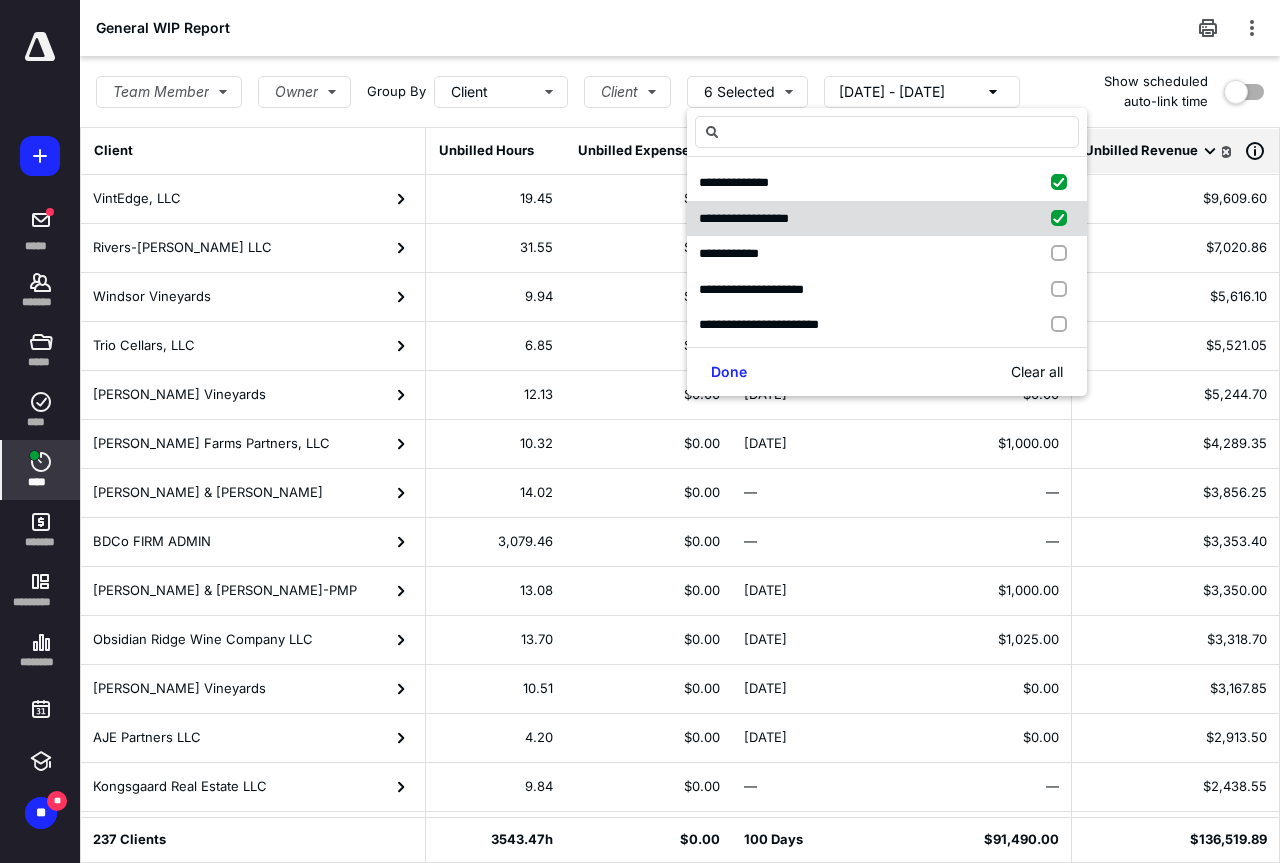 checkbox on "true" 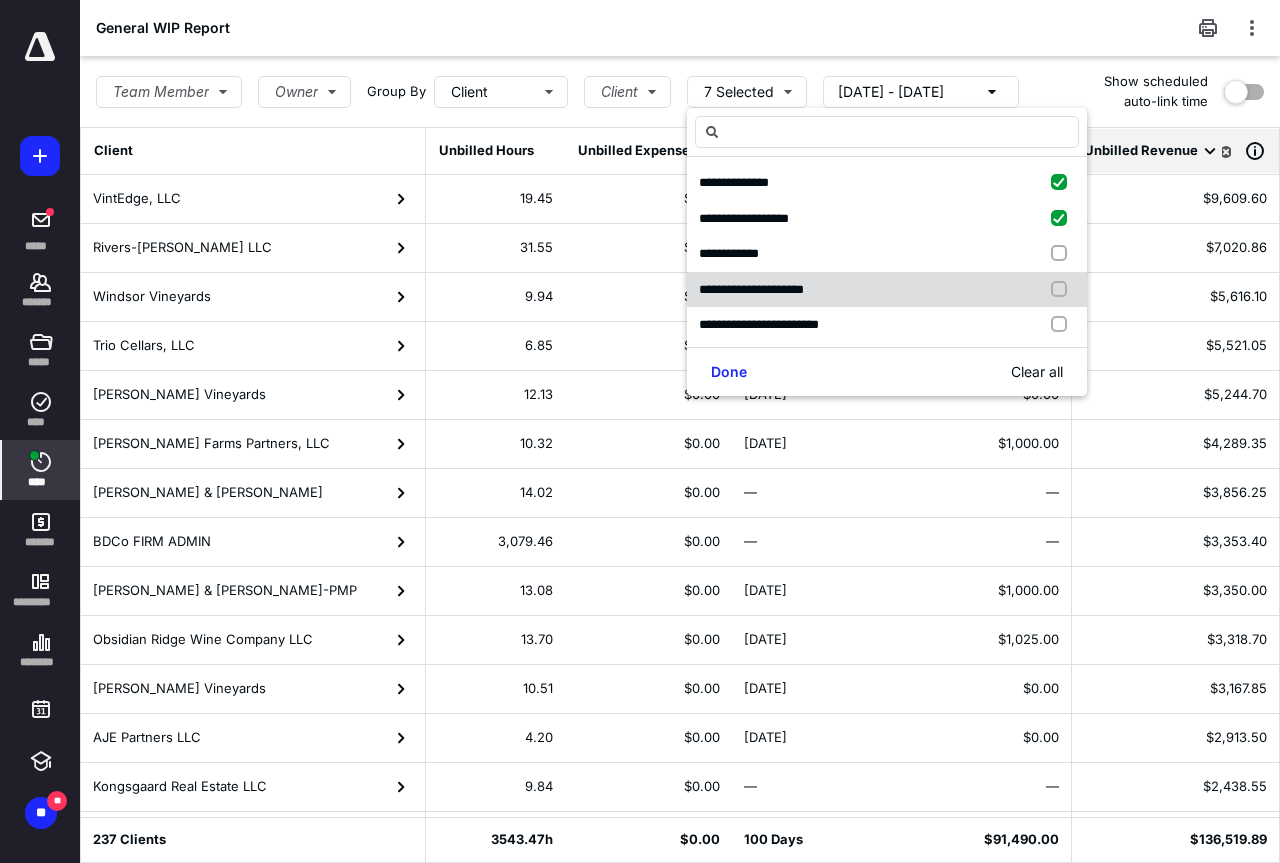 click at bounding box center [1063, 290] 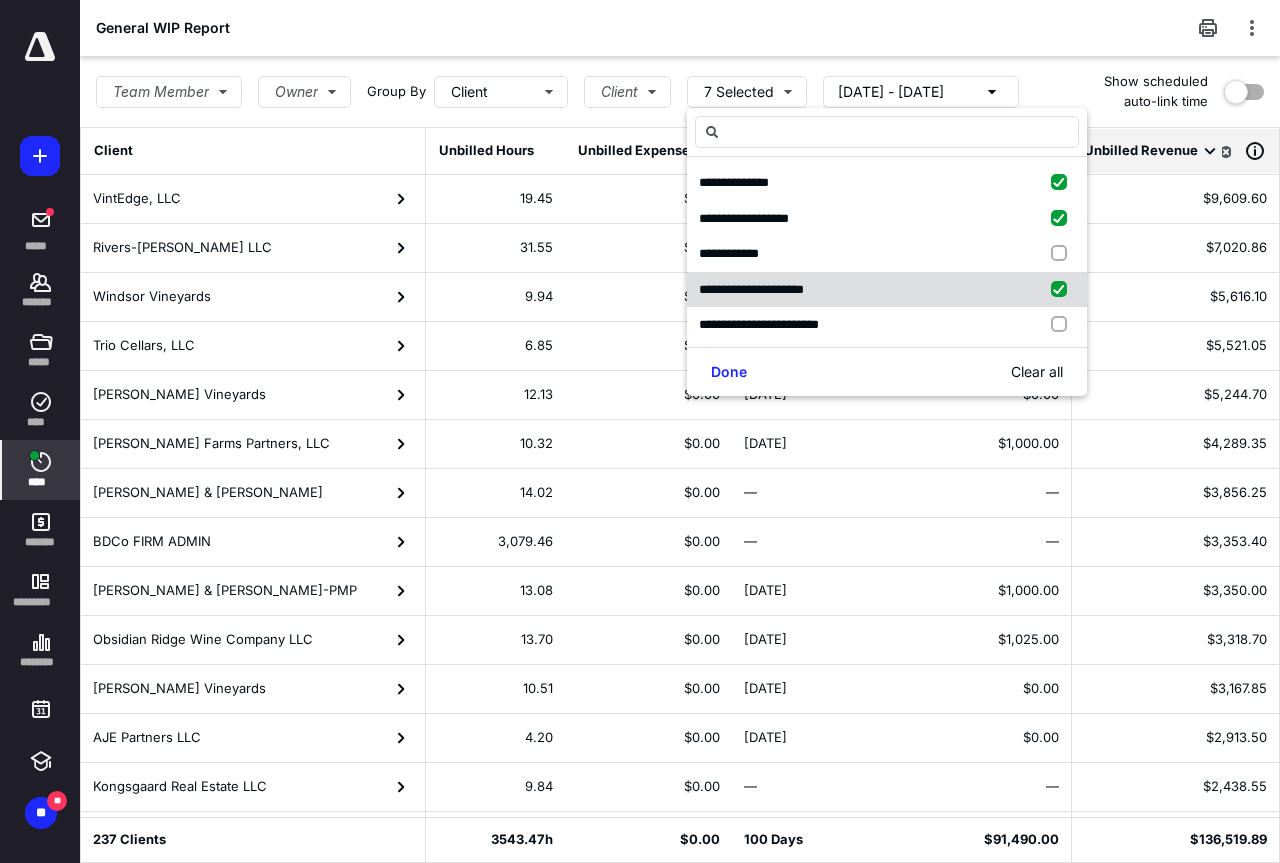 checkbox on "true" 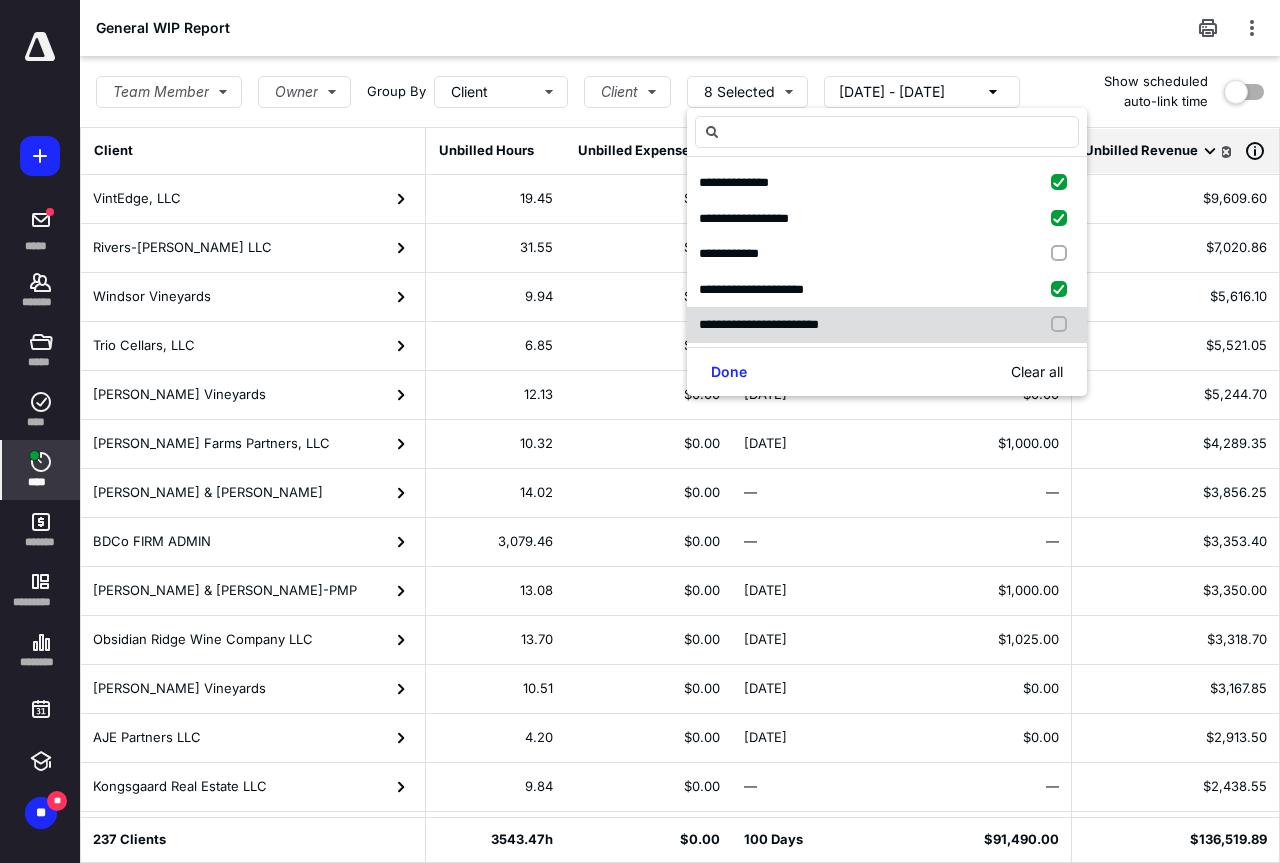 click at bounding box center [1063, 325] 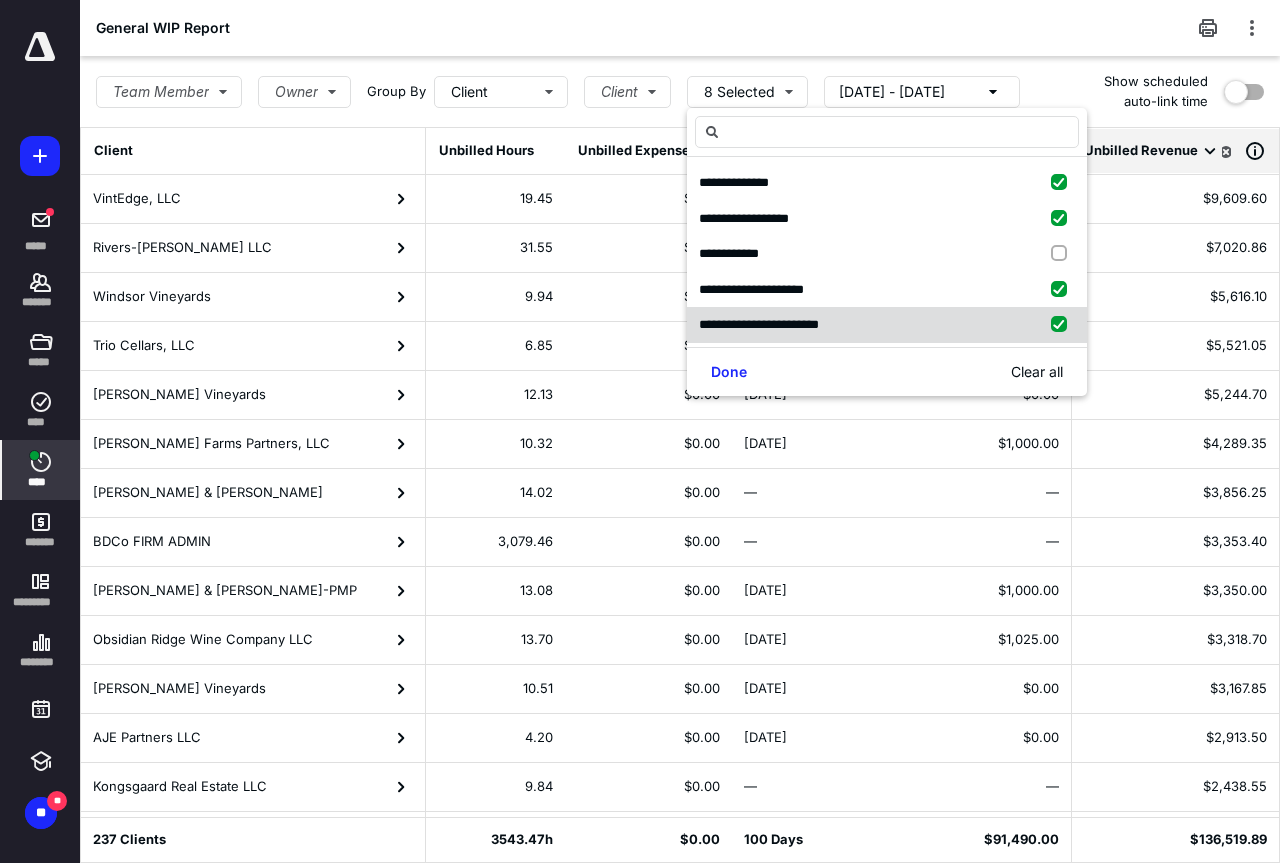 checkbox on "true" 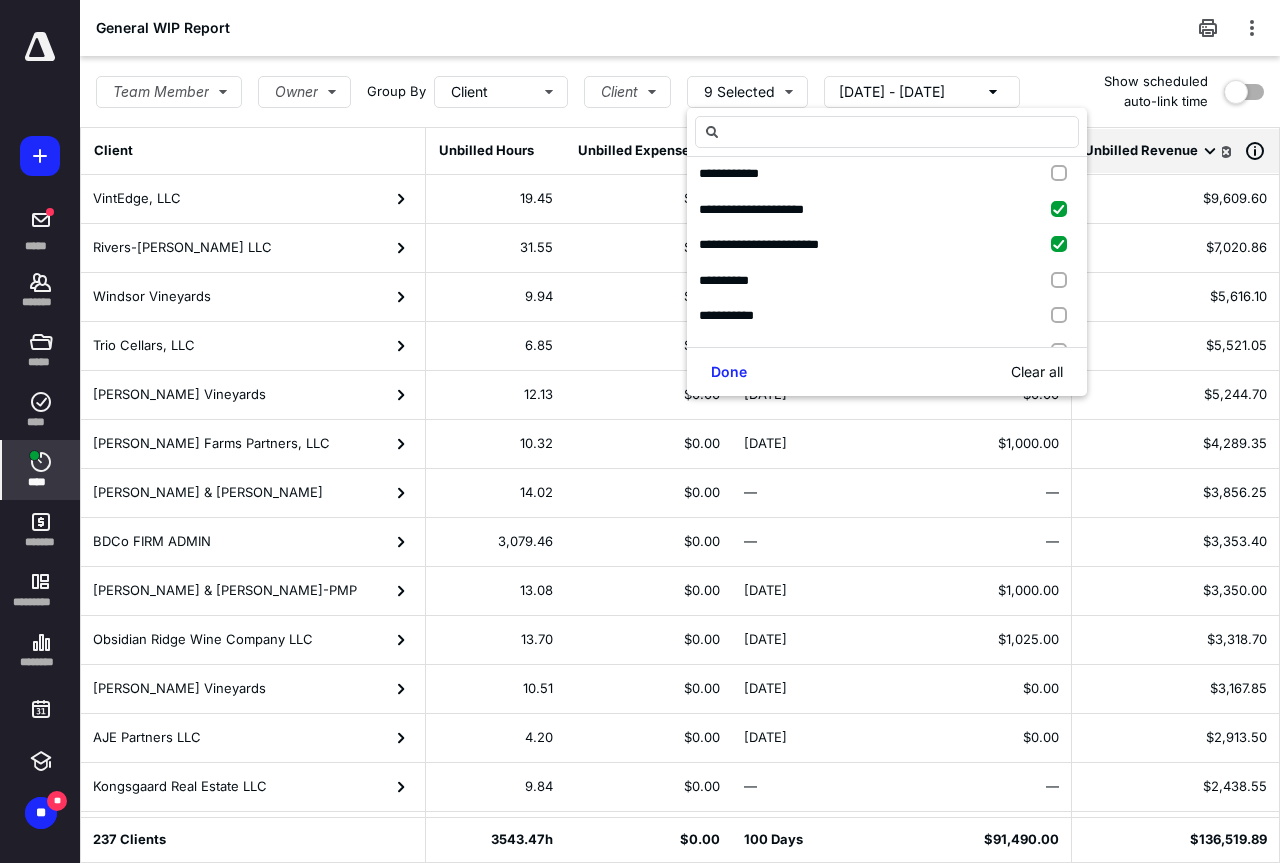 scroll, scrollTop: 120, scrollLeft: 0, axis: vertical 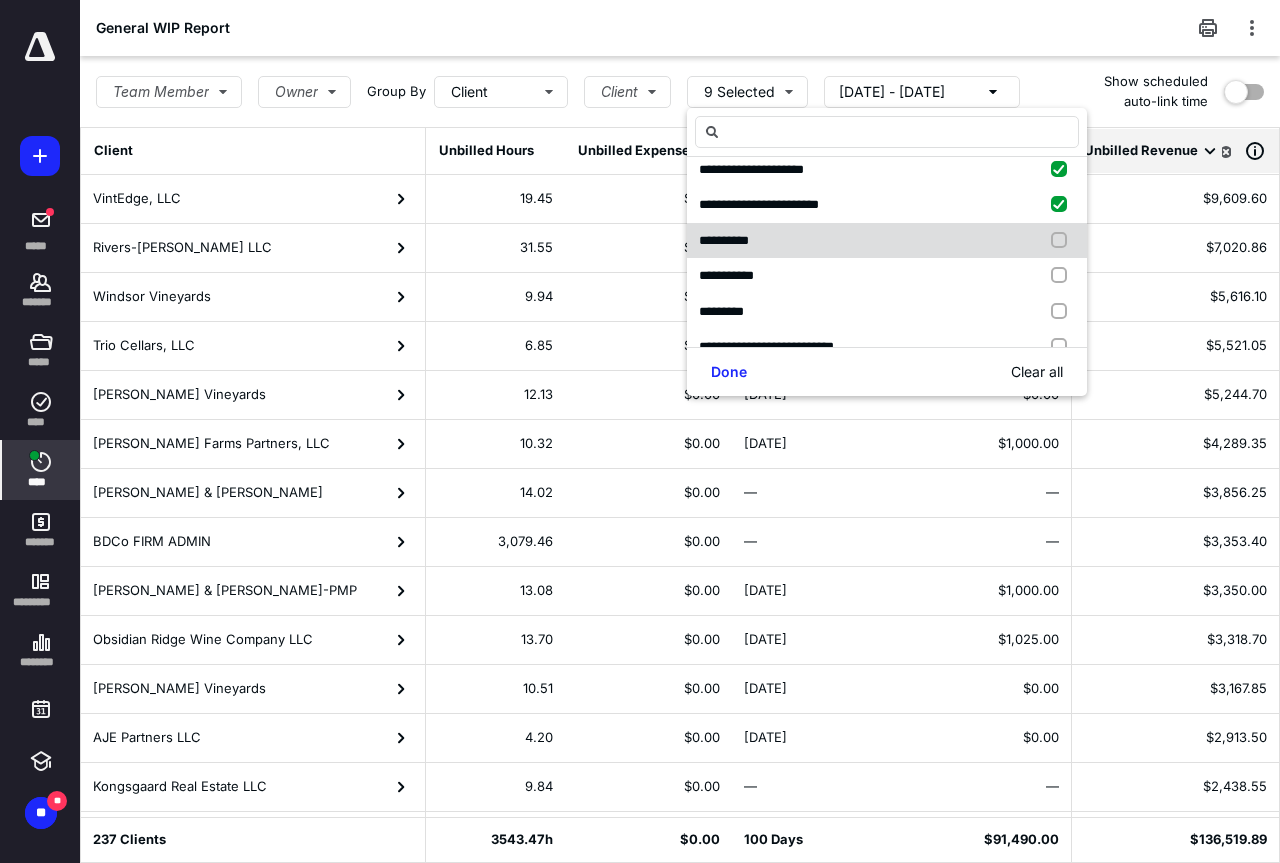 click at bounding box center [1063, 241] 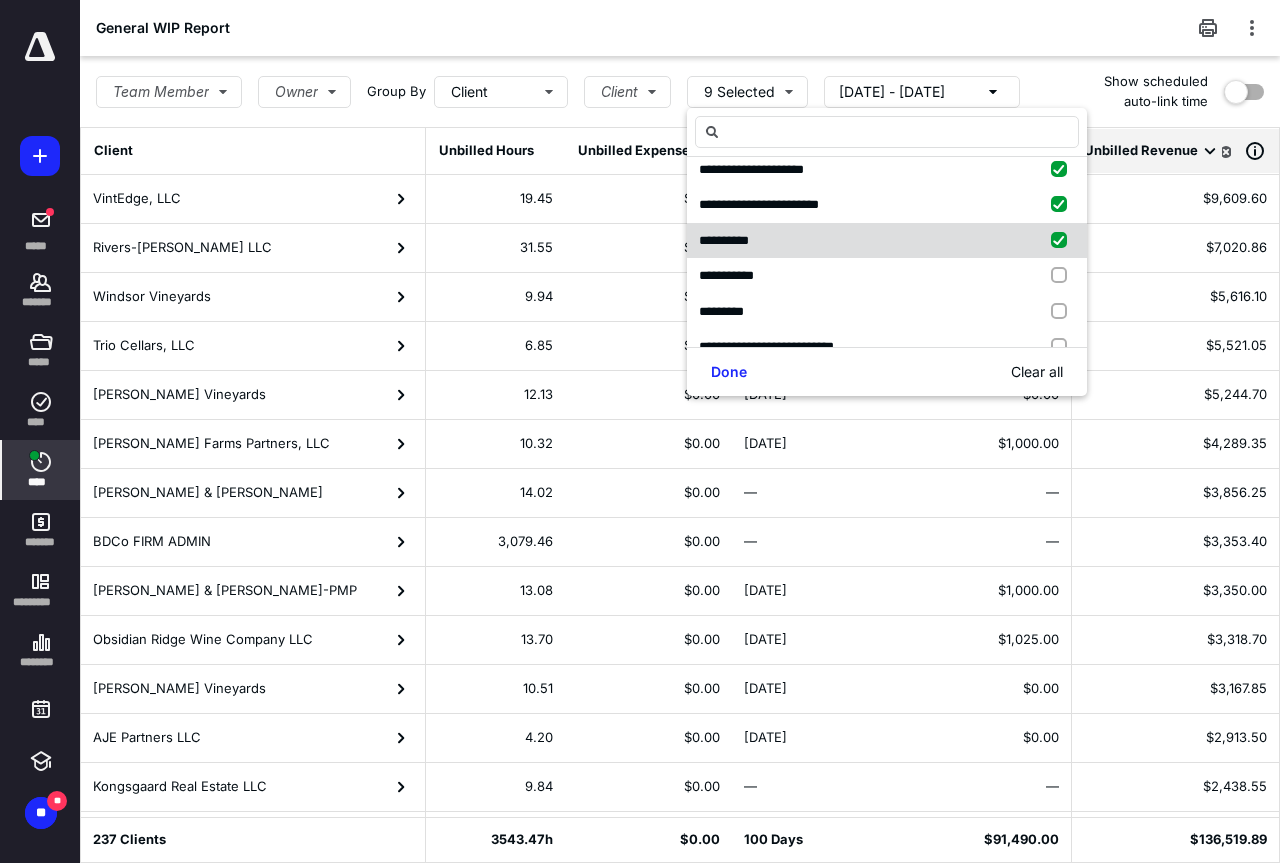 checkbox on "true" 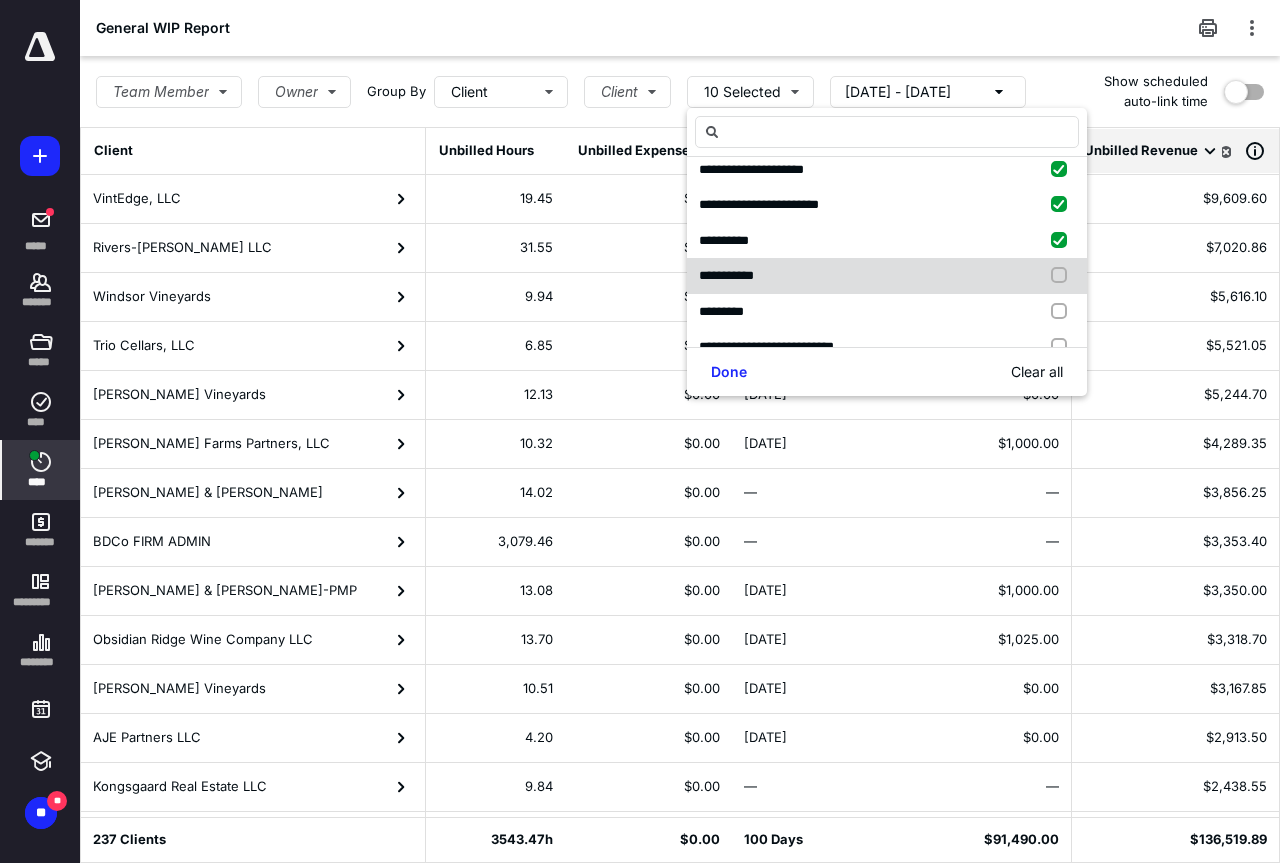 click at bounding box center [1063, 276] 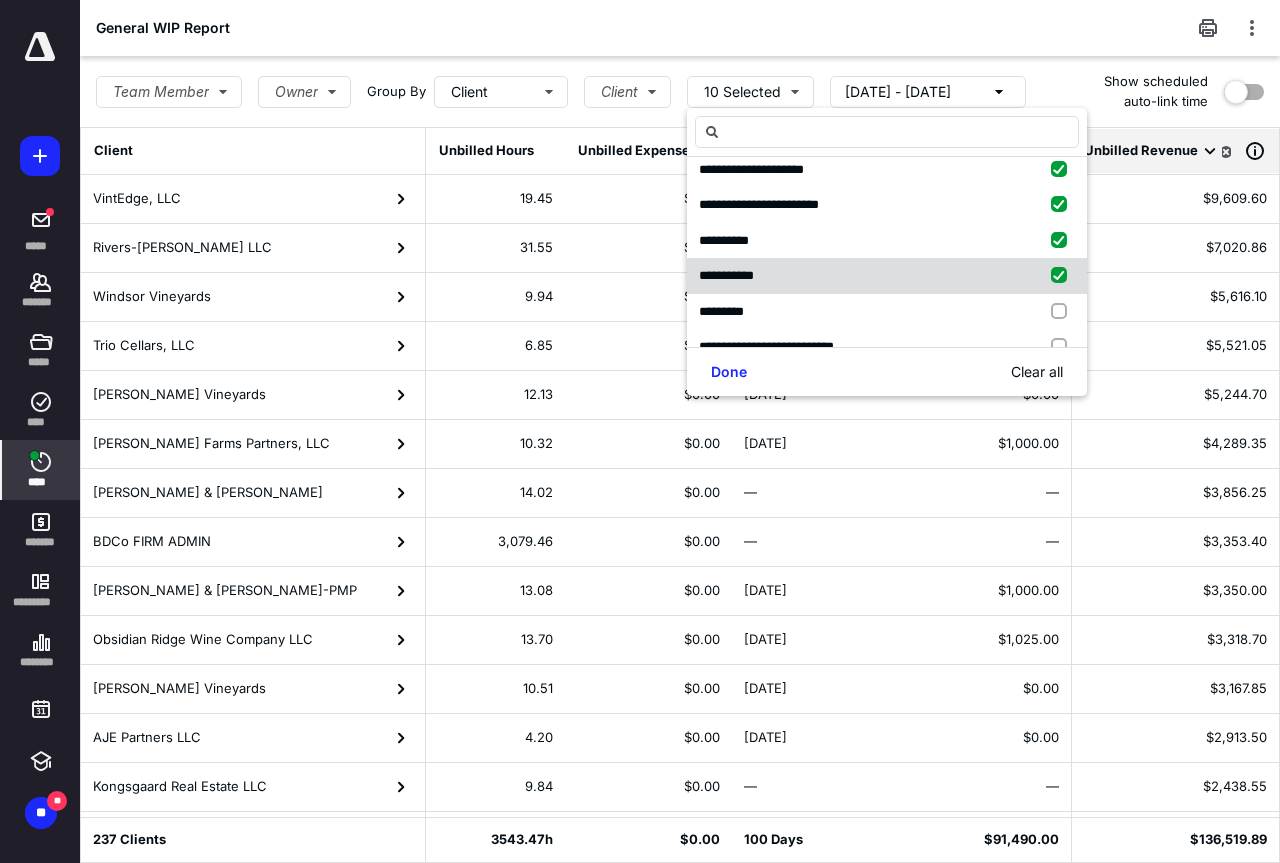checkbox on "true" 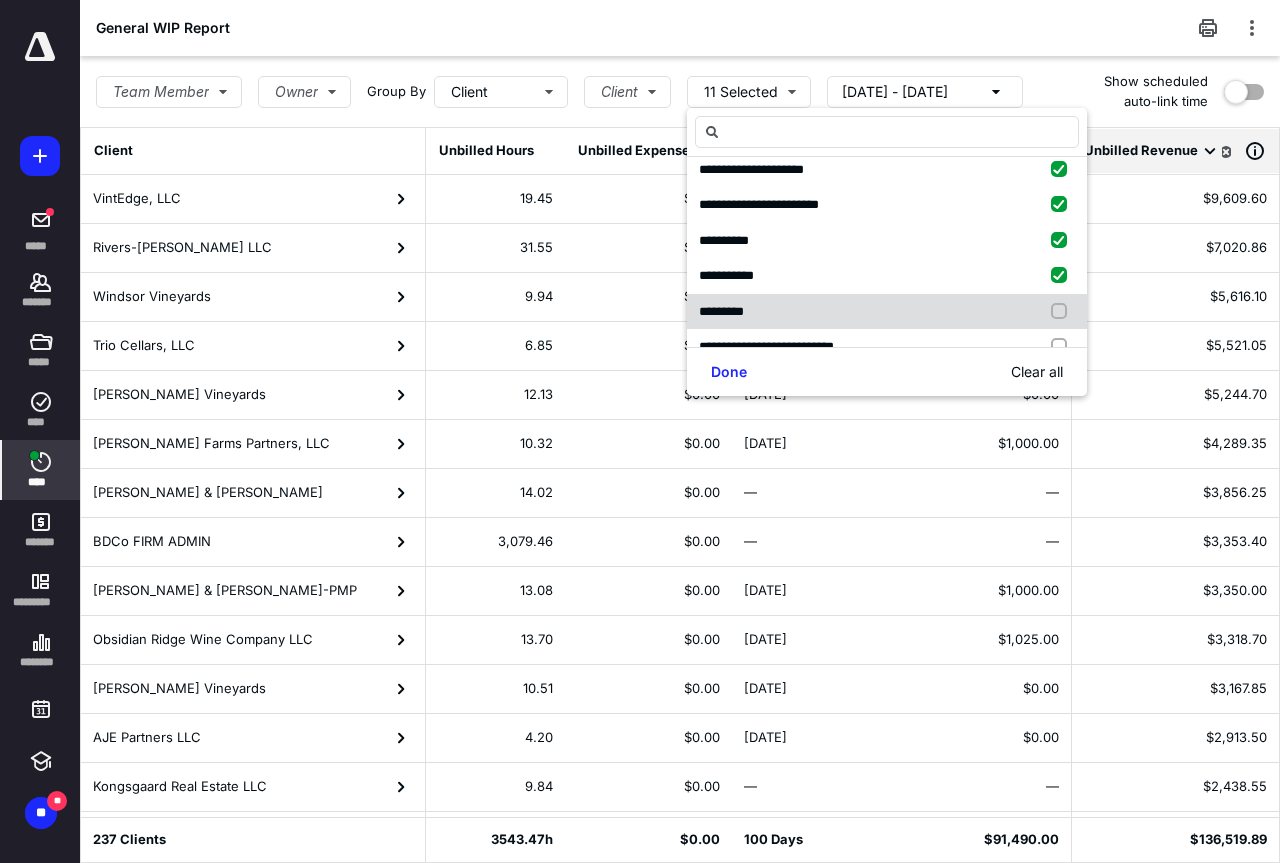 click at bounding box center [1063, 312] 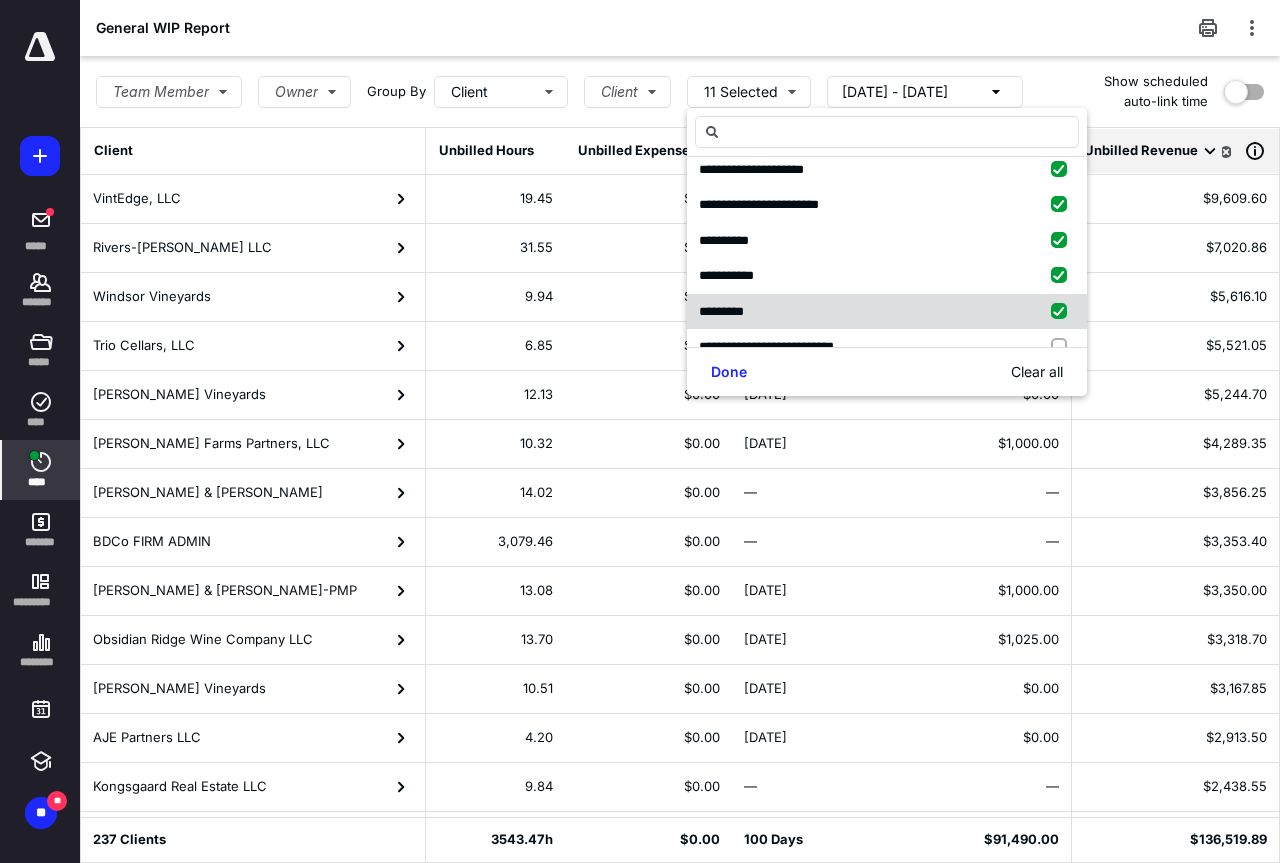 checkbox on "true" 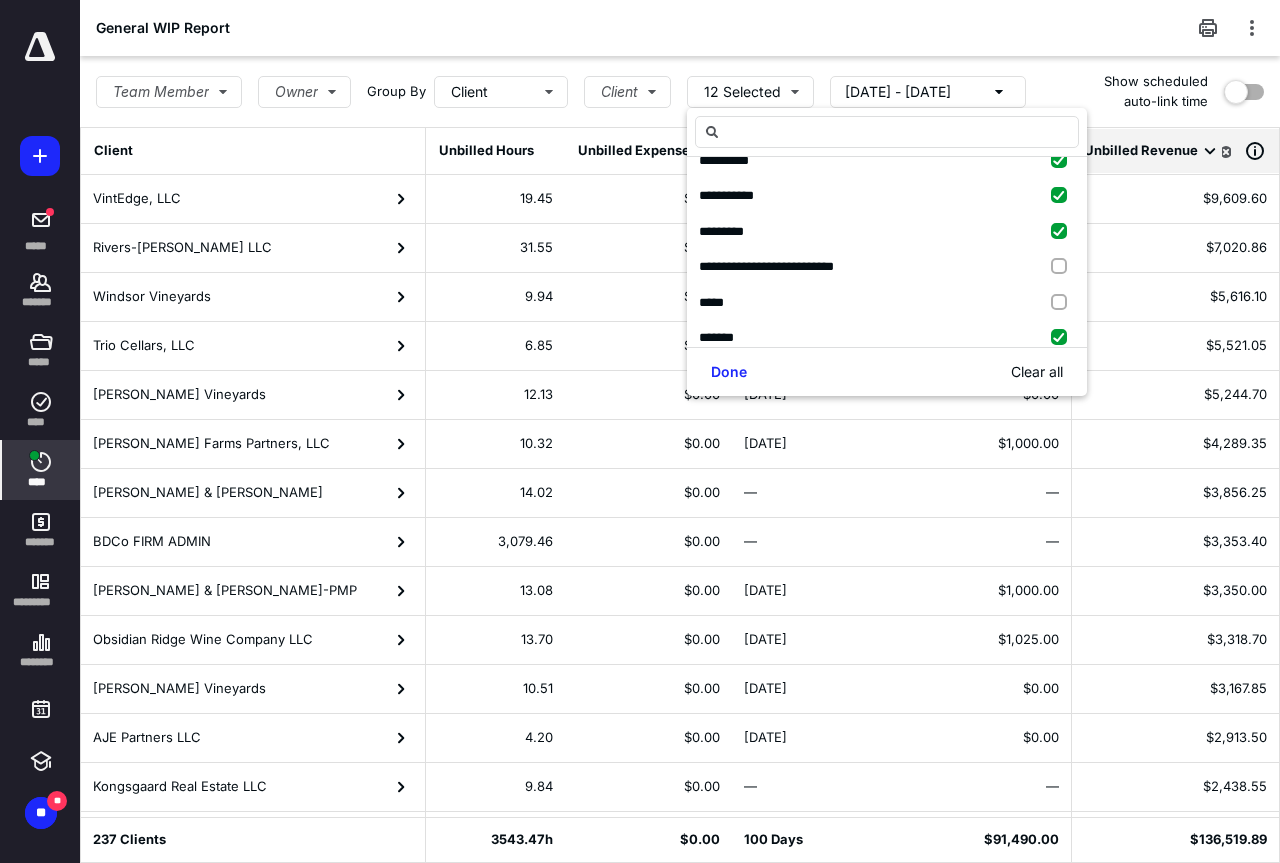 scroll, scrollTop: 240, scrollLeft: 0, axis: vertical 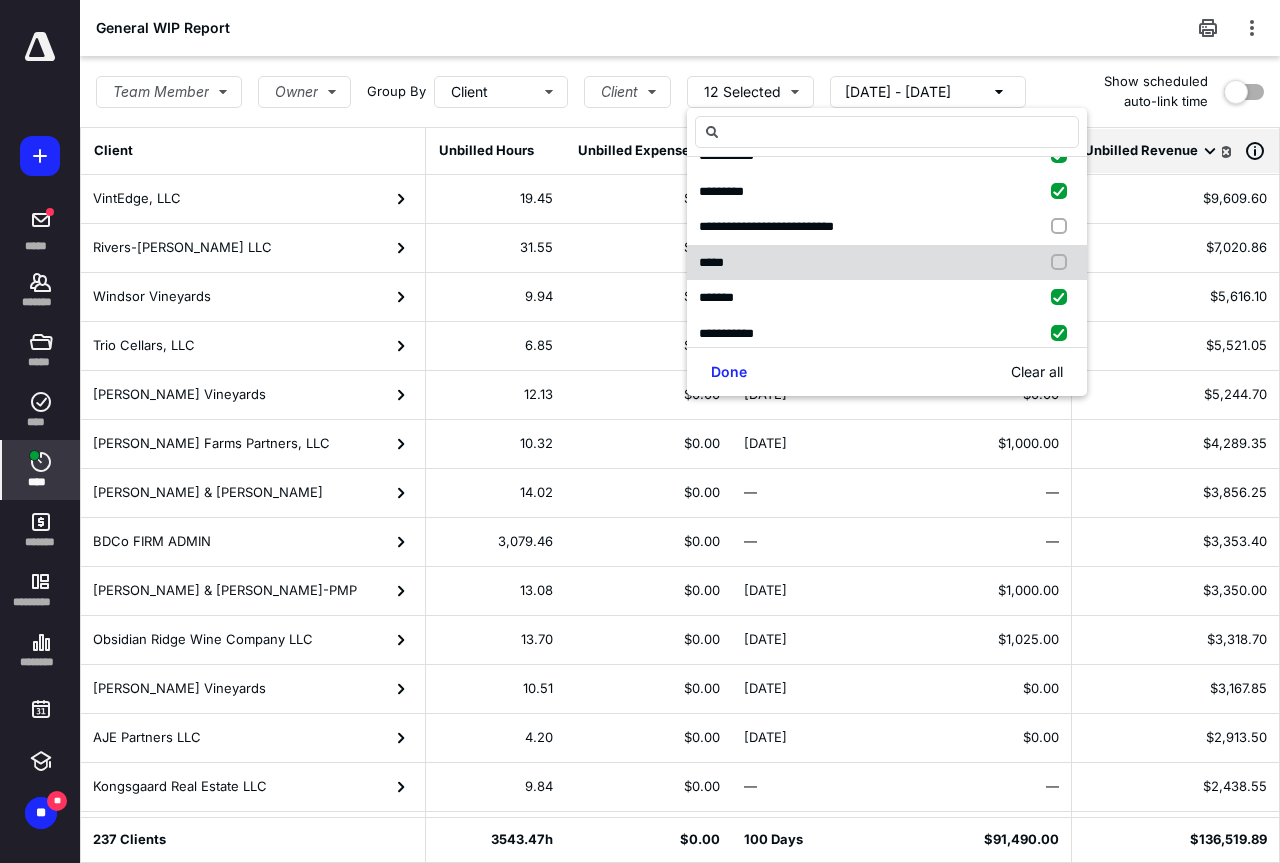 click at bounding box center (1063, 263) 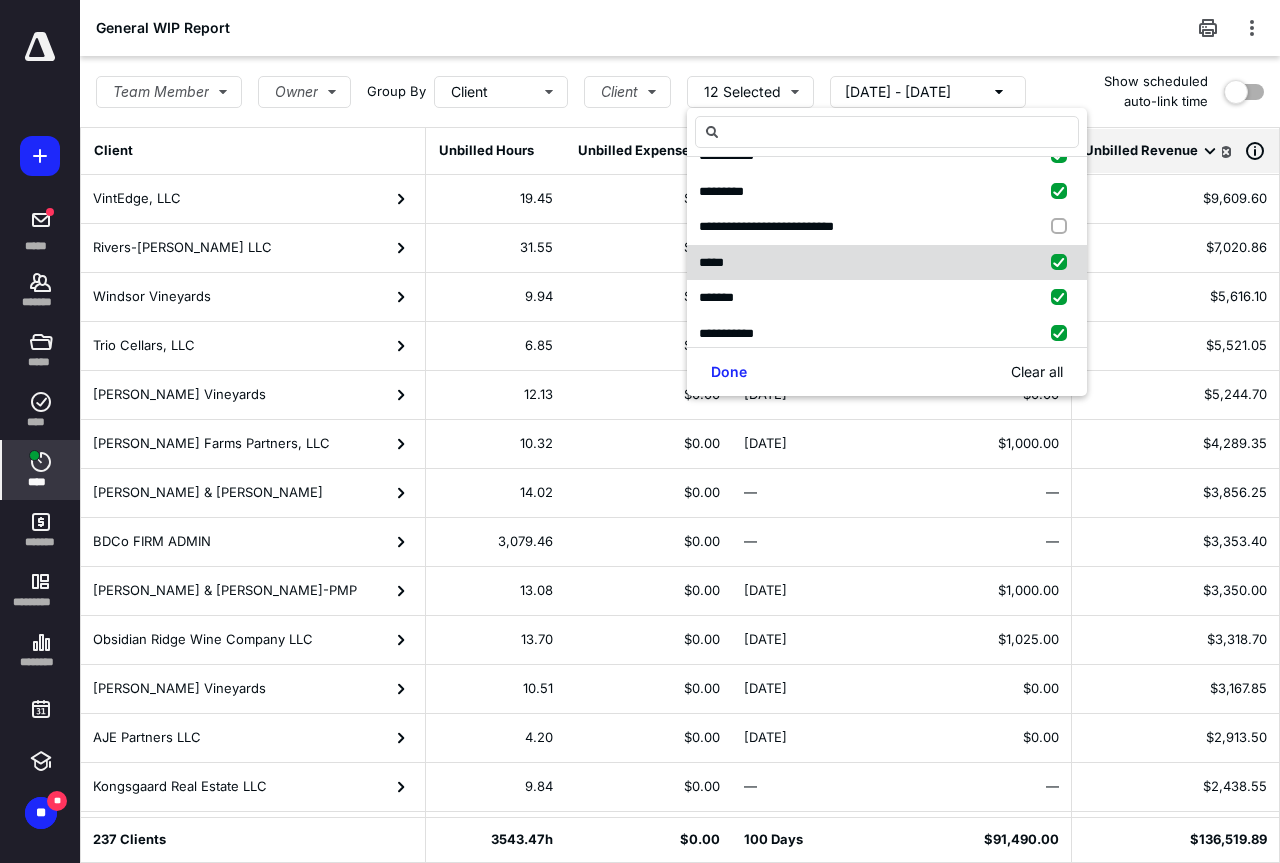 checkbox on "true" 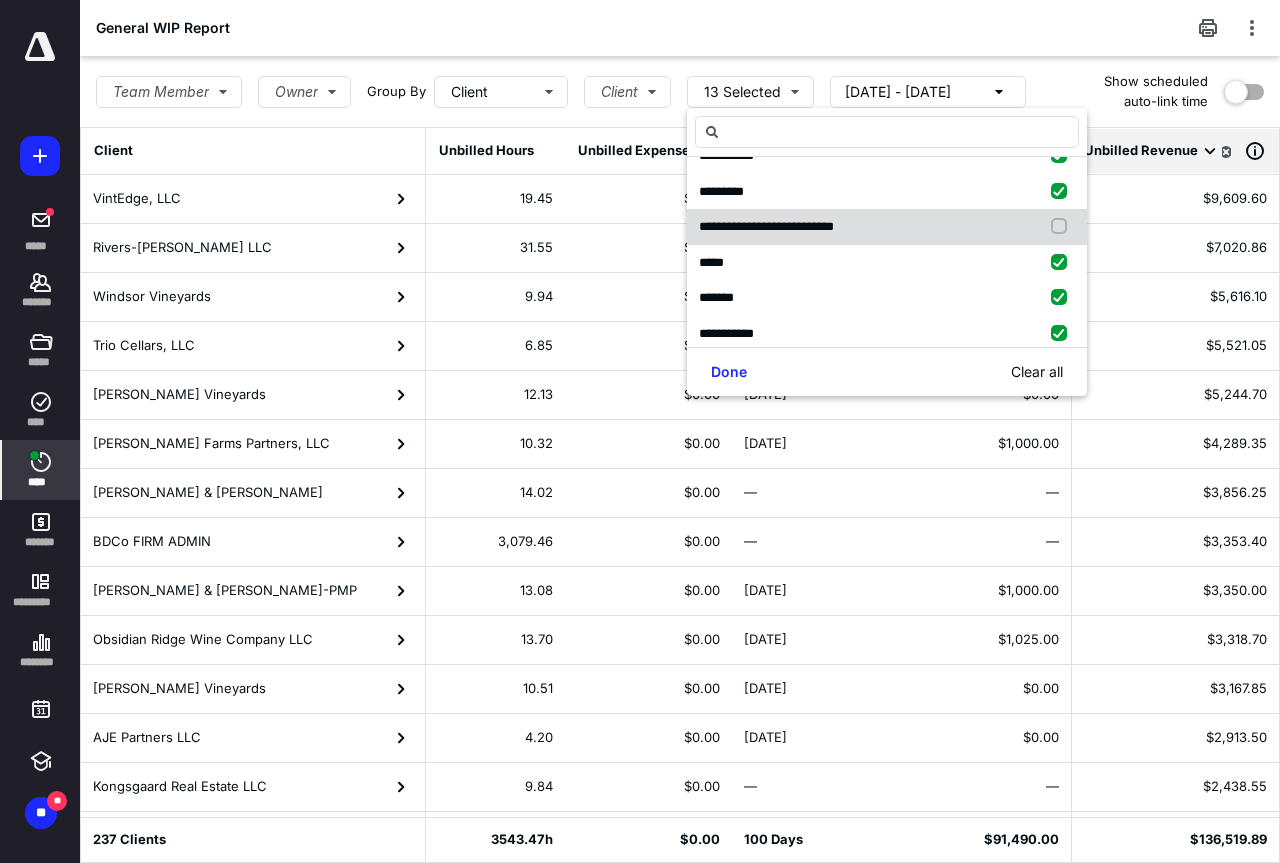 click at bounding box center (1063, 227) 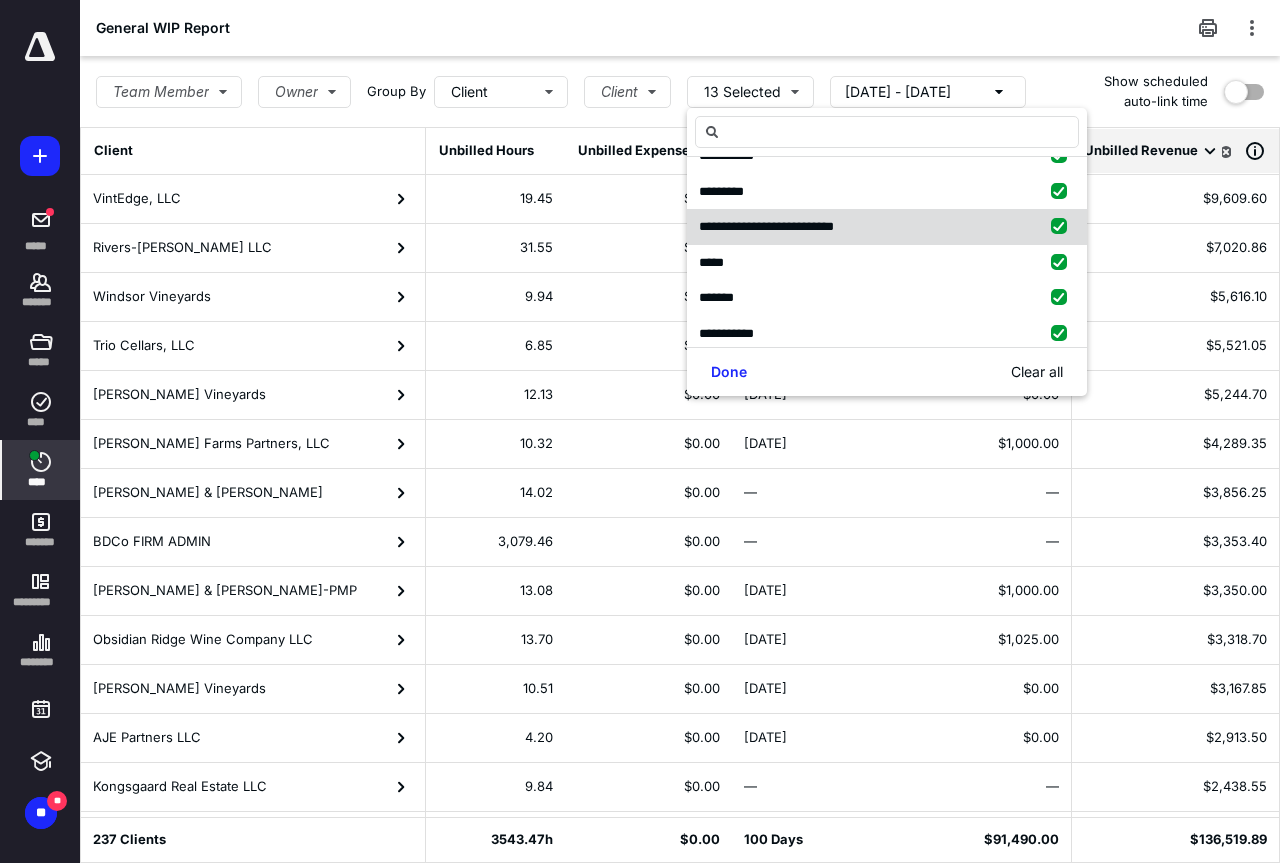 checkbox on "true" 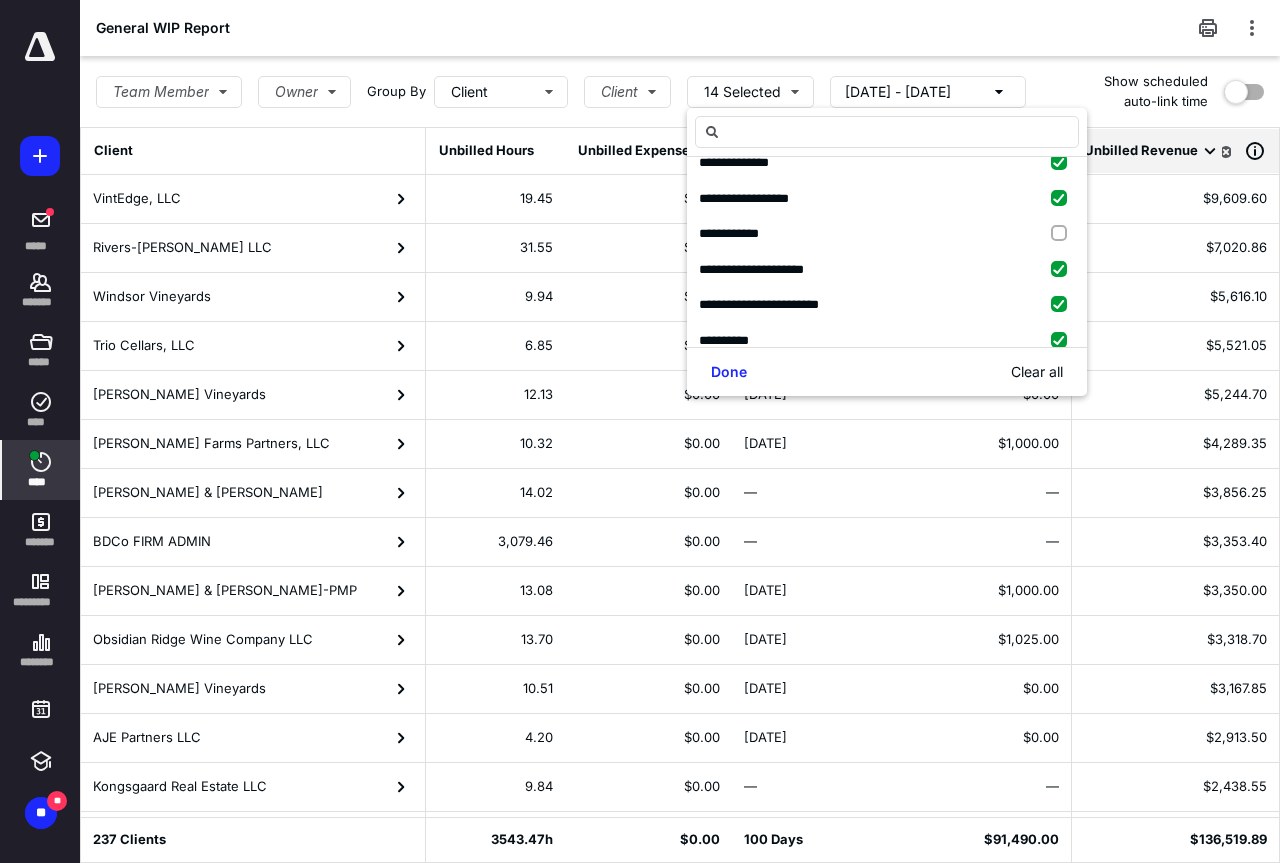 scroll, scrollTop: 0, scrollLeft: 0, axis: both 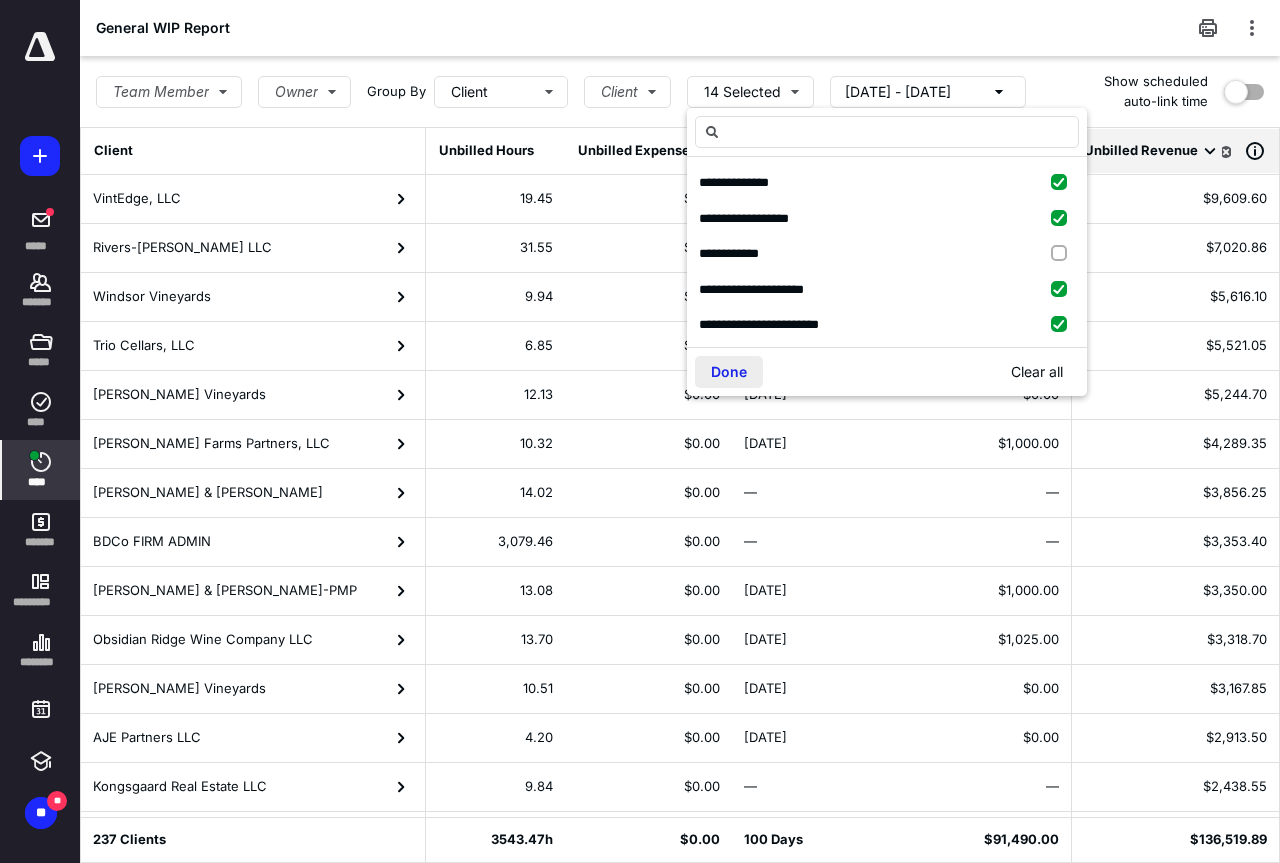 click on "Done" at bounding box center (729, 372) 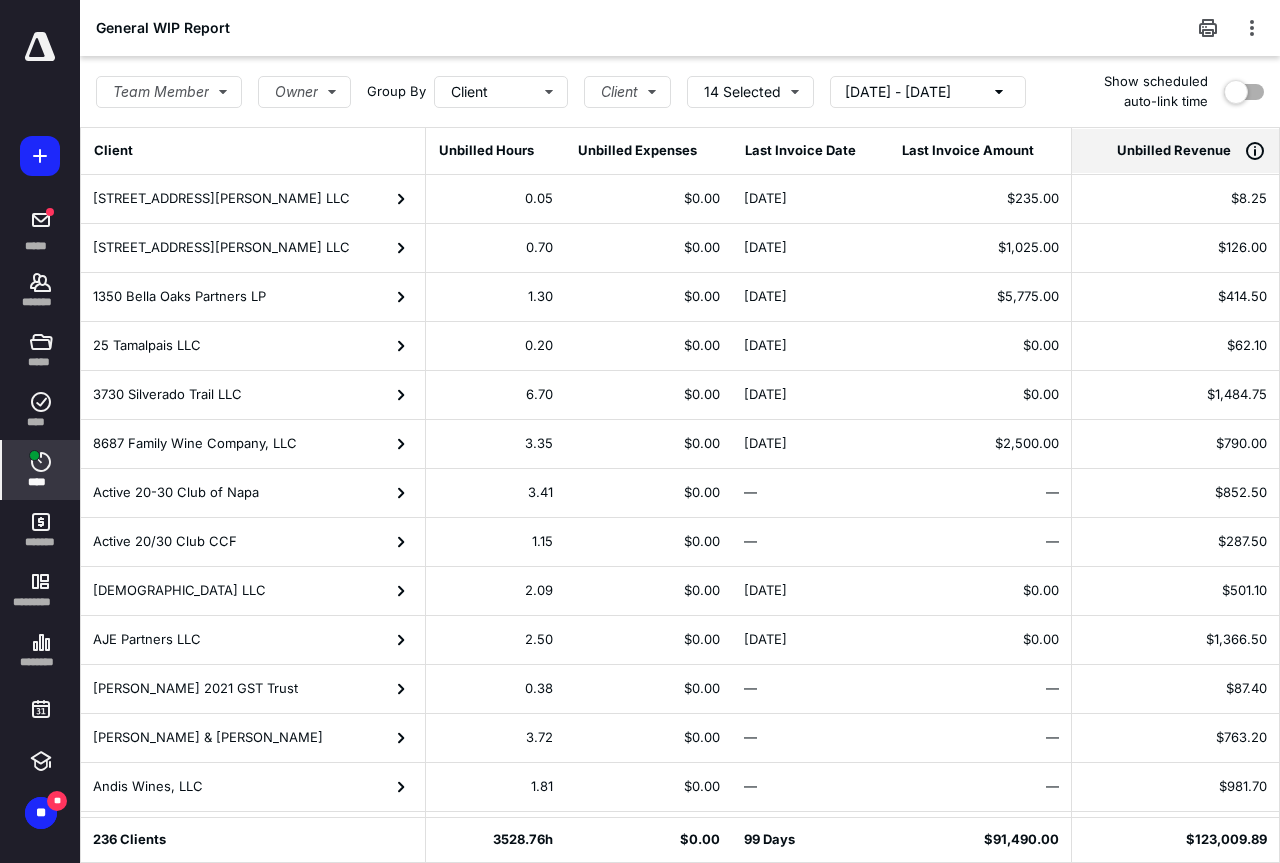 click on "Unbilled Revenue" at bounding box center (1174, 151) 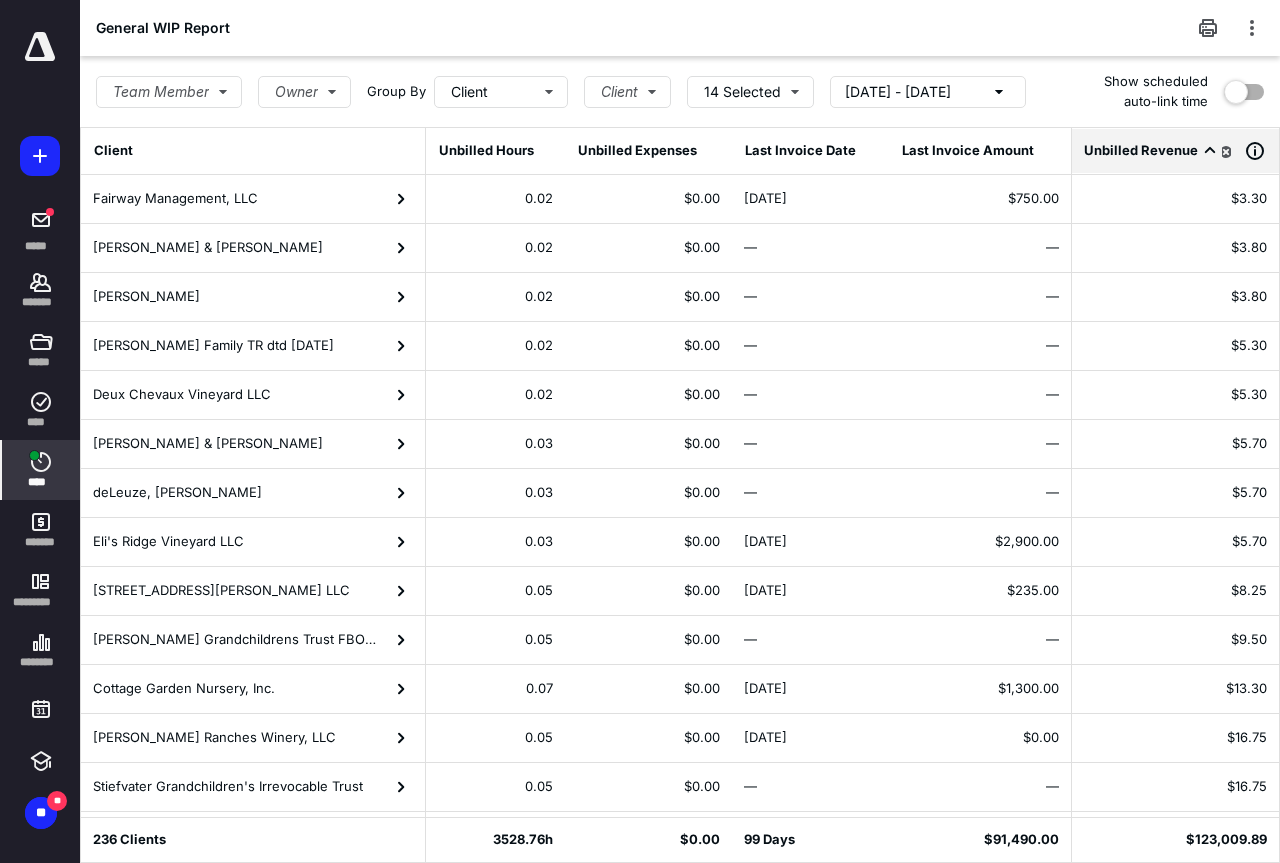 click on "Unbilled Revenue" at bounding box center [1141, 151] 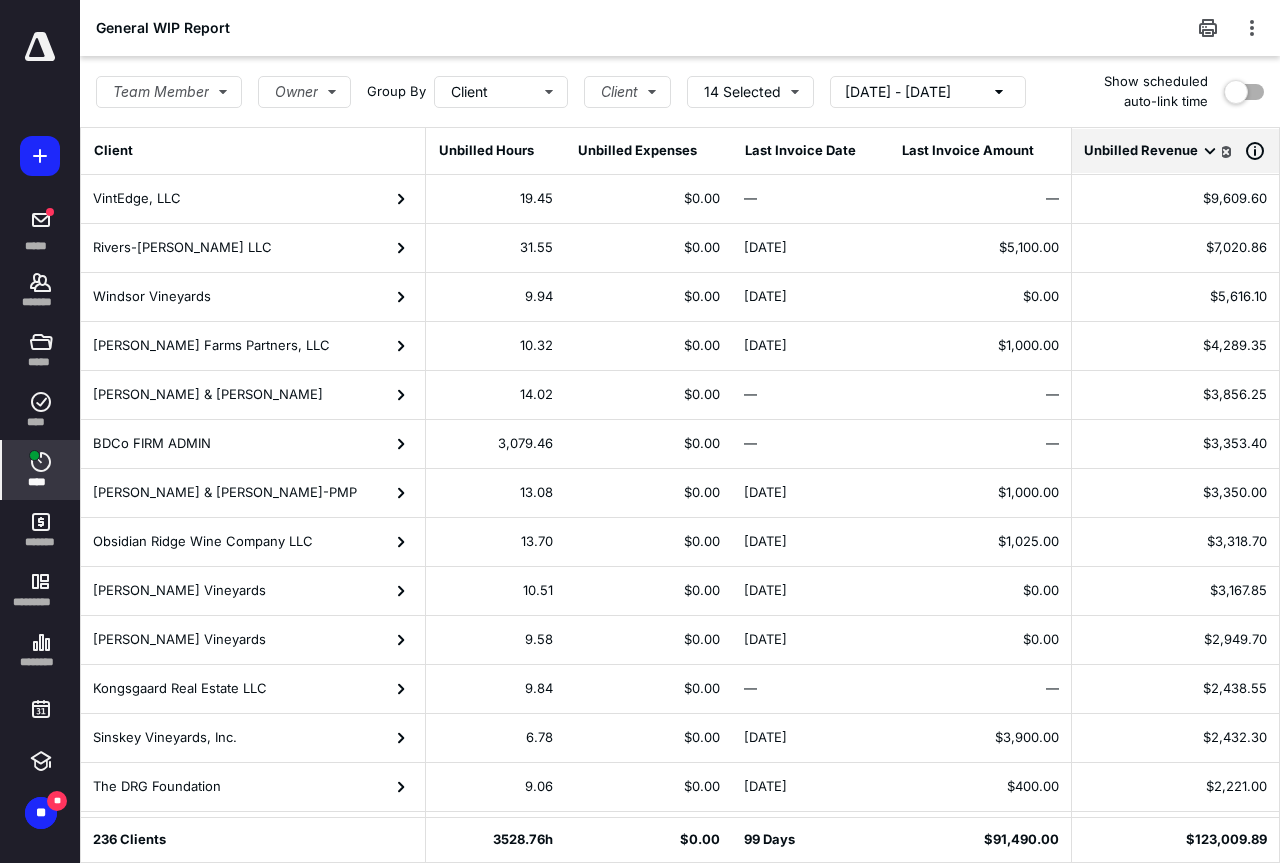 click on "[PERSON_NAME] Vineyards" at bounding box center [253, 591] 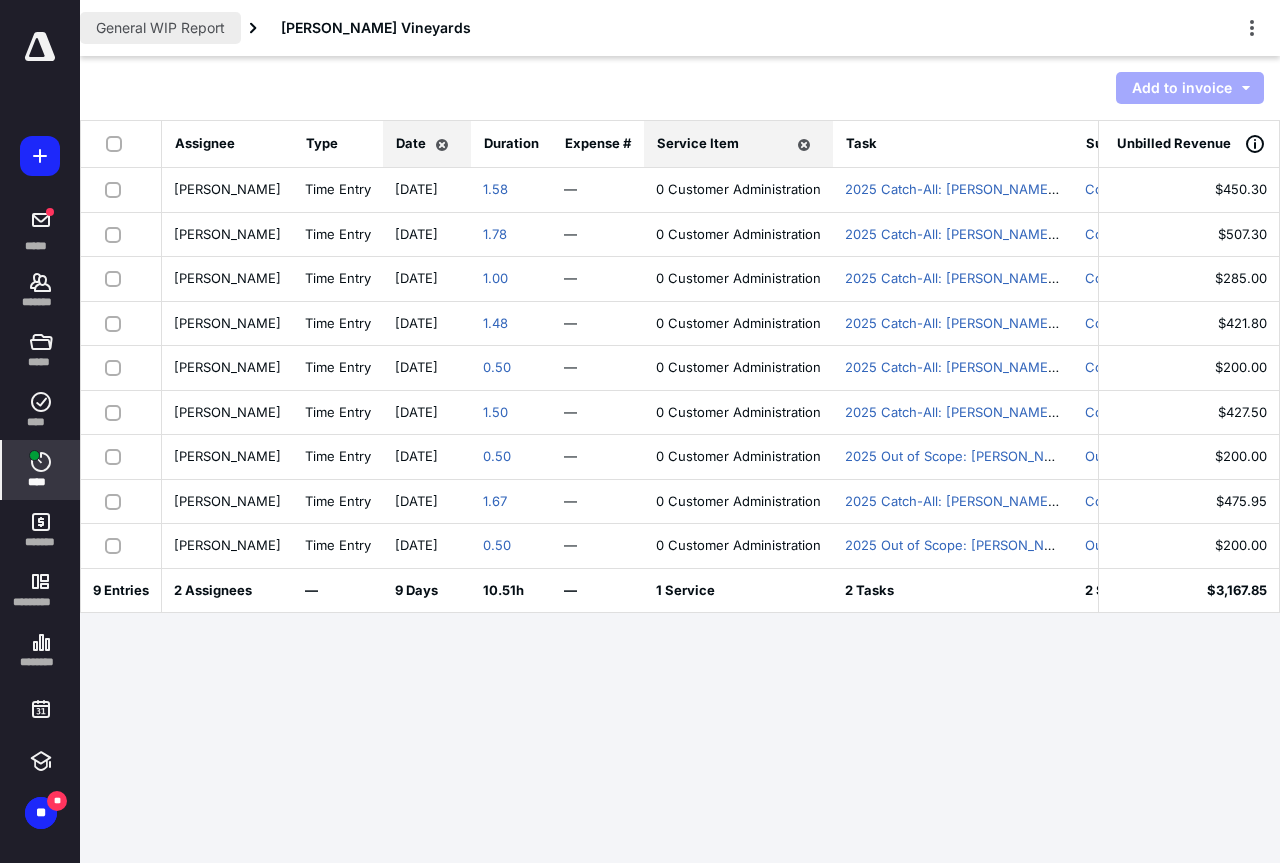 click on "General WIP Report" at bounding box center [160, 28] 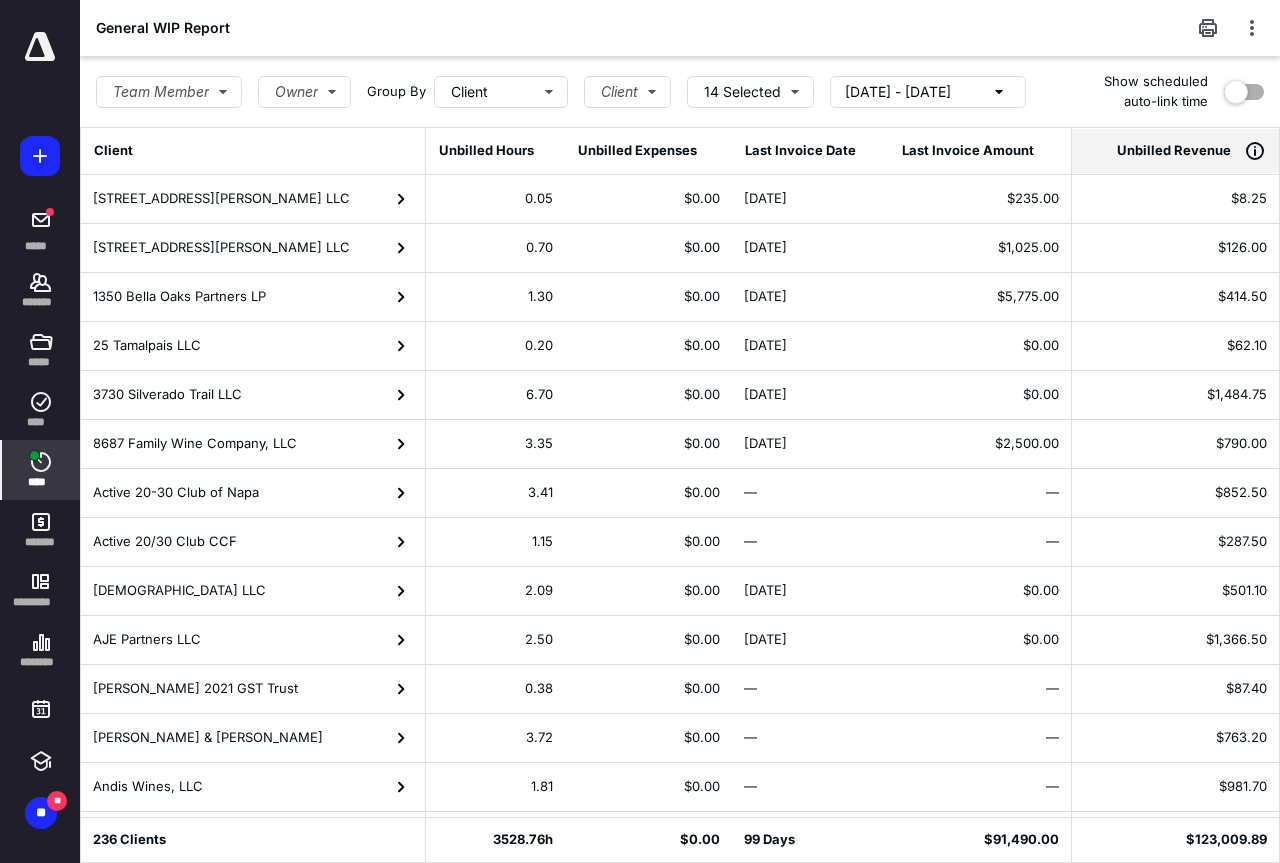 click on "Unbilled Revenue" at bounding box center (1175, 151) 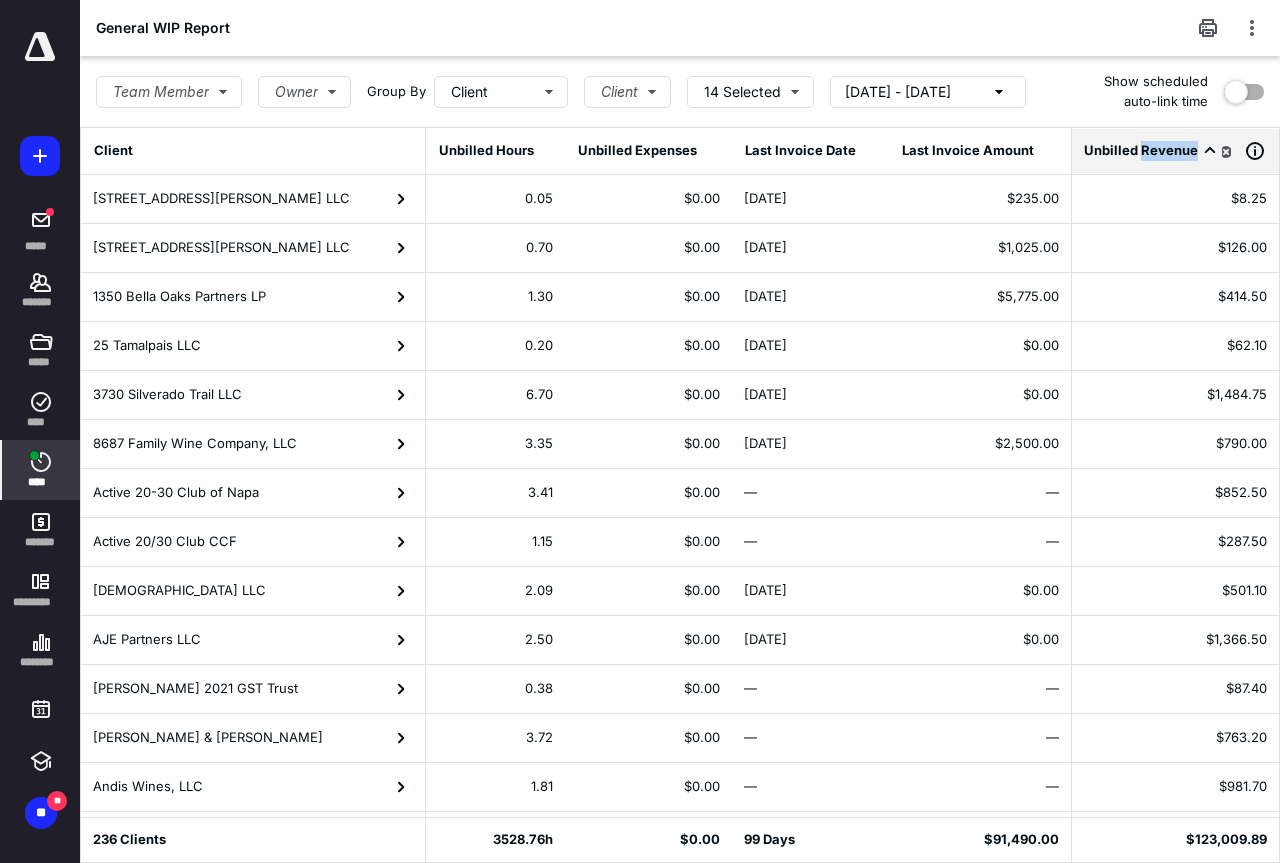 click on "Unbilled Revenue" at bounding box center (1175, 151) 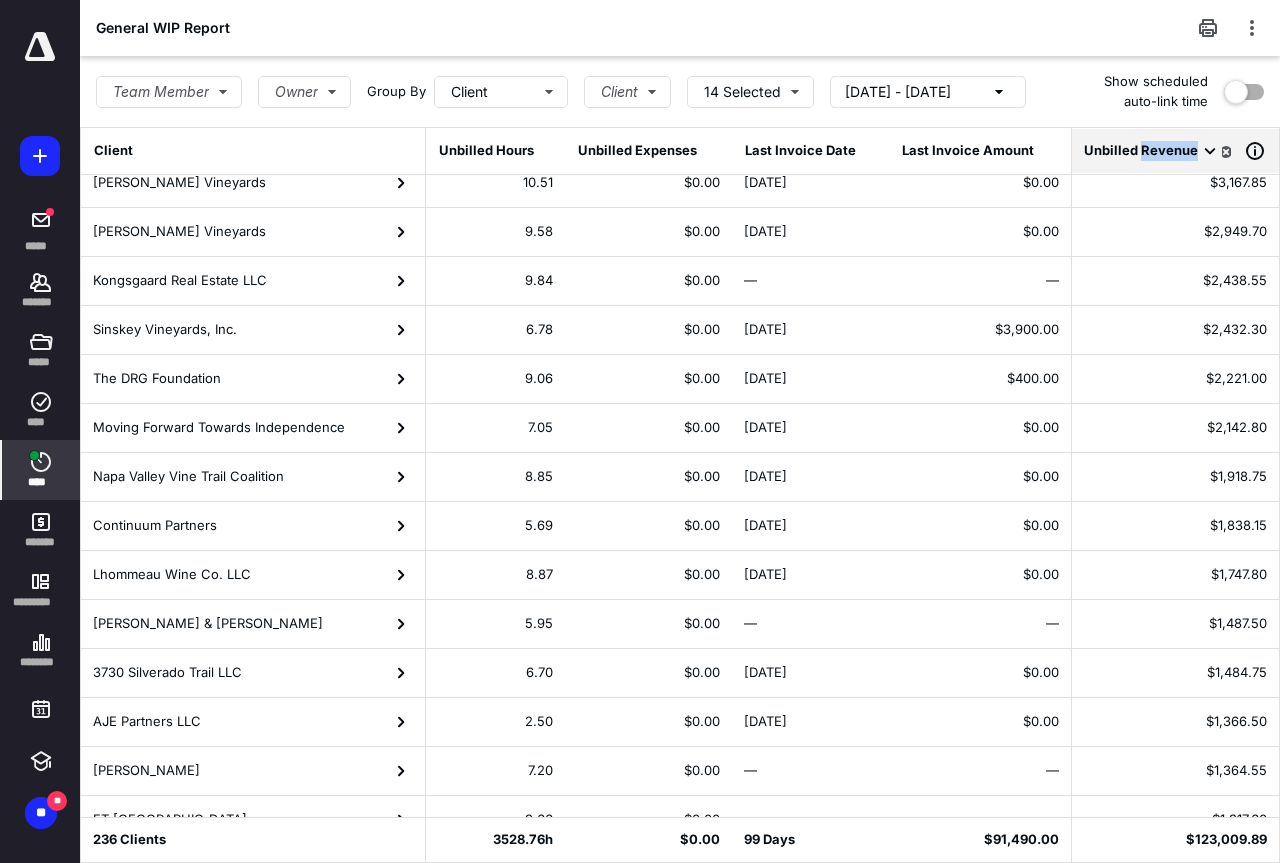 scroll, scrollTop: 353, scrollLeft: 0, axis: vertical 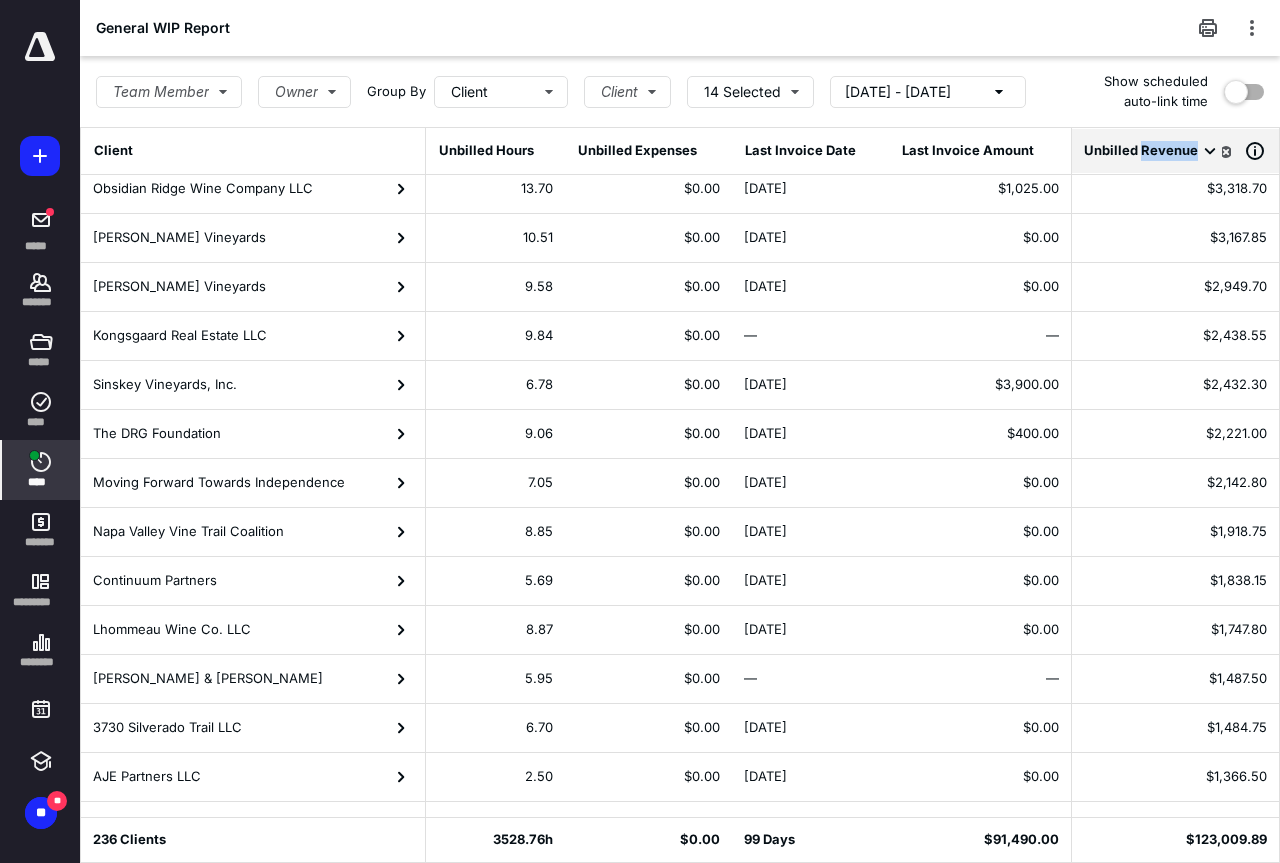 click on "[PERSON_NAME] Vineyards" at bounding box center (253, 287) 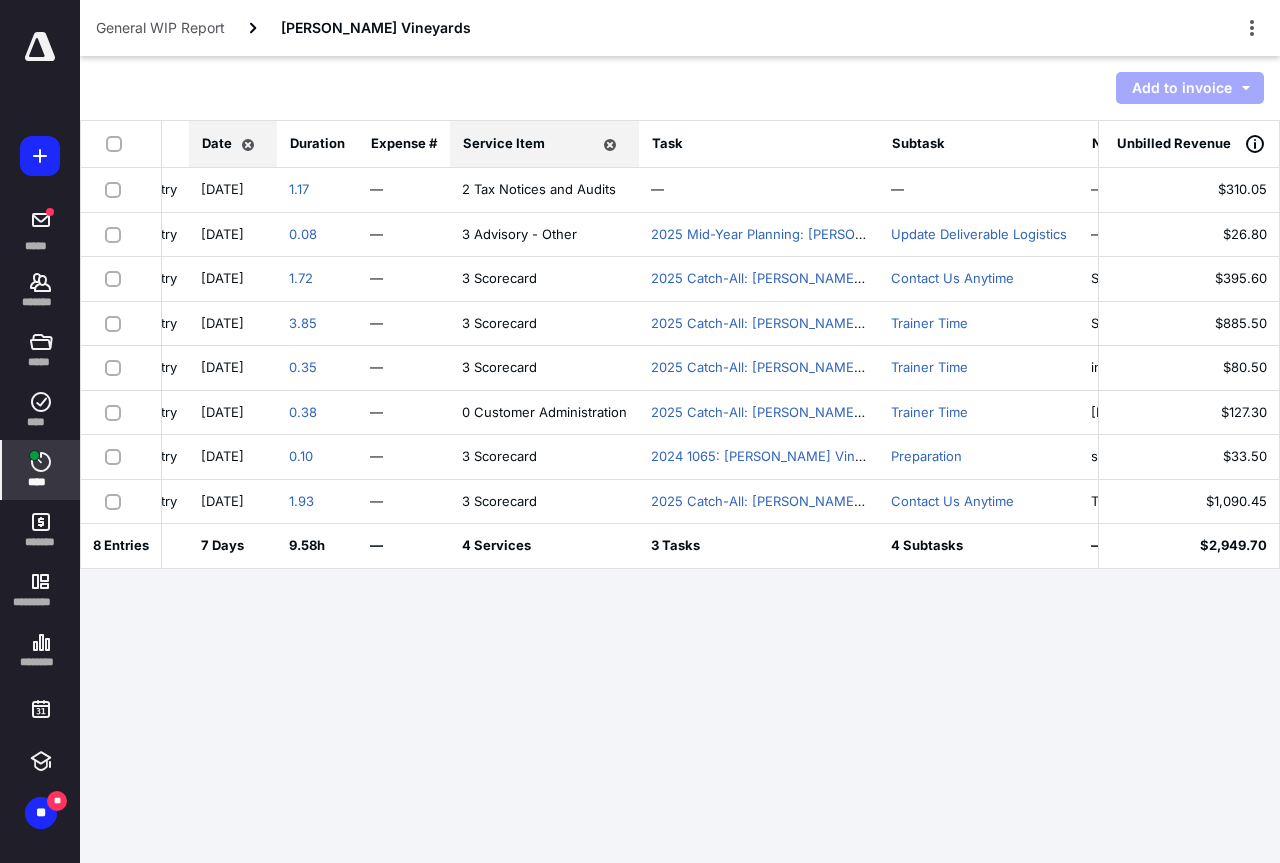 scroll, scrollTop: 0, scrollLeft: 0, axis: both 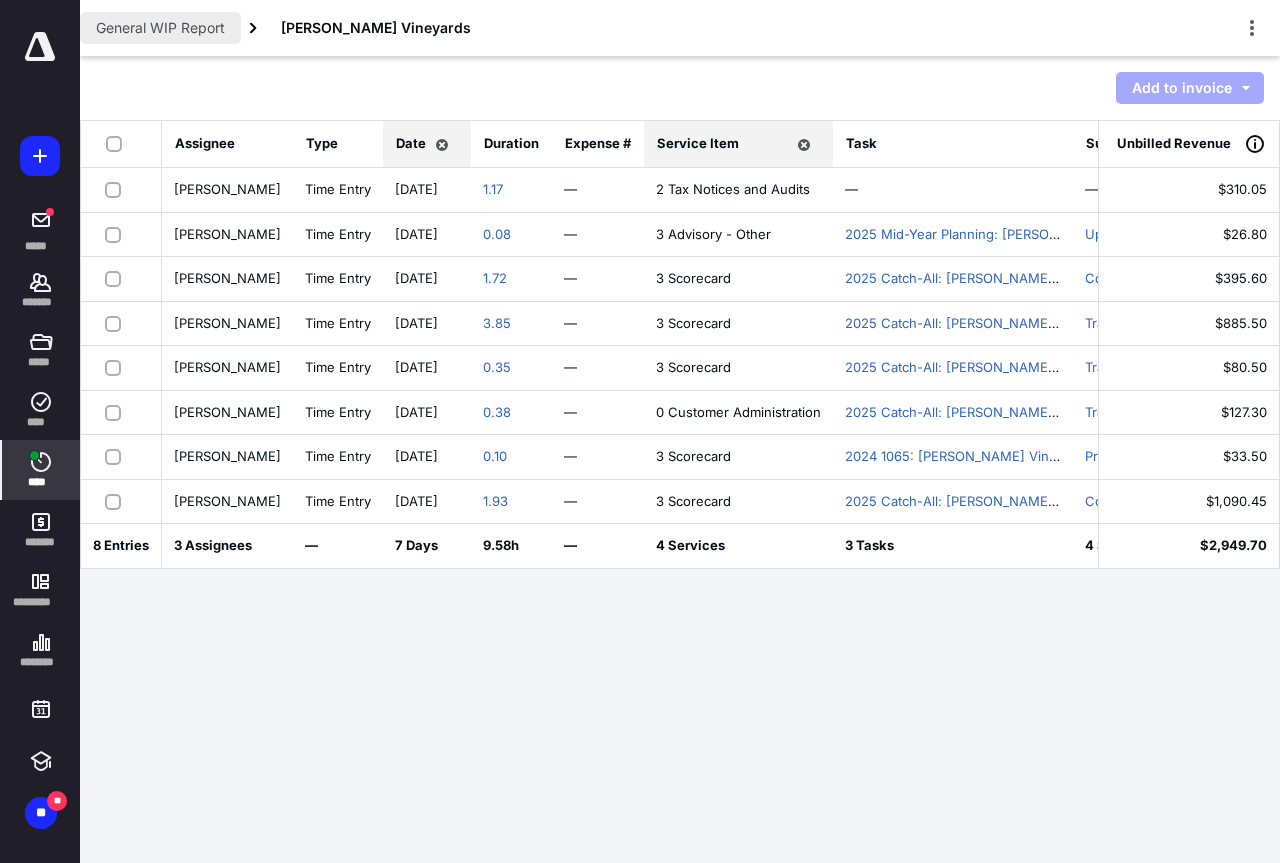click on "General WIP Report" at bounding box center (160, 28) 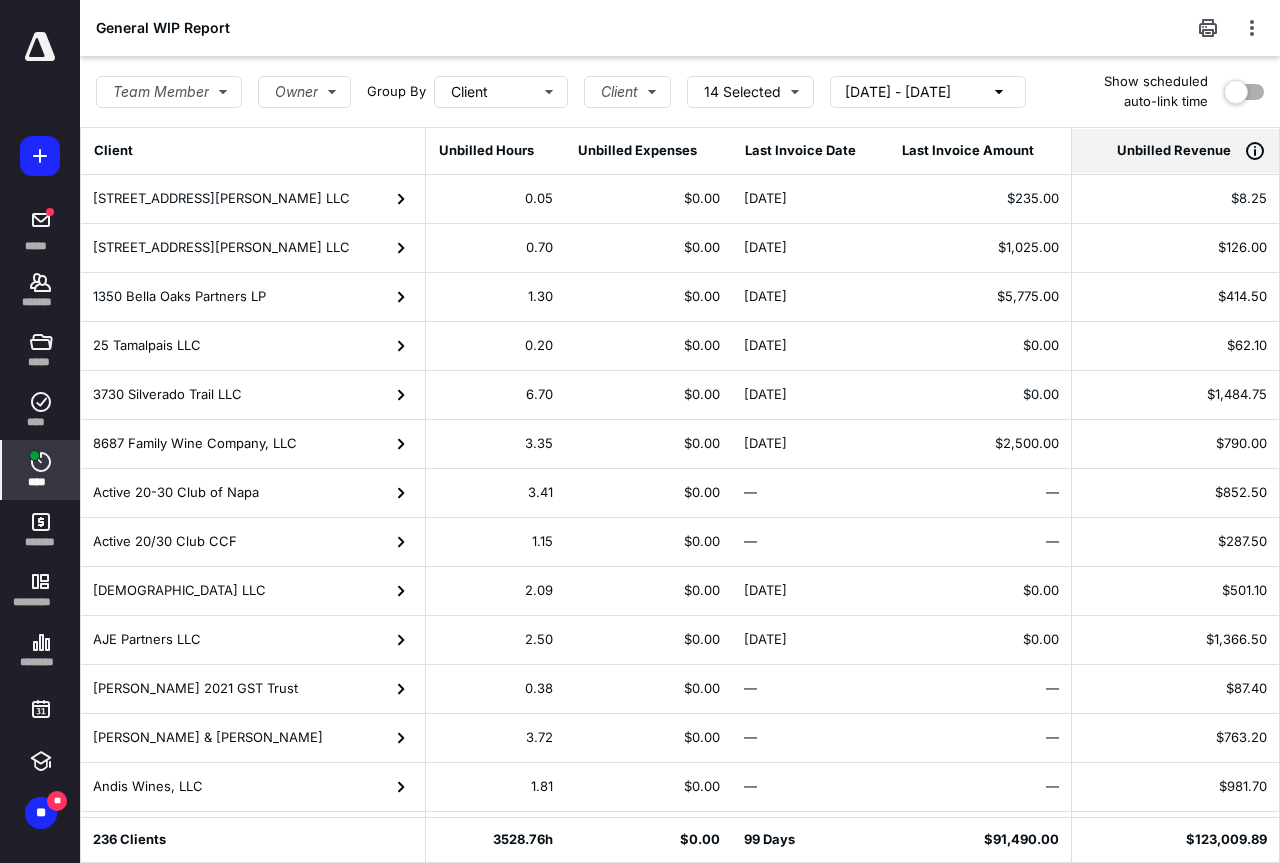 click on "Unbilled Revenue" at bounding box center (1174, 151) 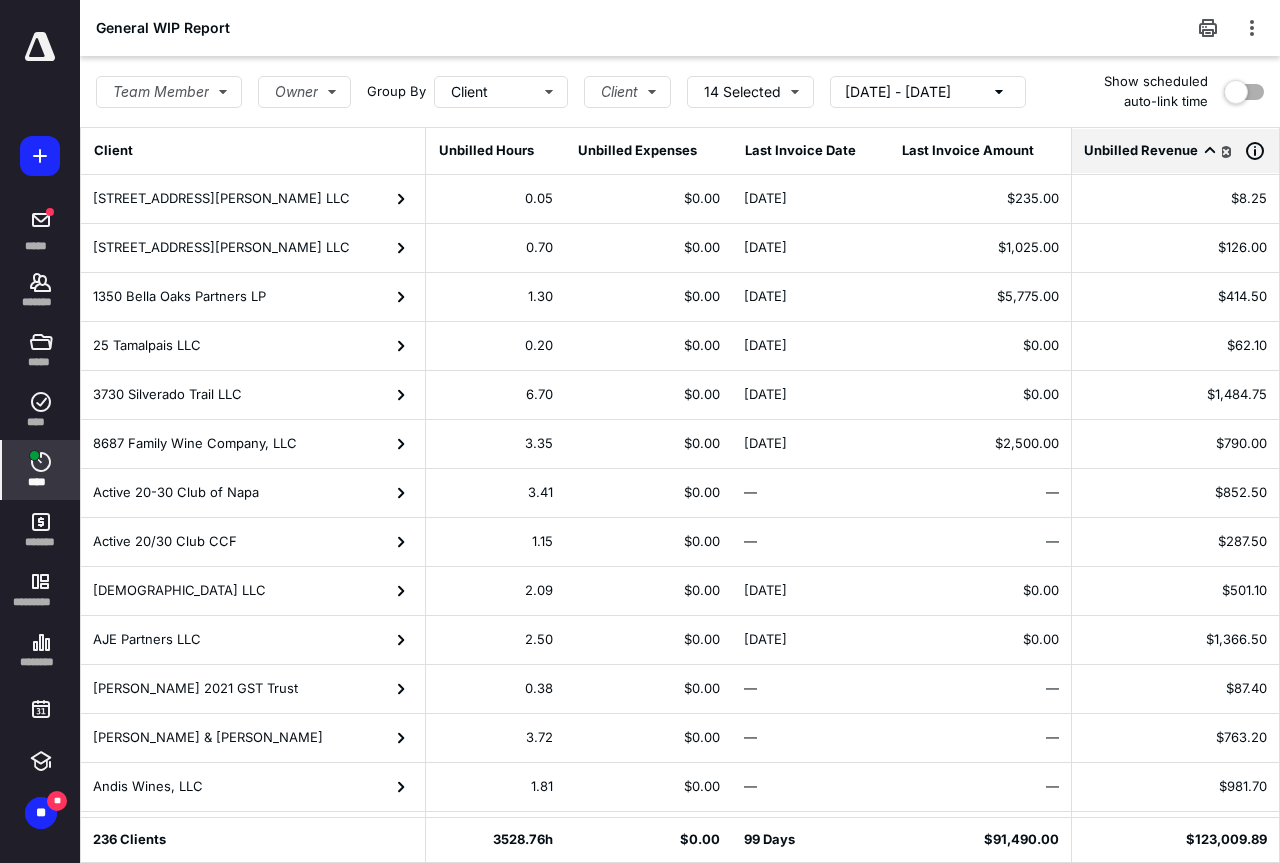 click on "Unbilled Revenue" at bounding box center [1141, 151] 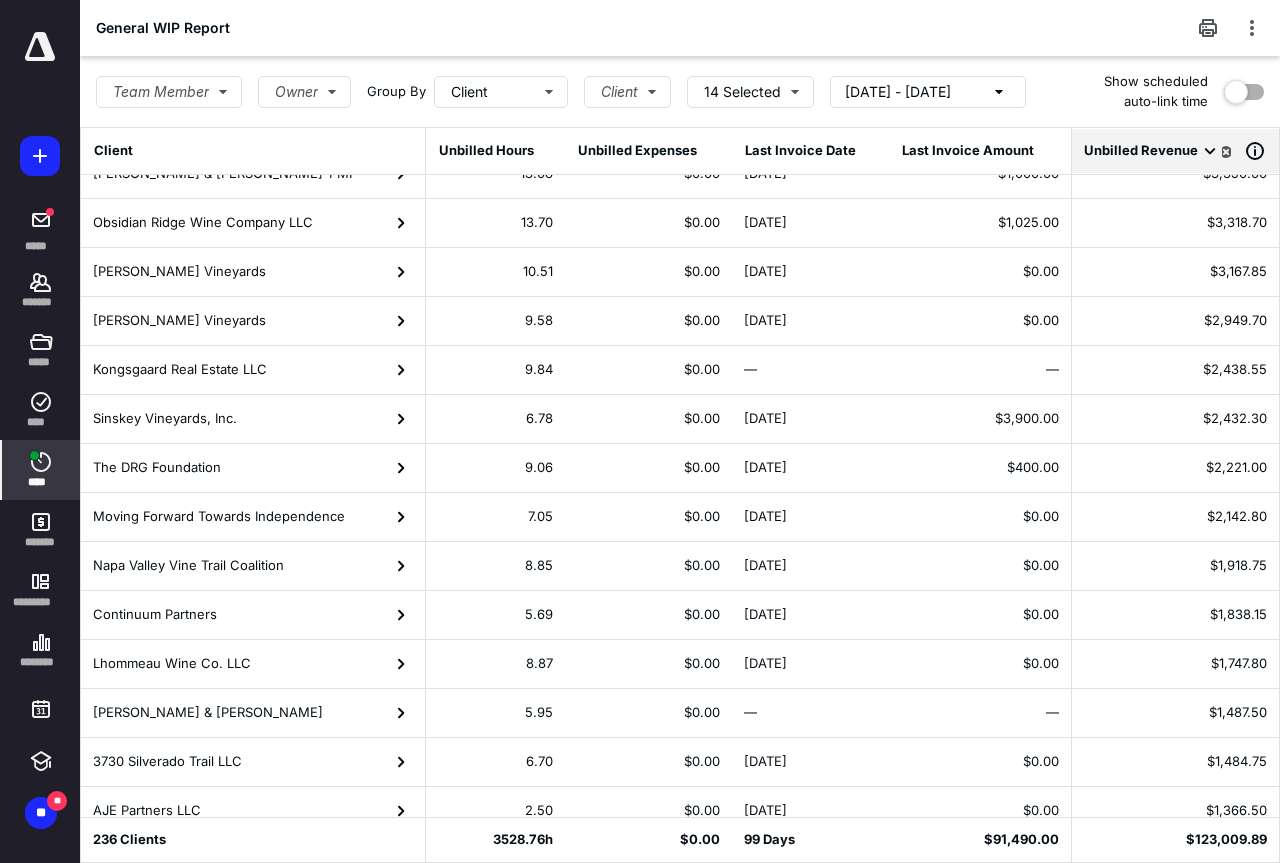 scroll, scrollTop: 327, scrollLeft: 0, axis: vertical 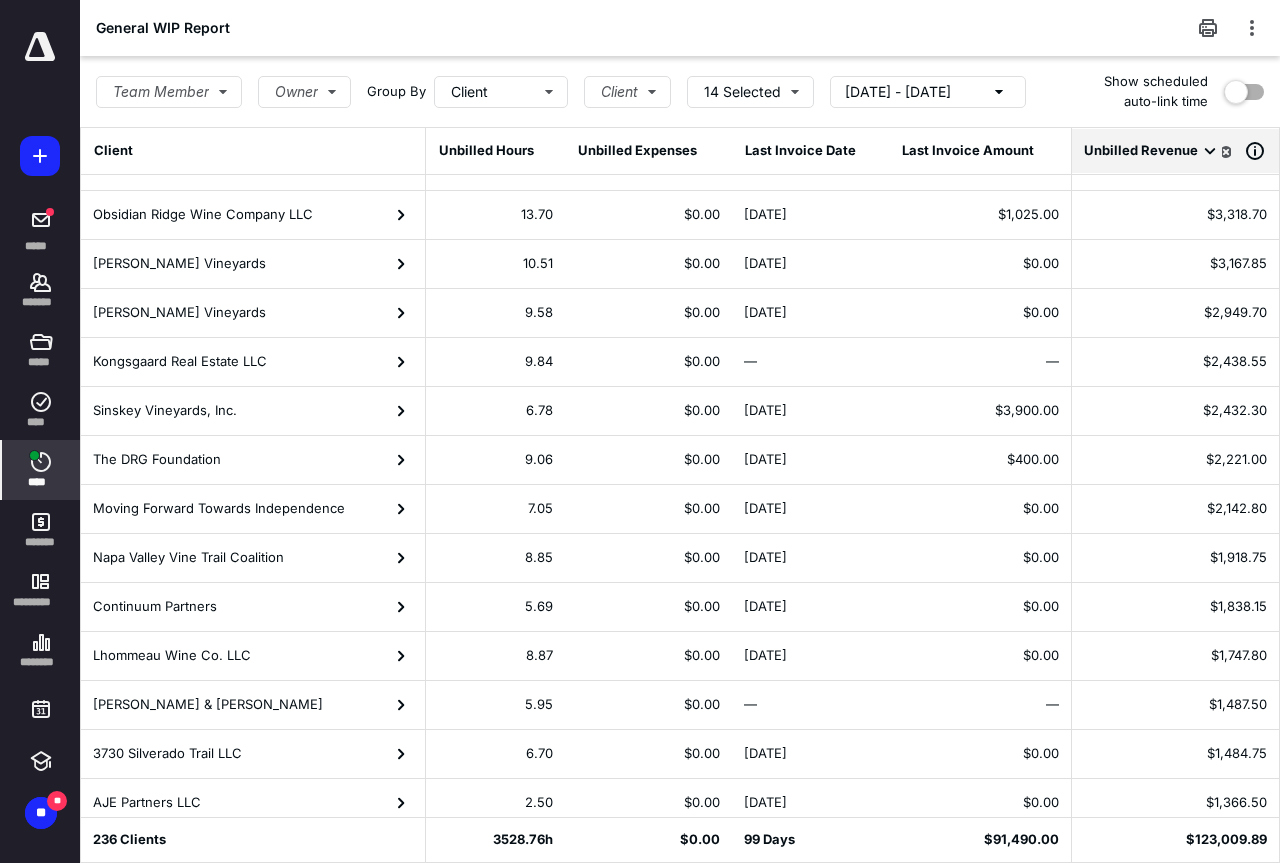 click on "Sinskey Vineyards, Inc." at bounding box center [165, 411] 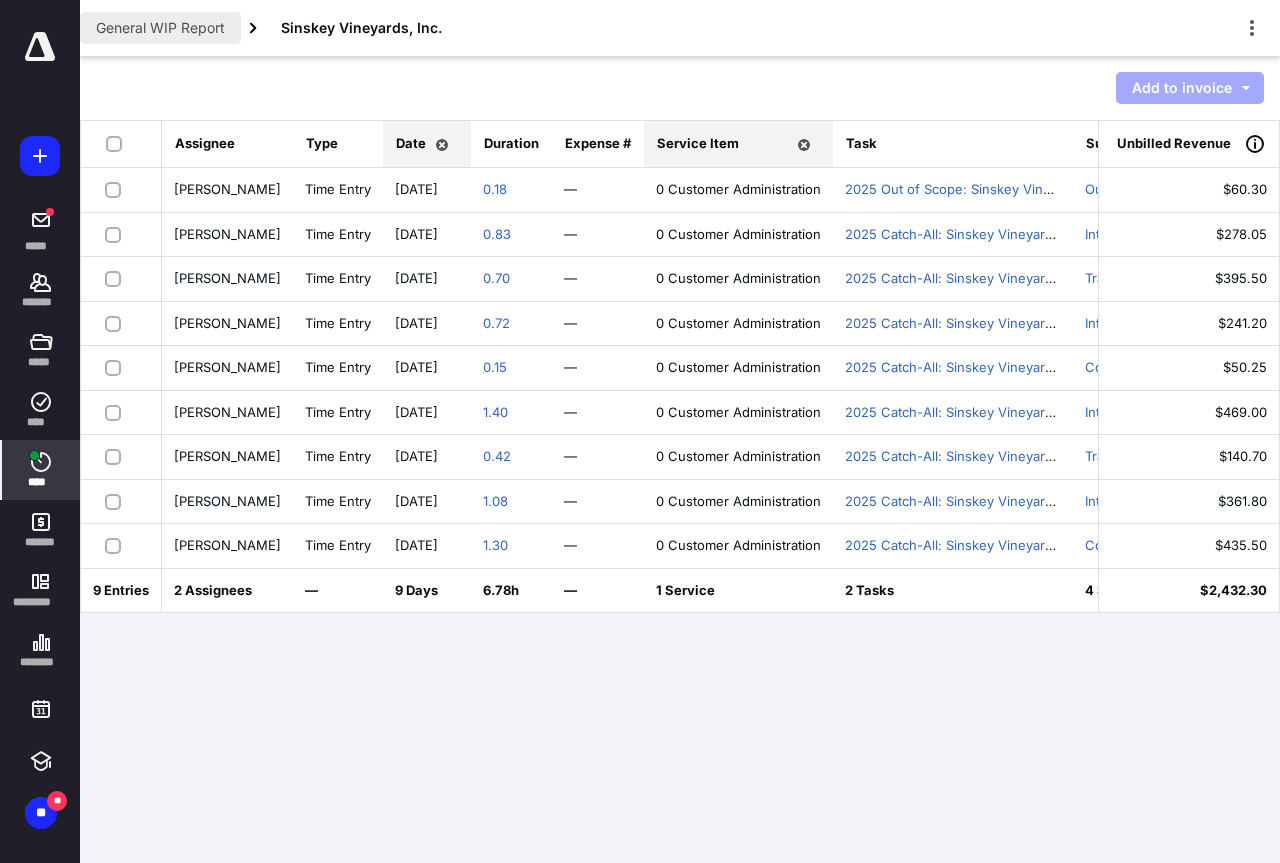 click on "General WIP Report" at bounding box center (160, 28) 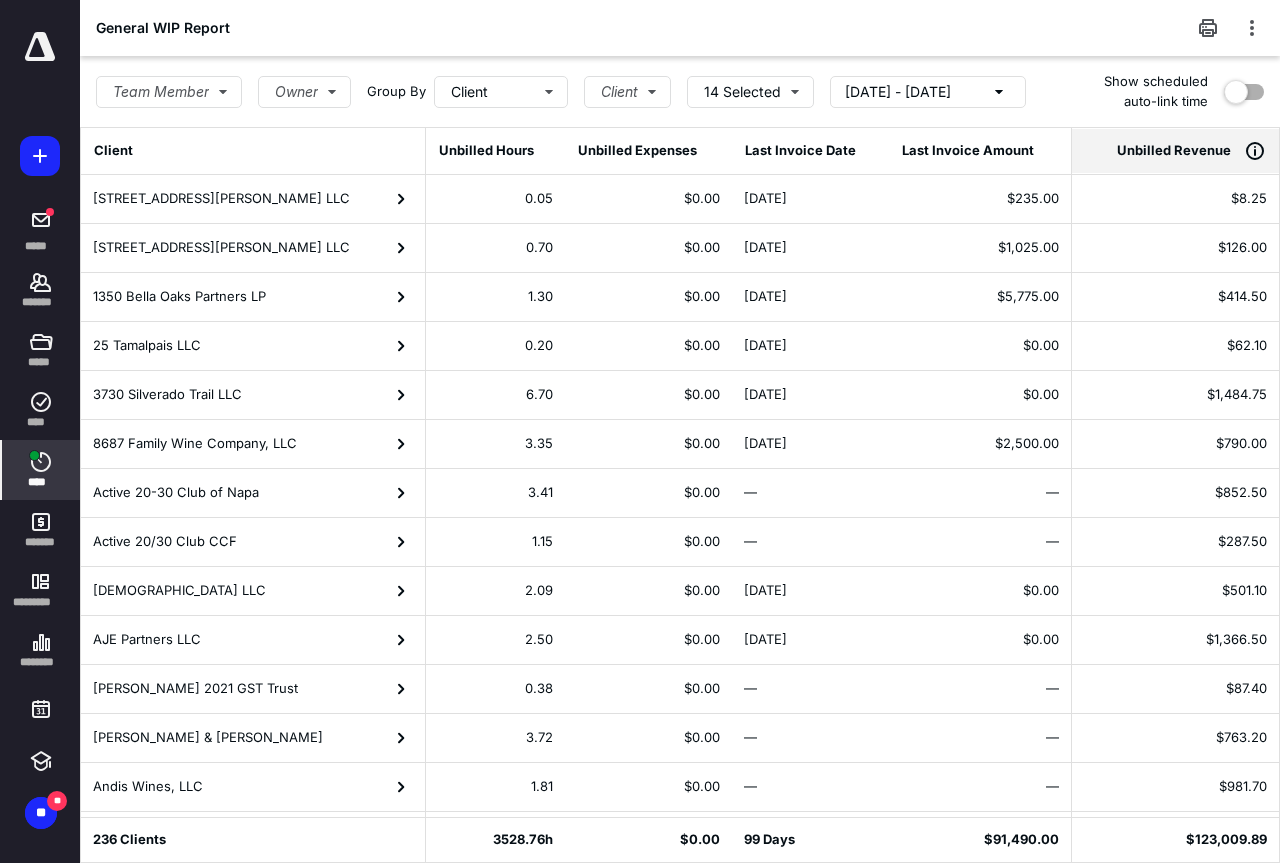 click on "Unbilled Revenue" at bounding box center [1174, 151] 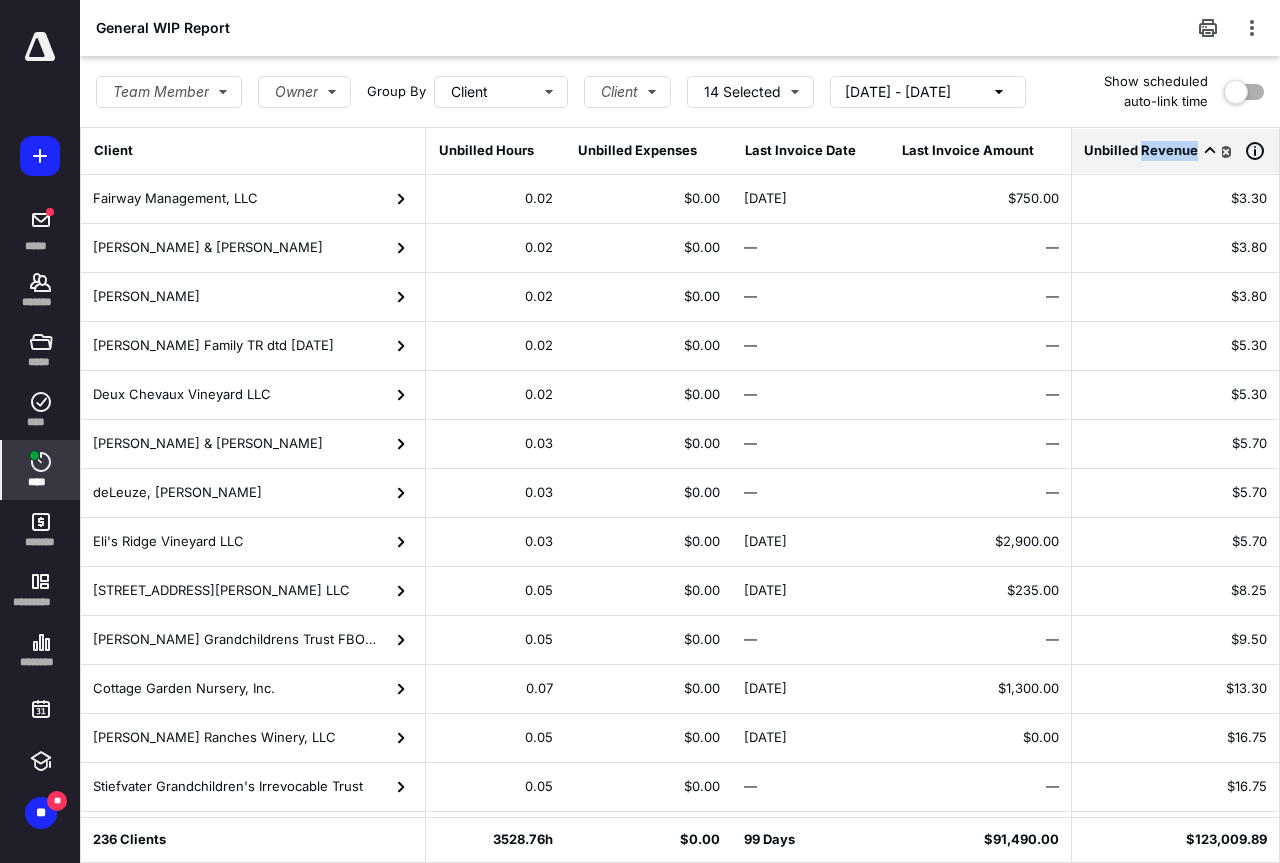 click on "Unbilled Revenue" at bounding box center (1141, 151) 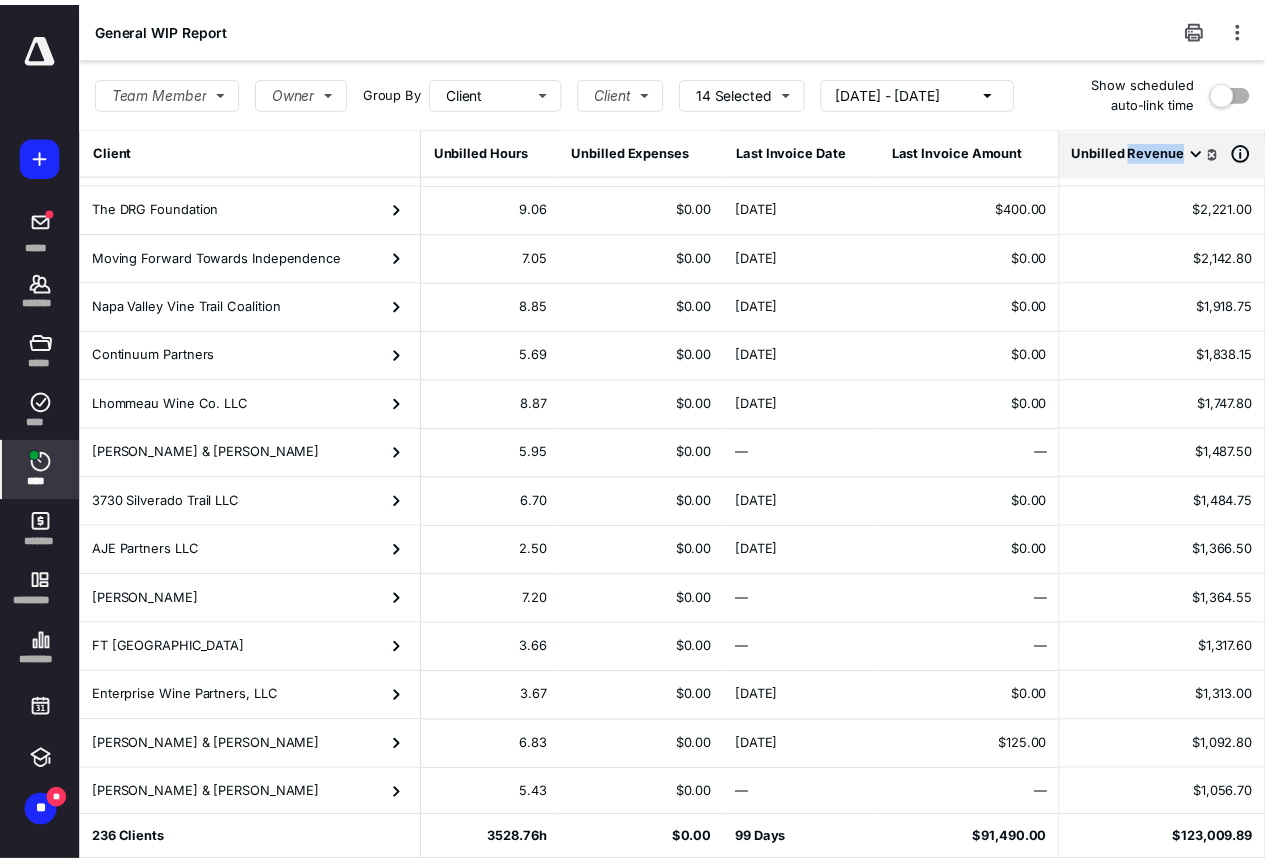 scroll, scrollTop: 601, scrollLeft: 0, axis: vertical 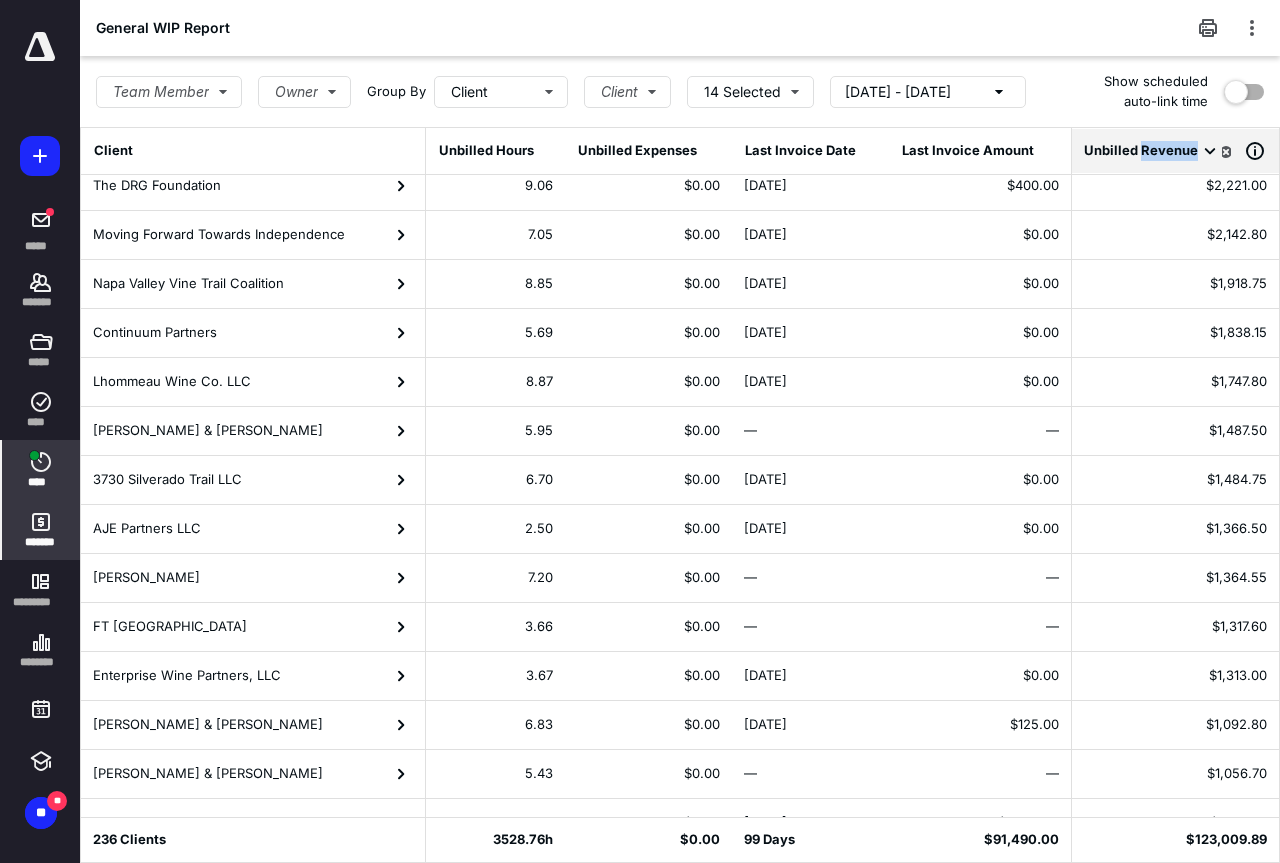 click 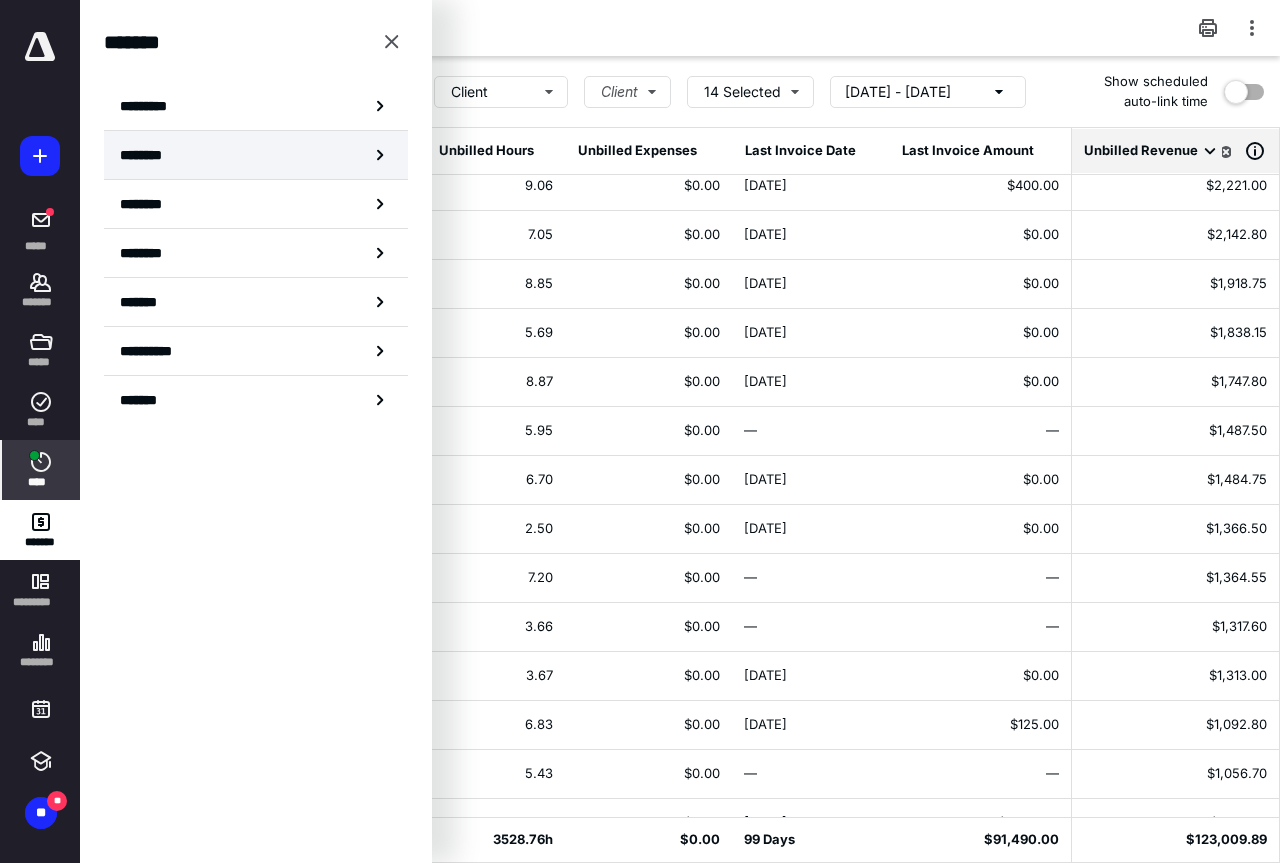 click on "********" at bounding box center (256, 155) 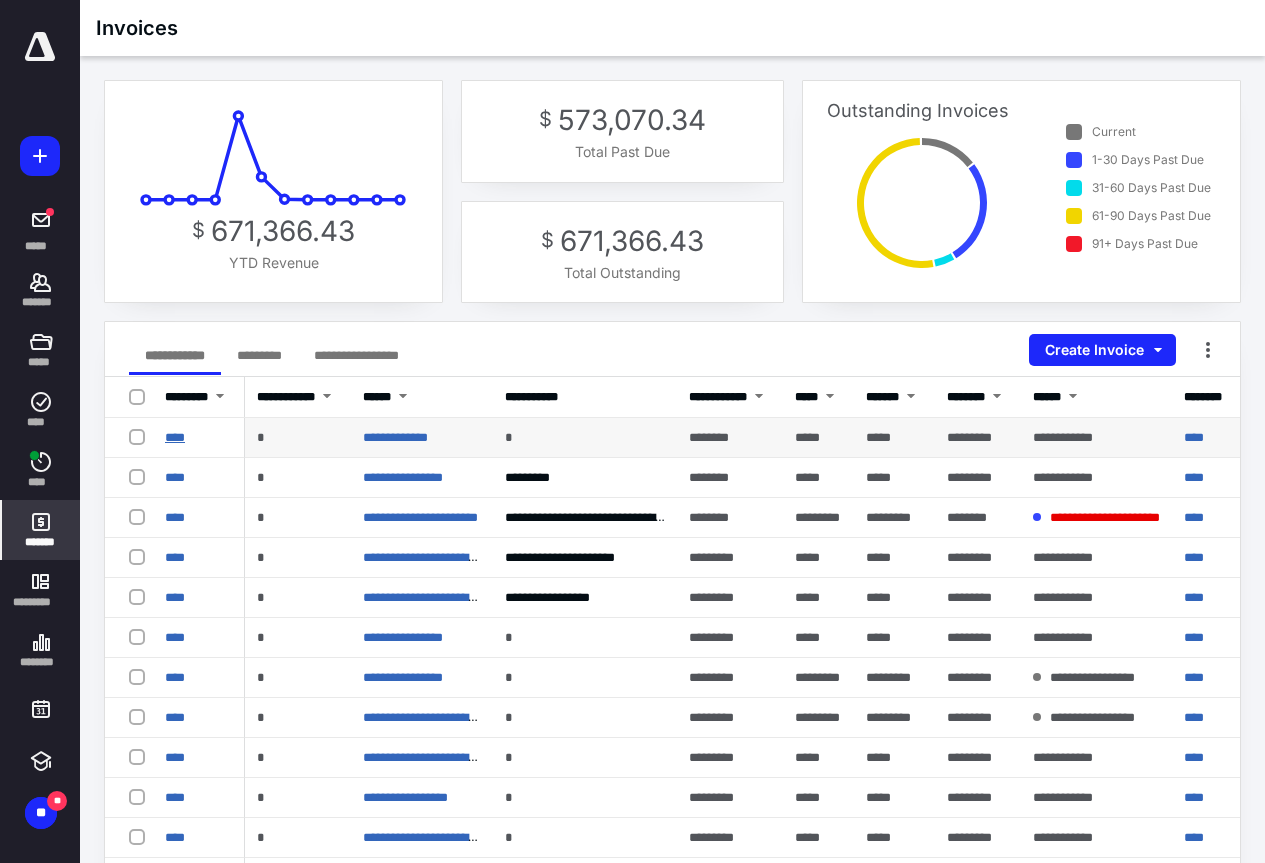 click on "****" at bounding box center (175, 437) 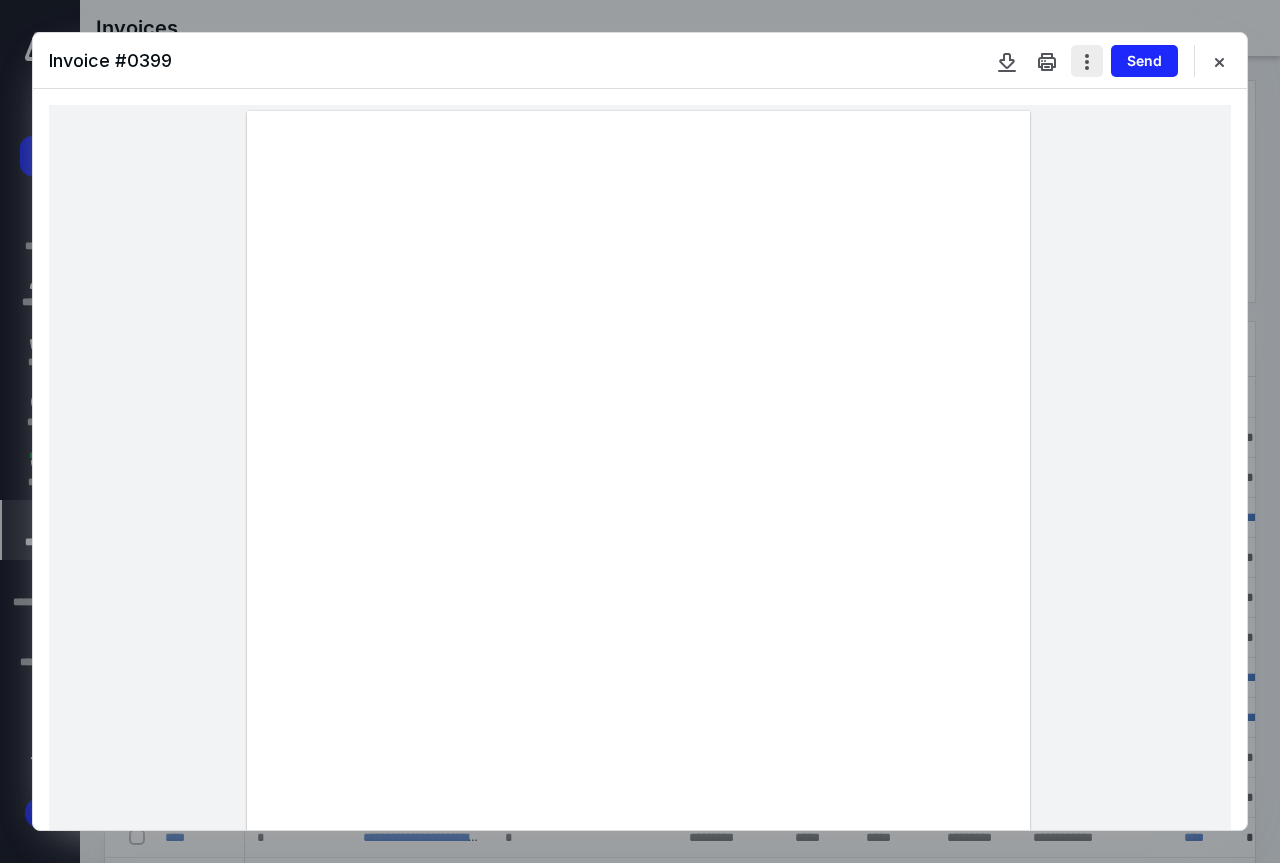 click at bounding box center [1087, 61] 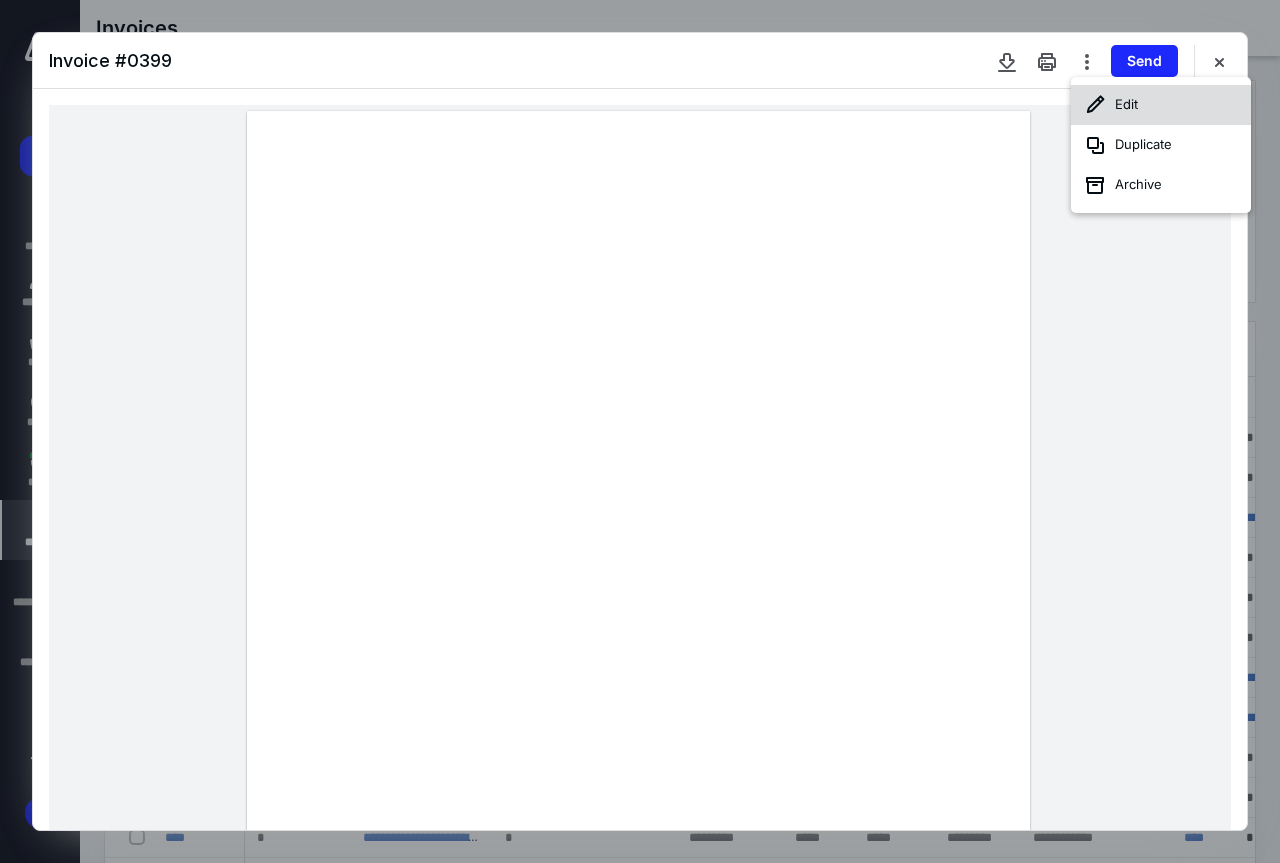click on "Edit" at bounding box center [1161, 105] 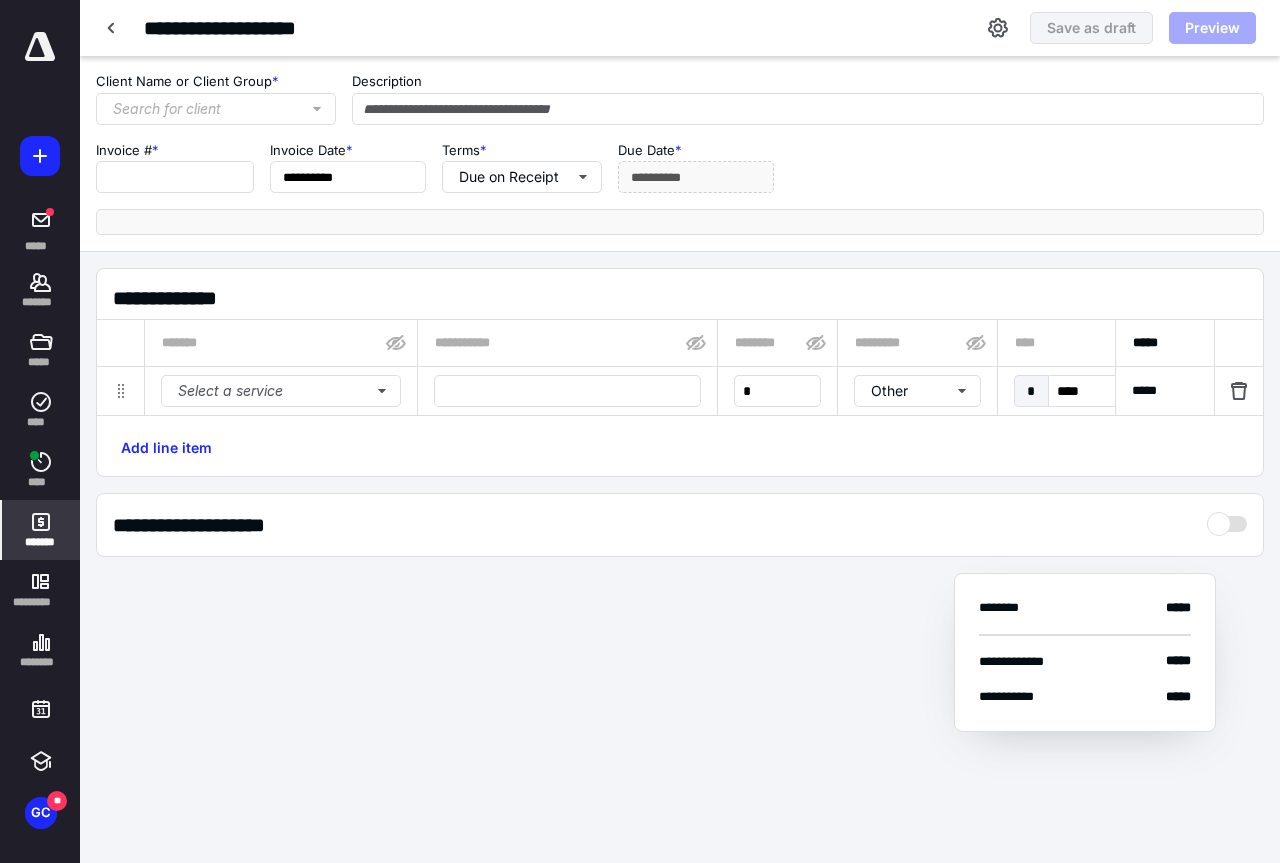 type on "****" 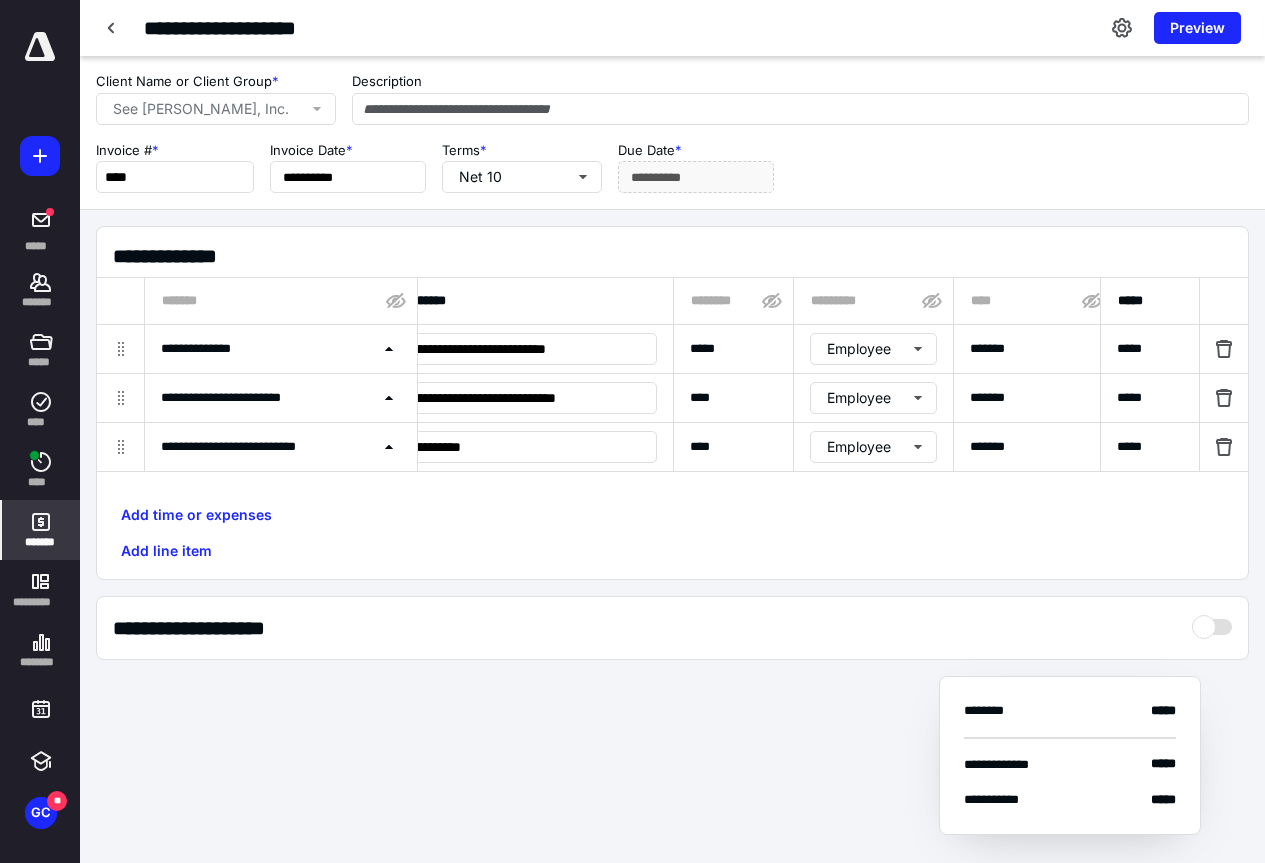 scroll, scrollTop: 0, scrollLeft: 0, axis: both 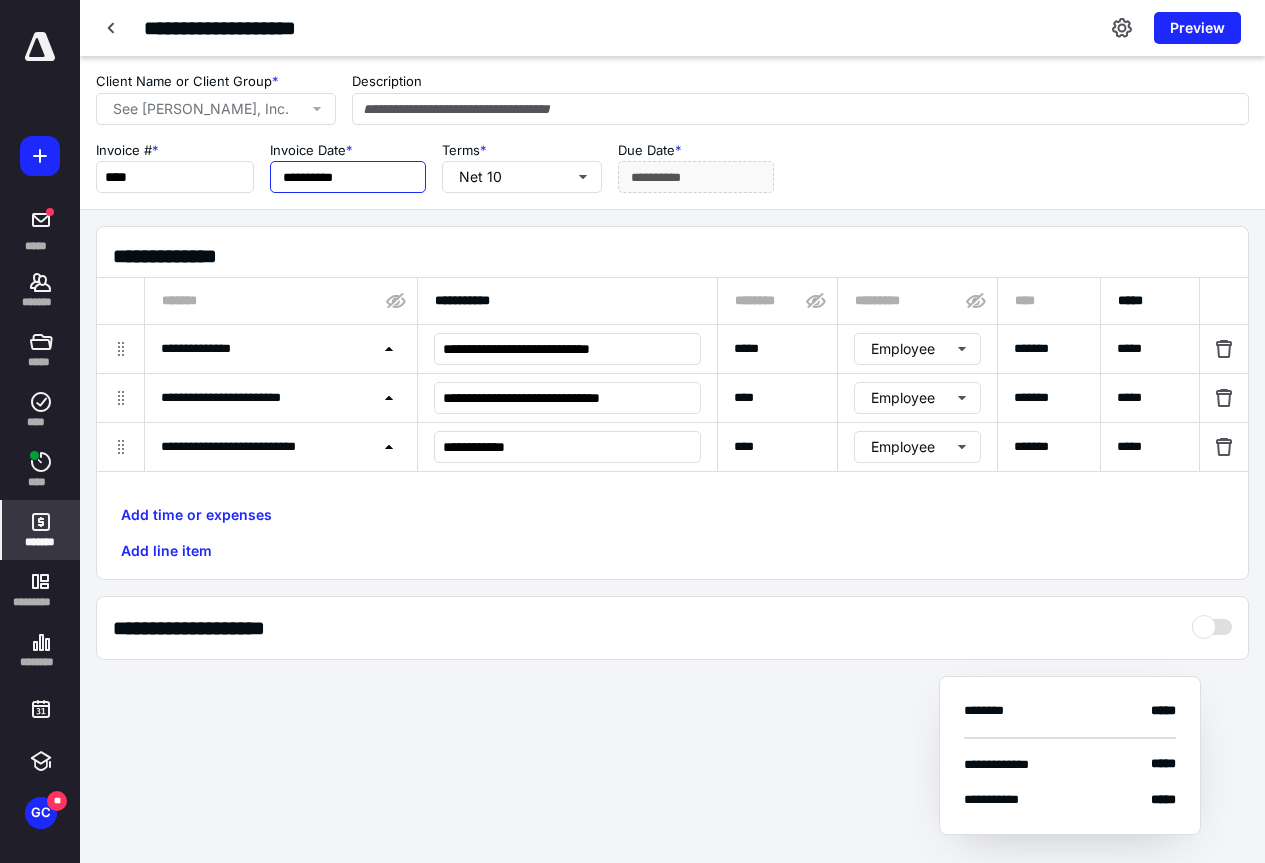 click on "**********" at bounding box center (348, 177) 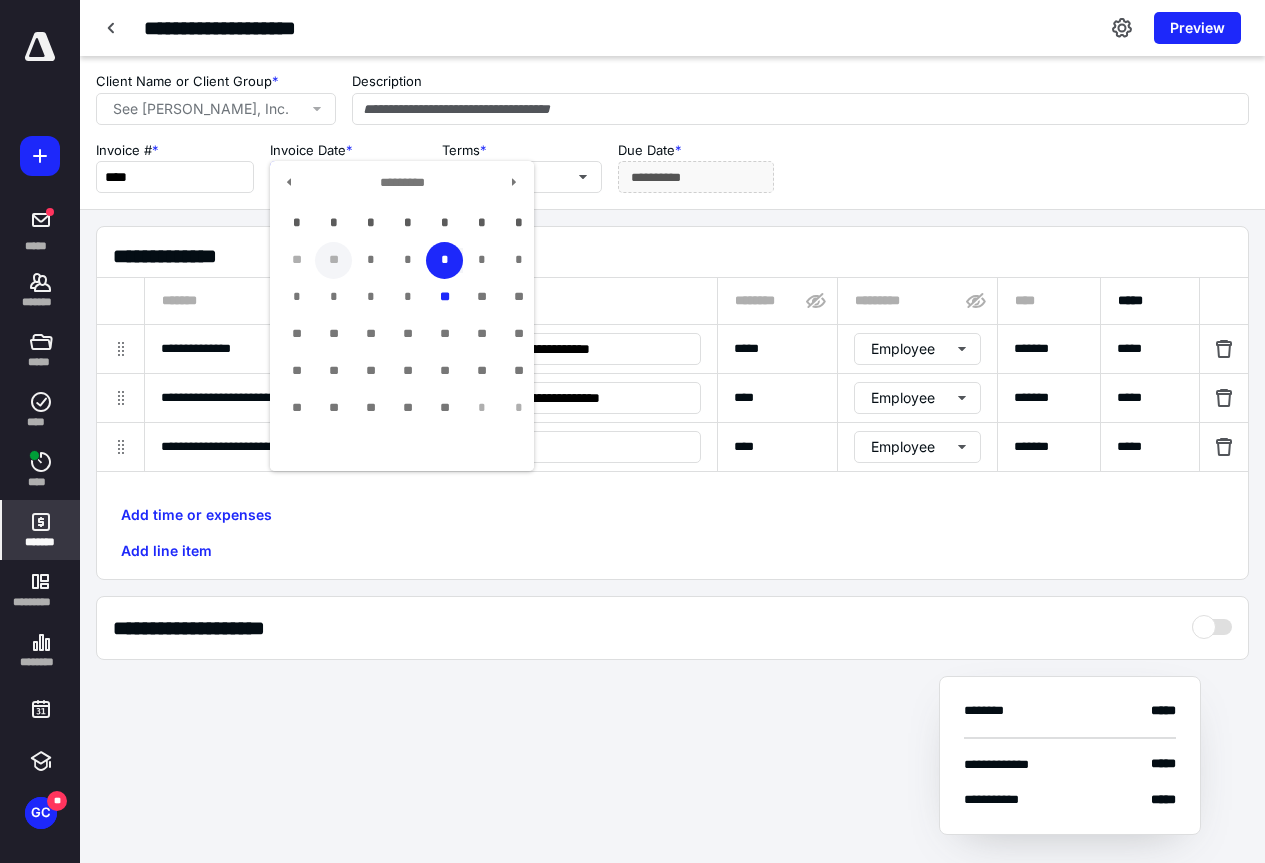 click on "**" at bounding box center (333, 260) 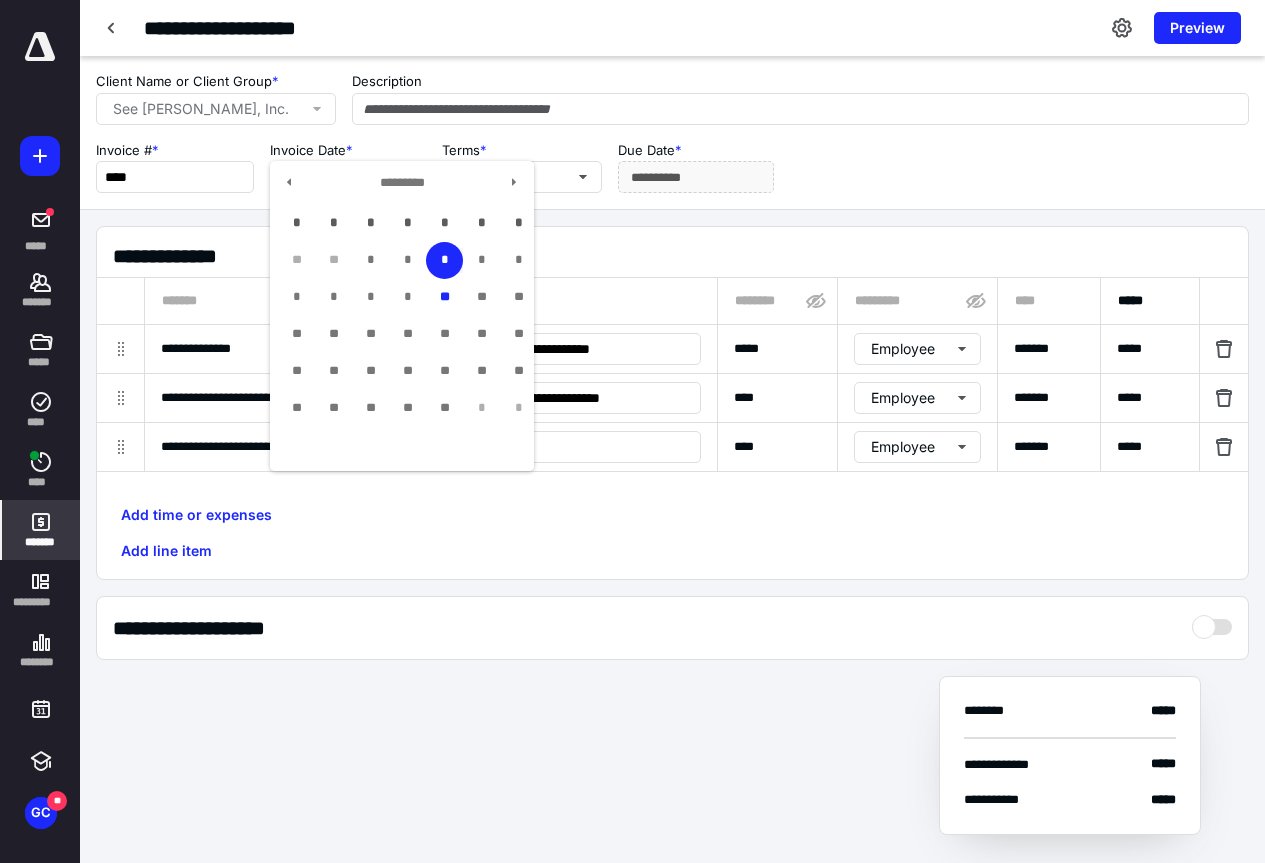 type on "**********" 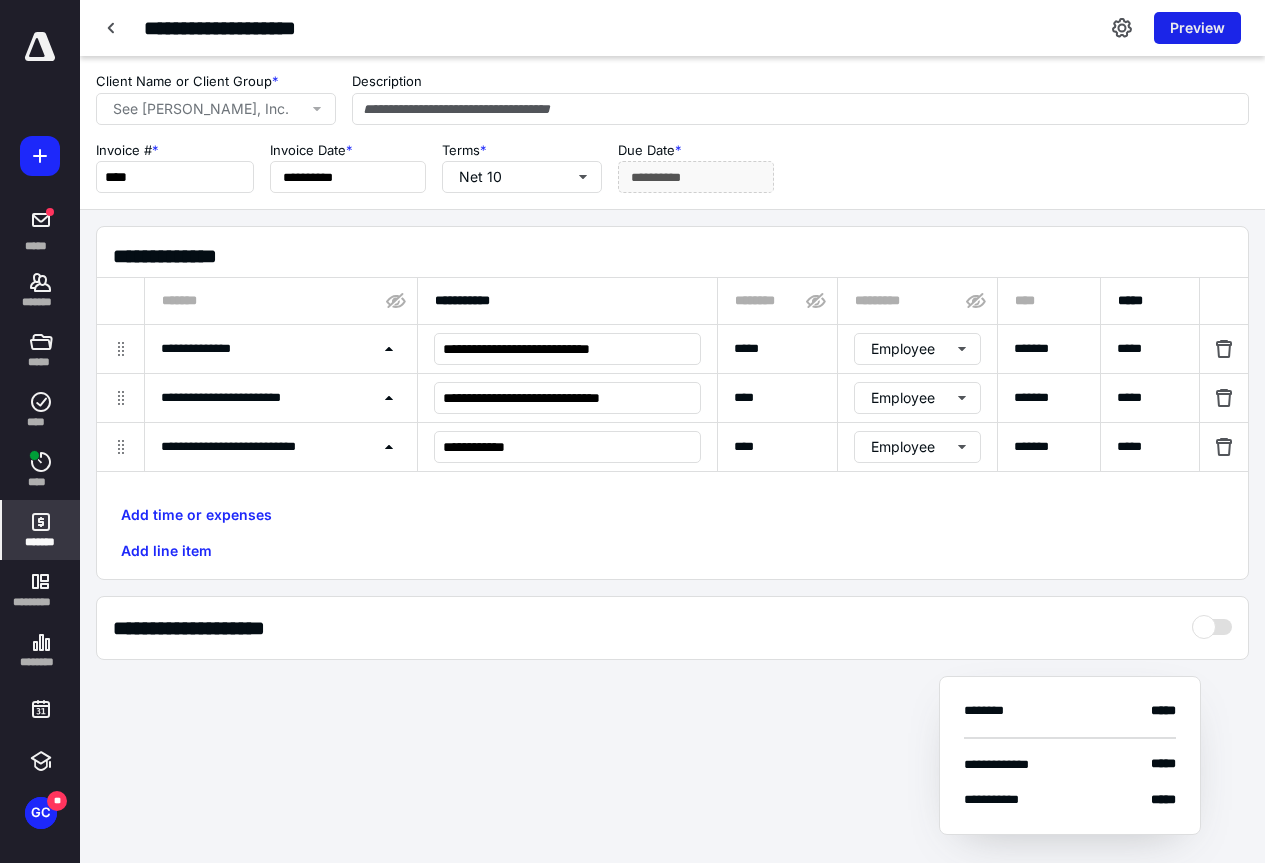 click on "Preview" at bounding box center [1197, 28] 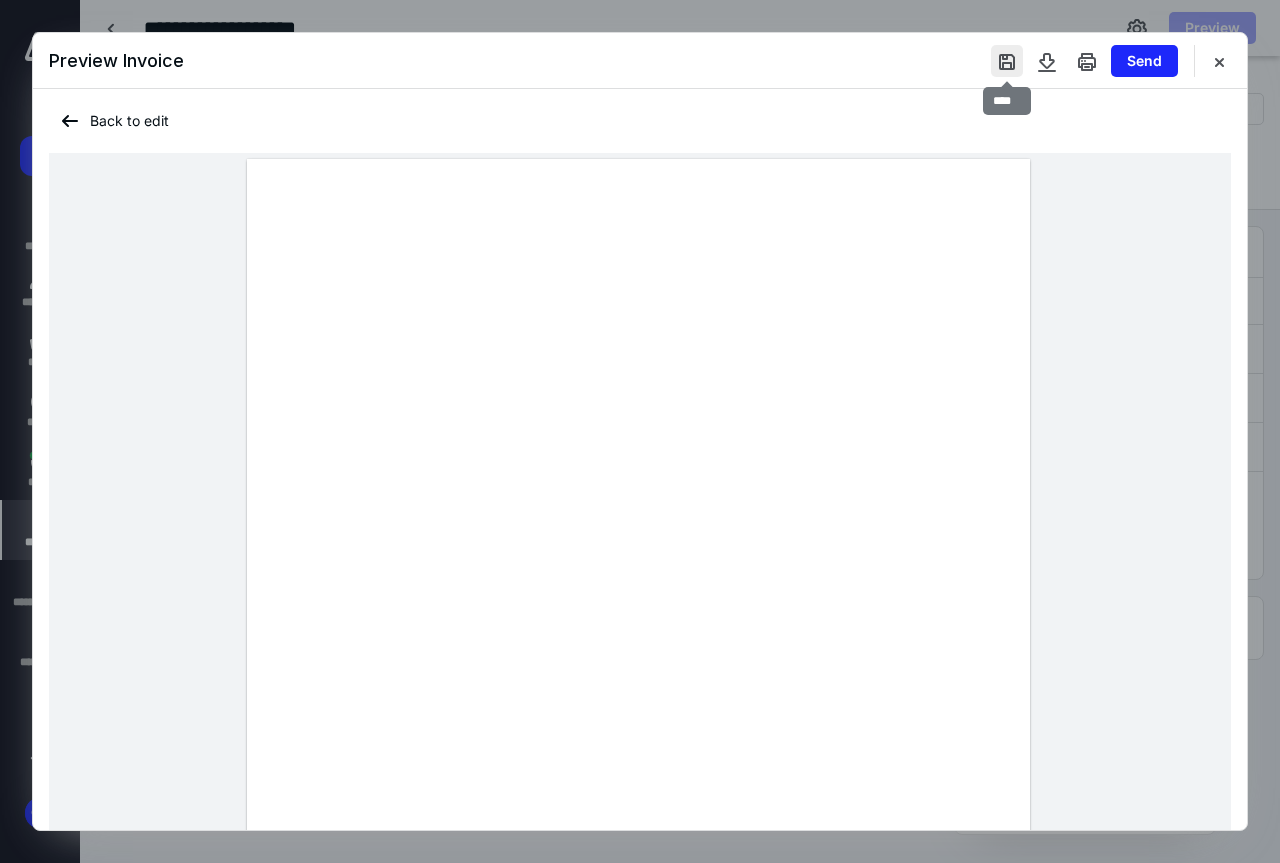 click at bounding box center (1007, 61) 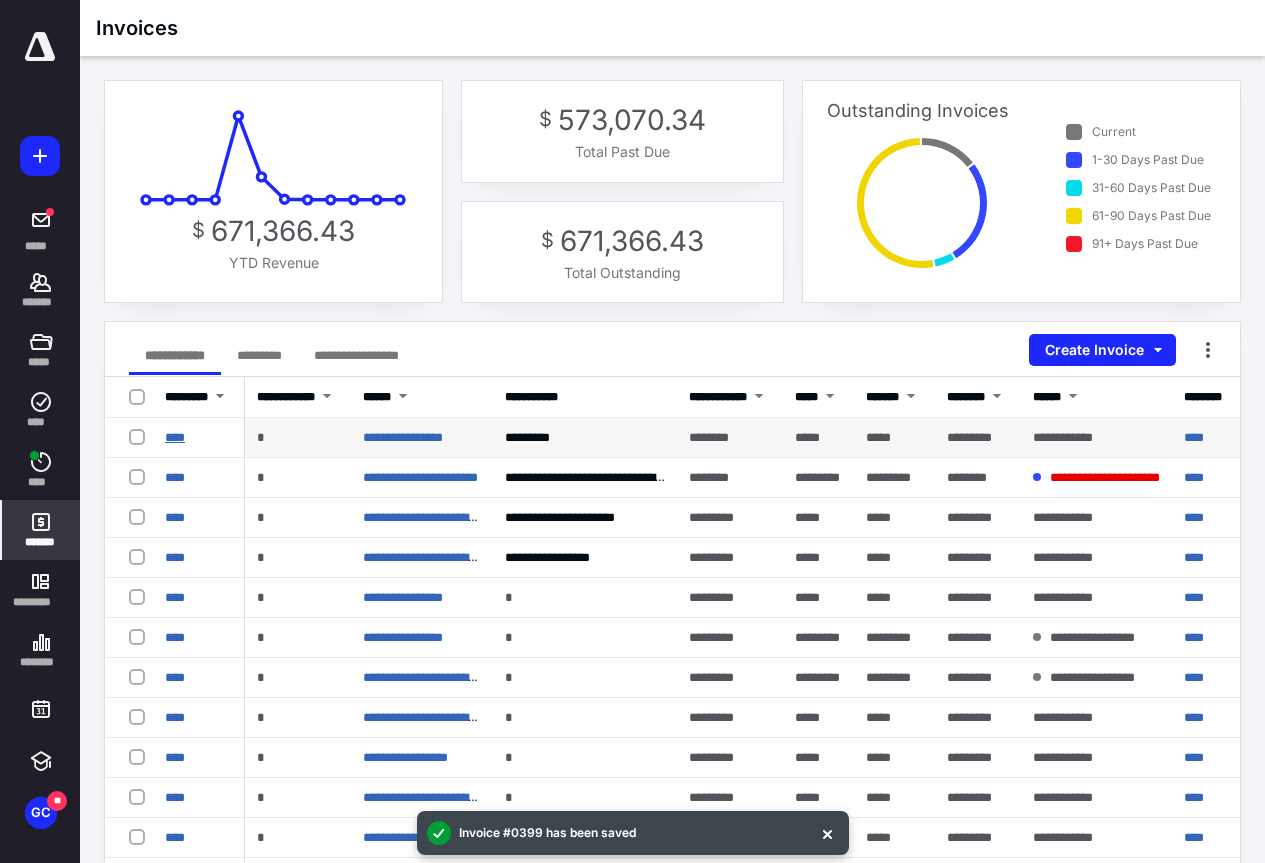 click on "****" at bounding box center (175, 437) 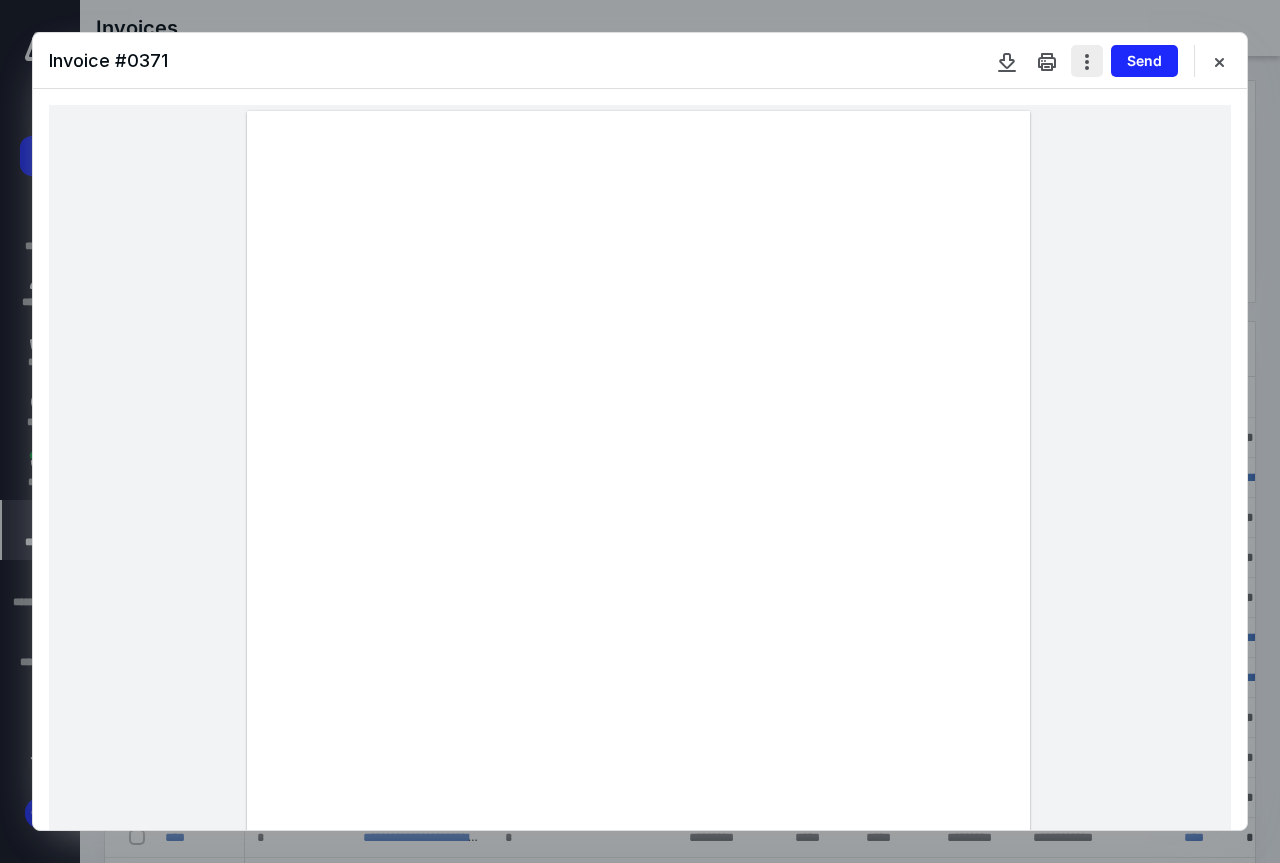 click at bounding box center [1087, 61] 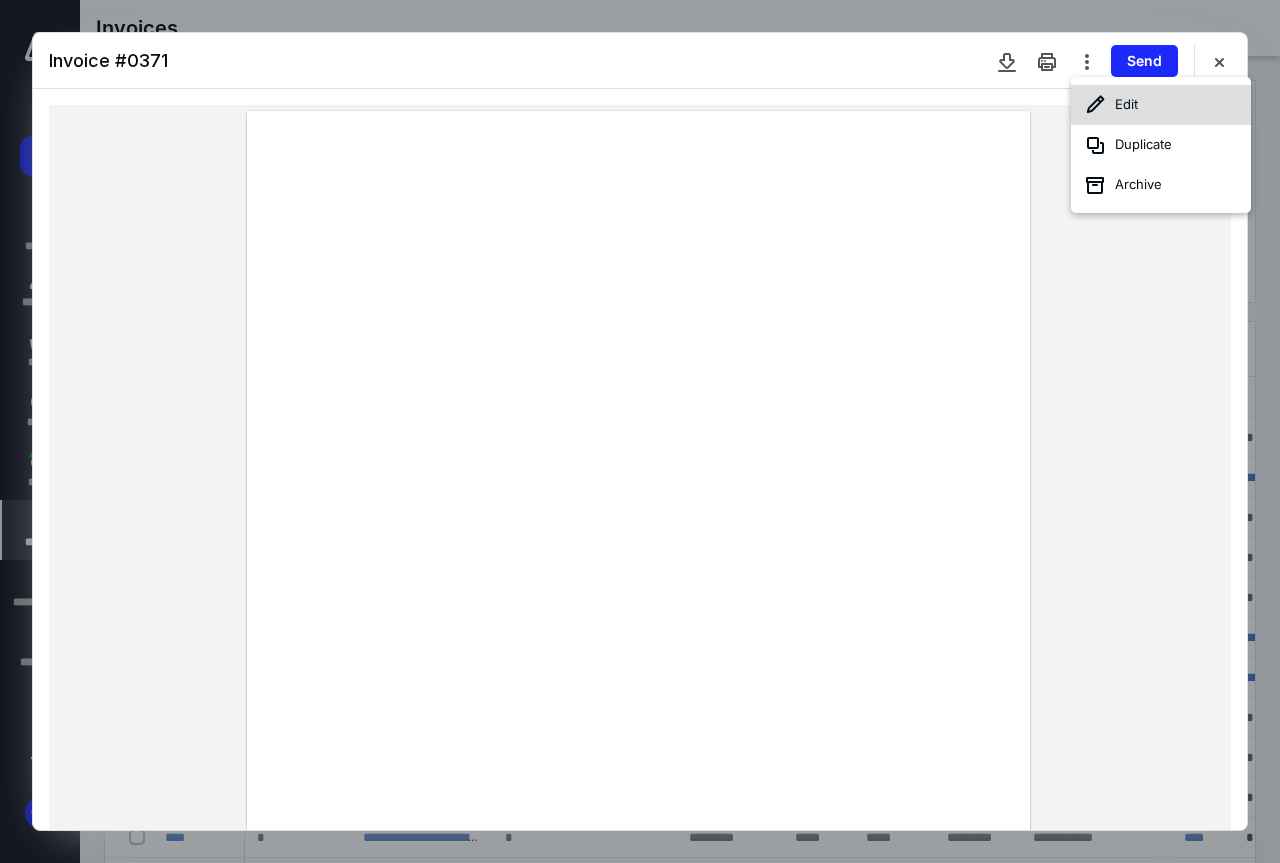 click 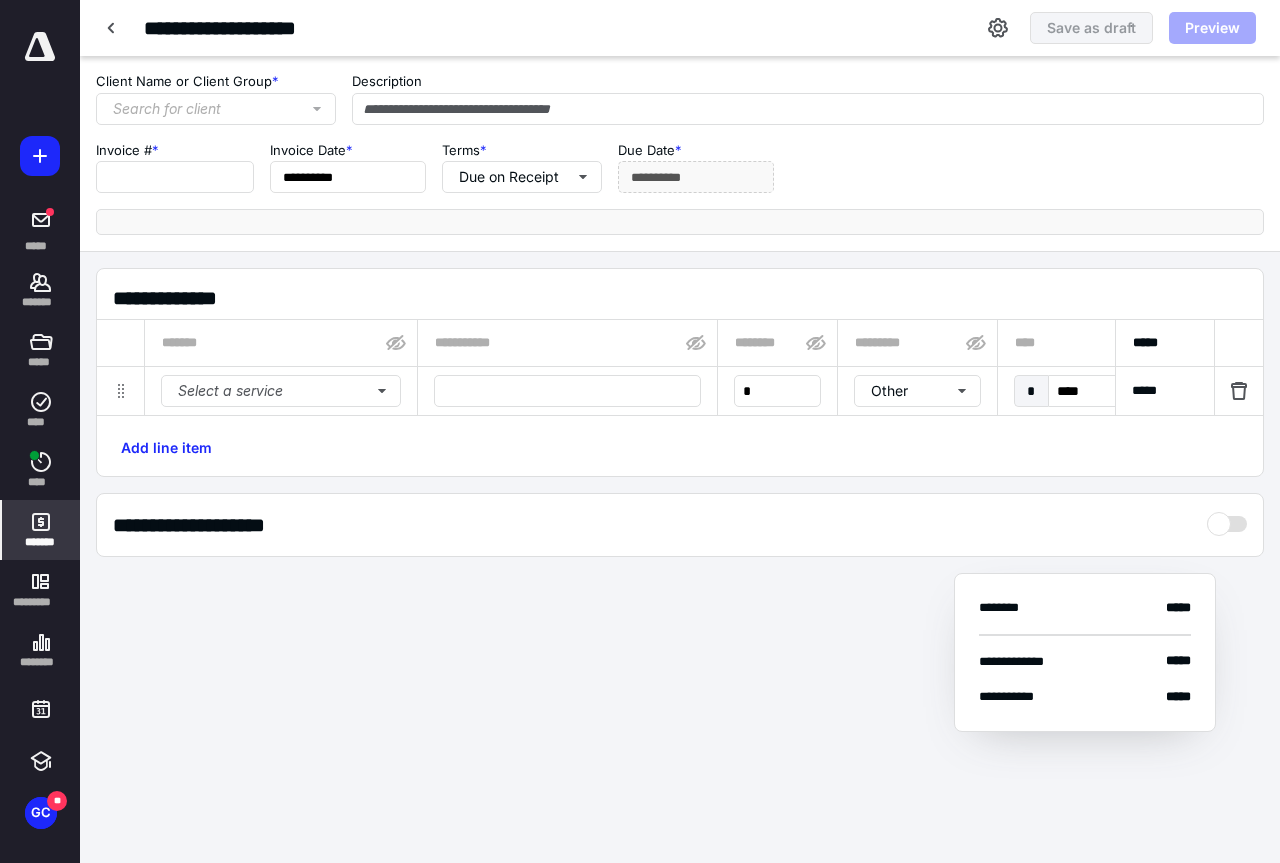 type on "*********" 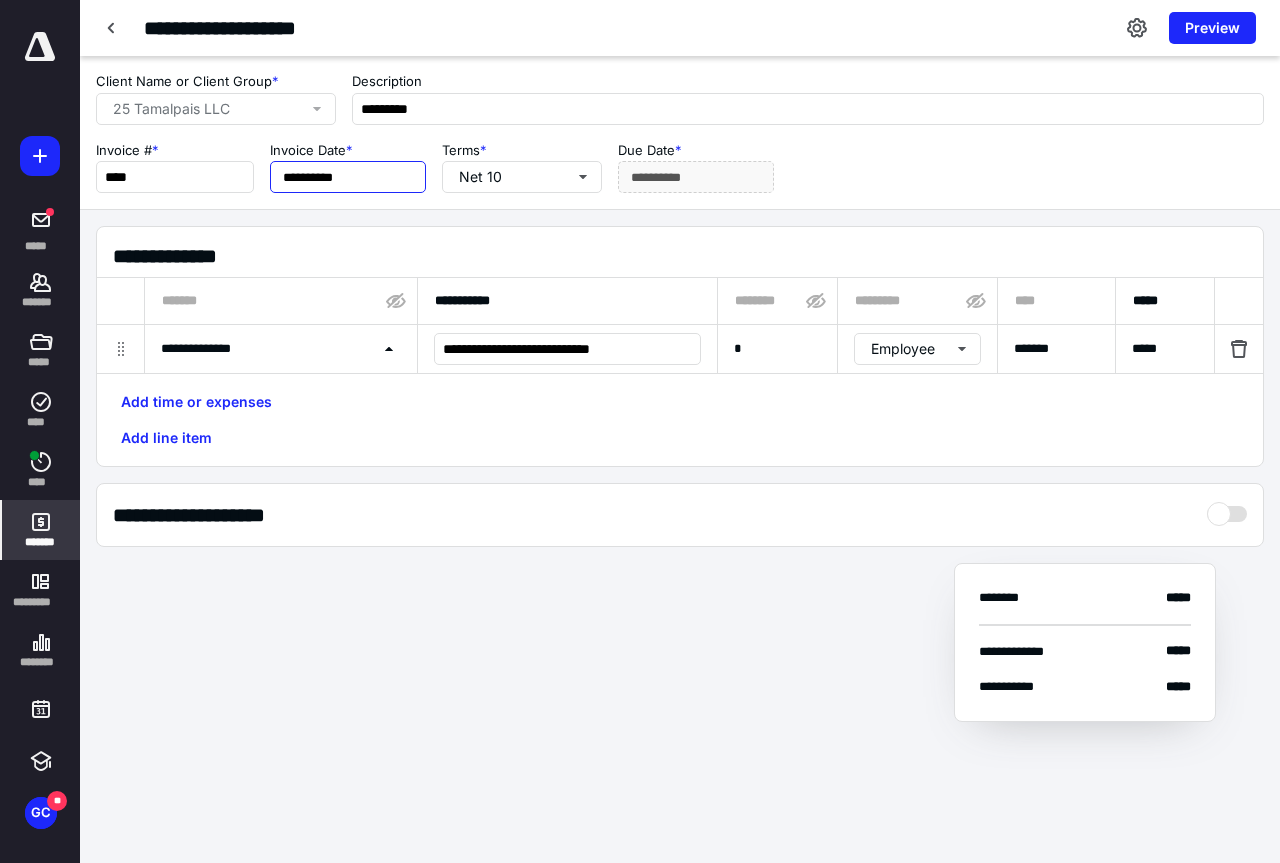 click on "**********" at bounding box center [348, 177] 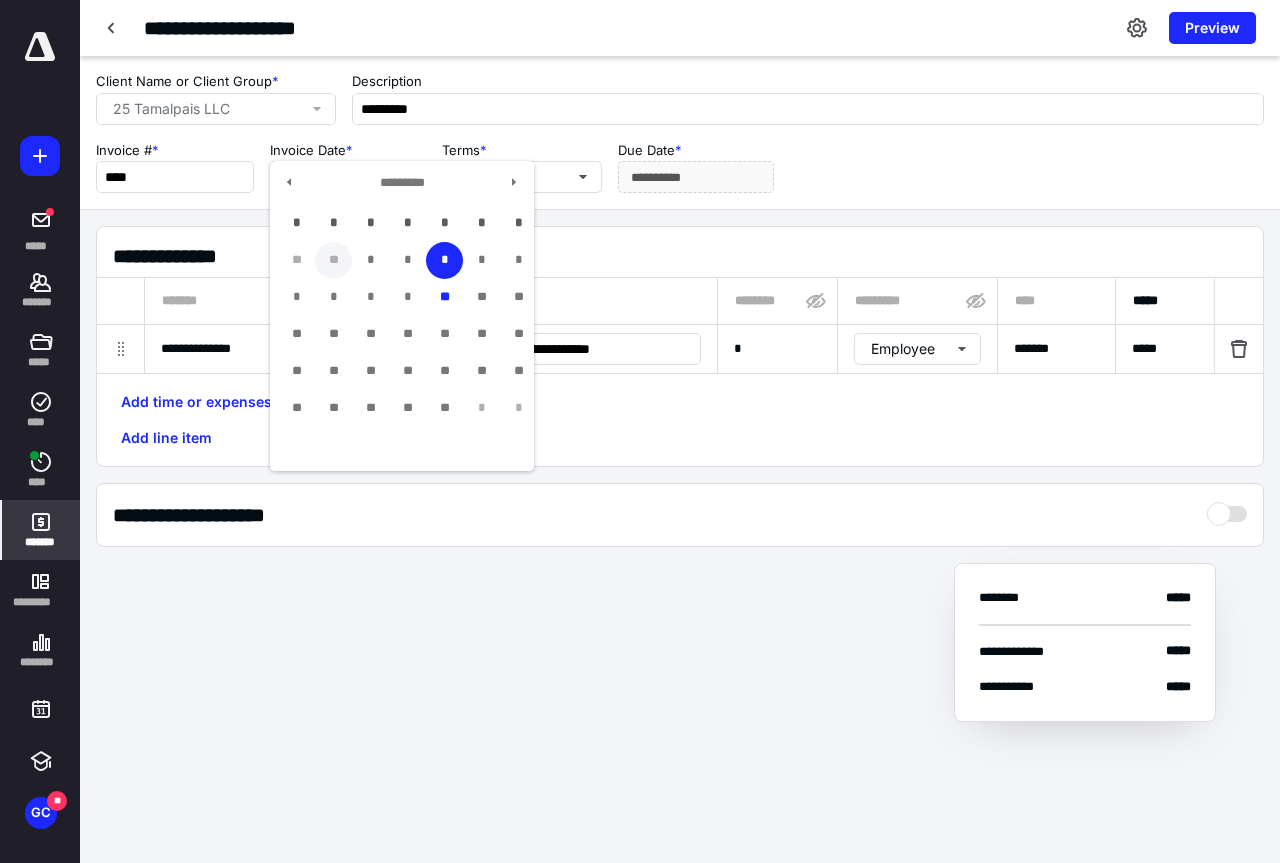 click on "**" at bounding box center (333, 260) 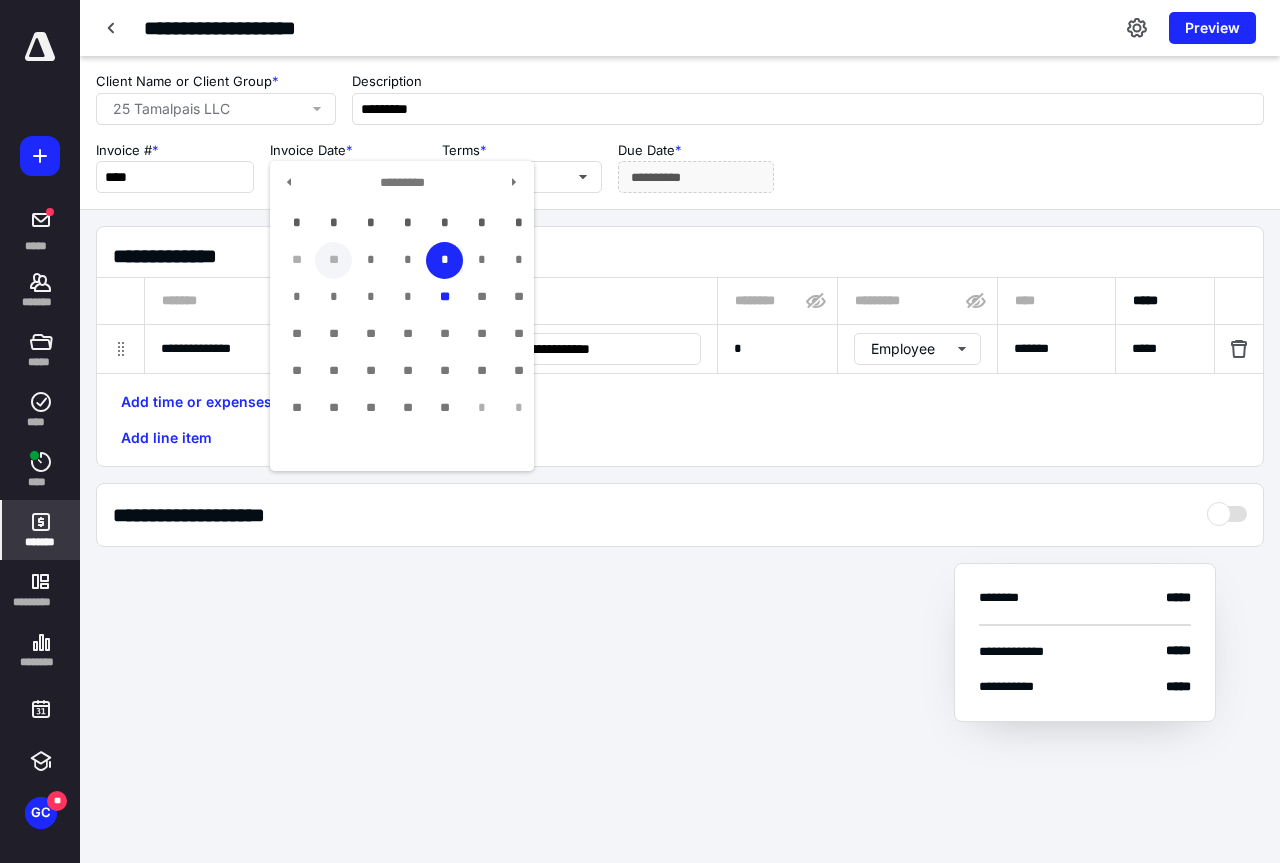 type on "**********" 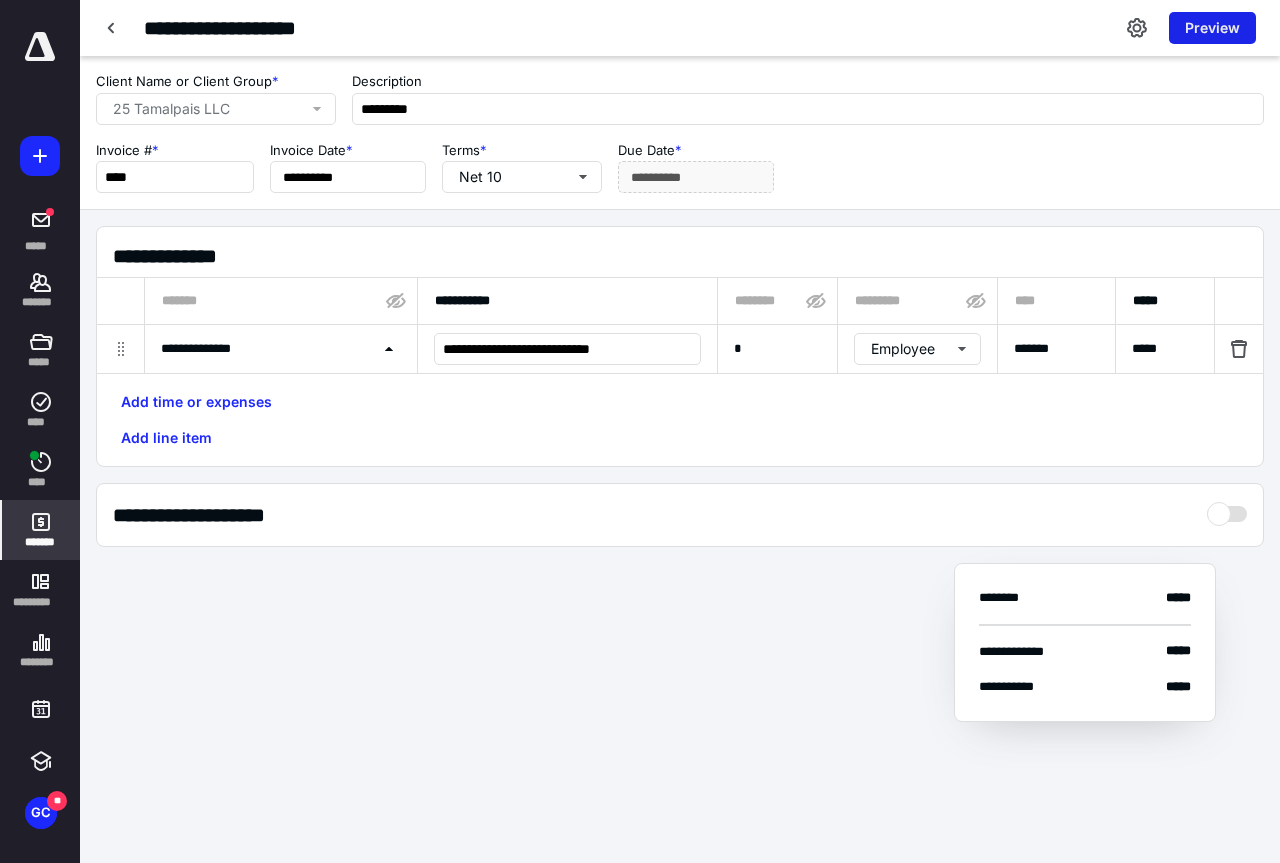 click on "Preview" at bounding box center [1212, 28] 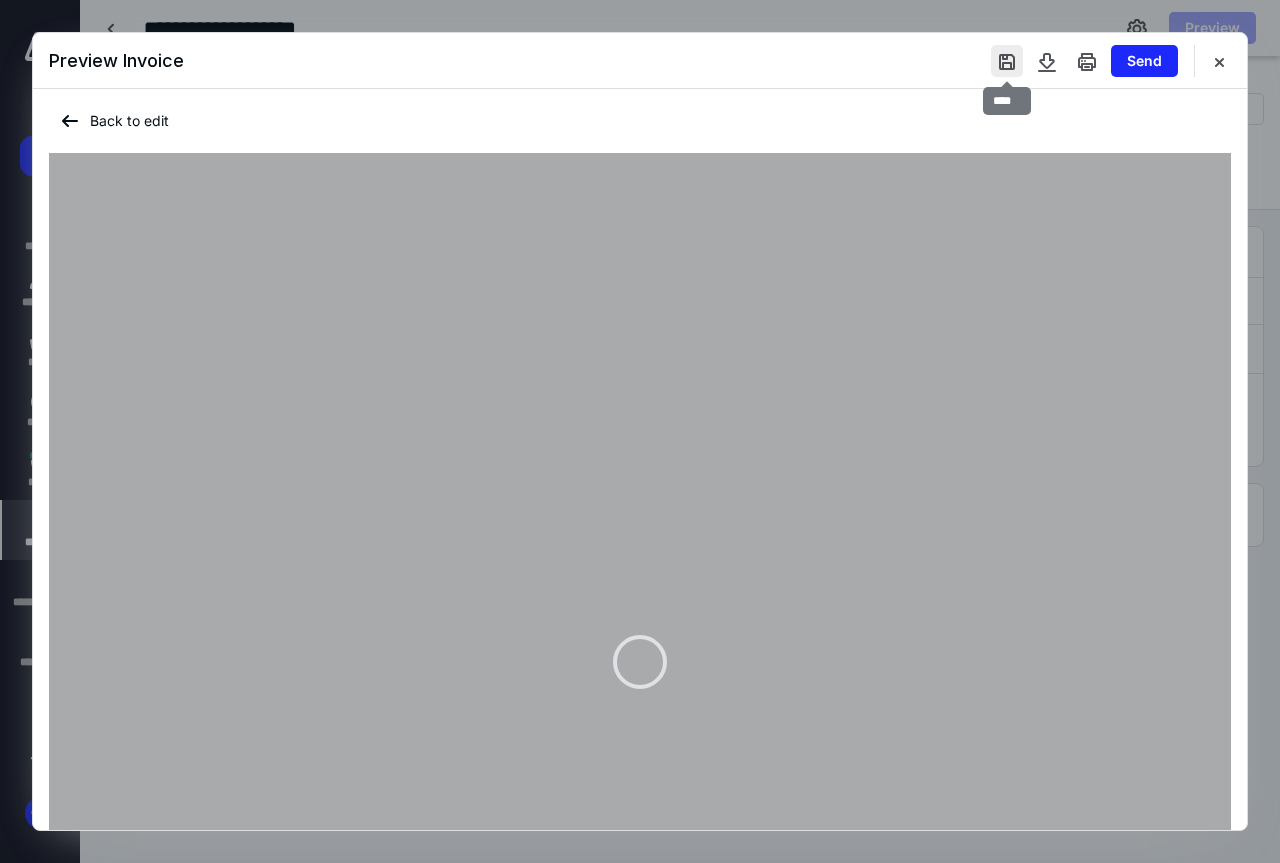 click at bounding box center [1007, 61] 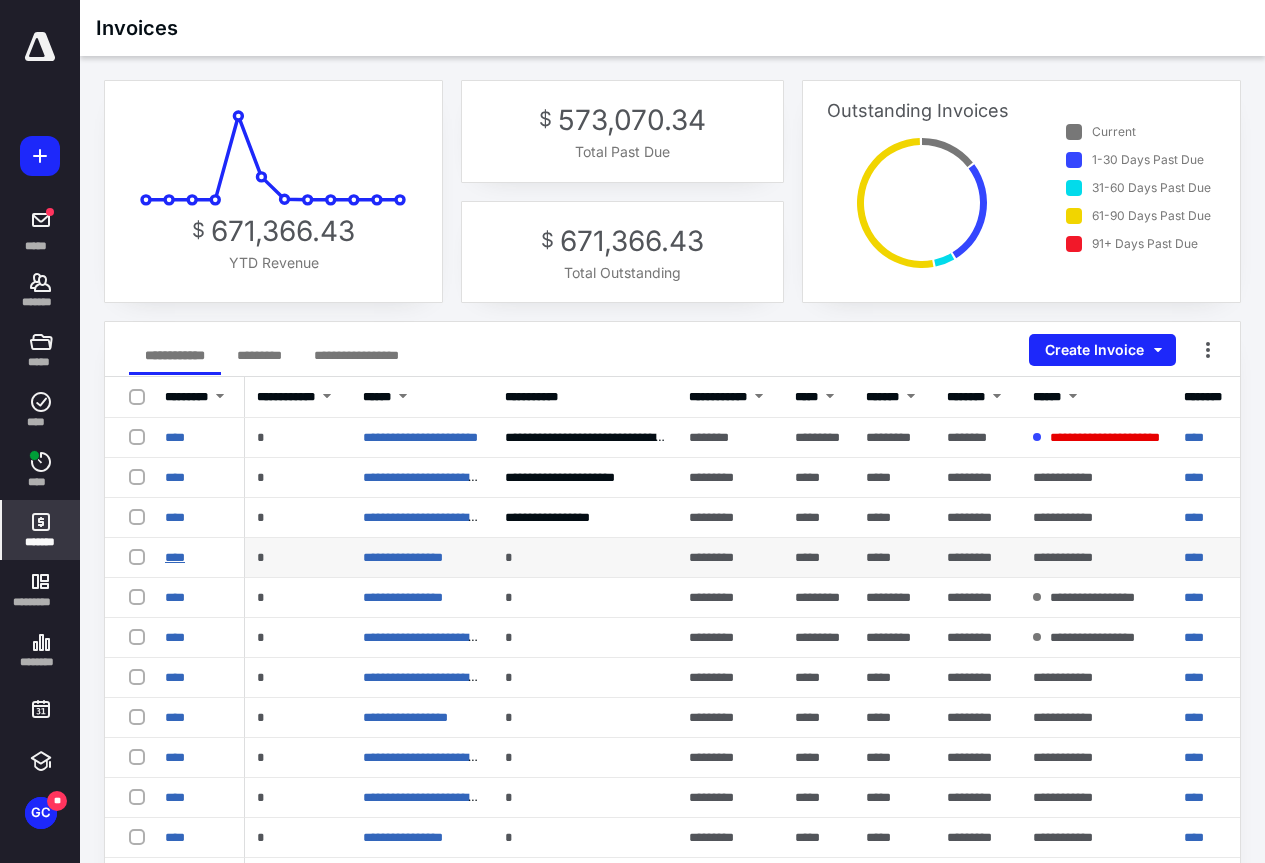 click on "****" at bounding box center (175, 557) 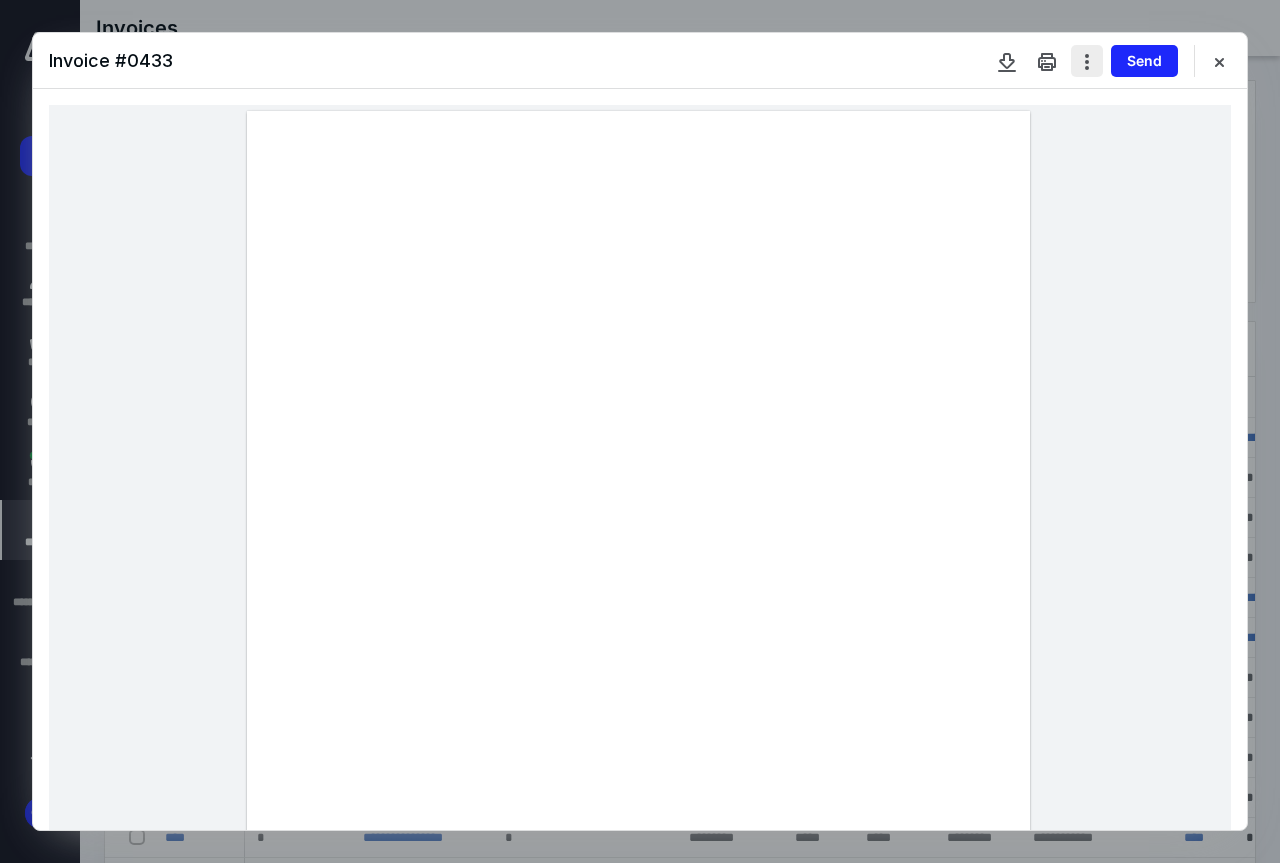 click at bounding box center [1087, 61] 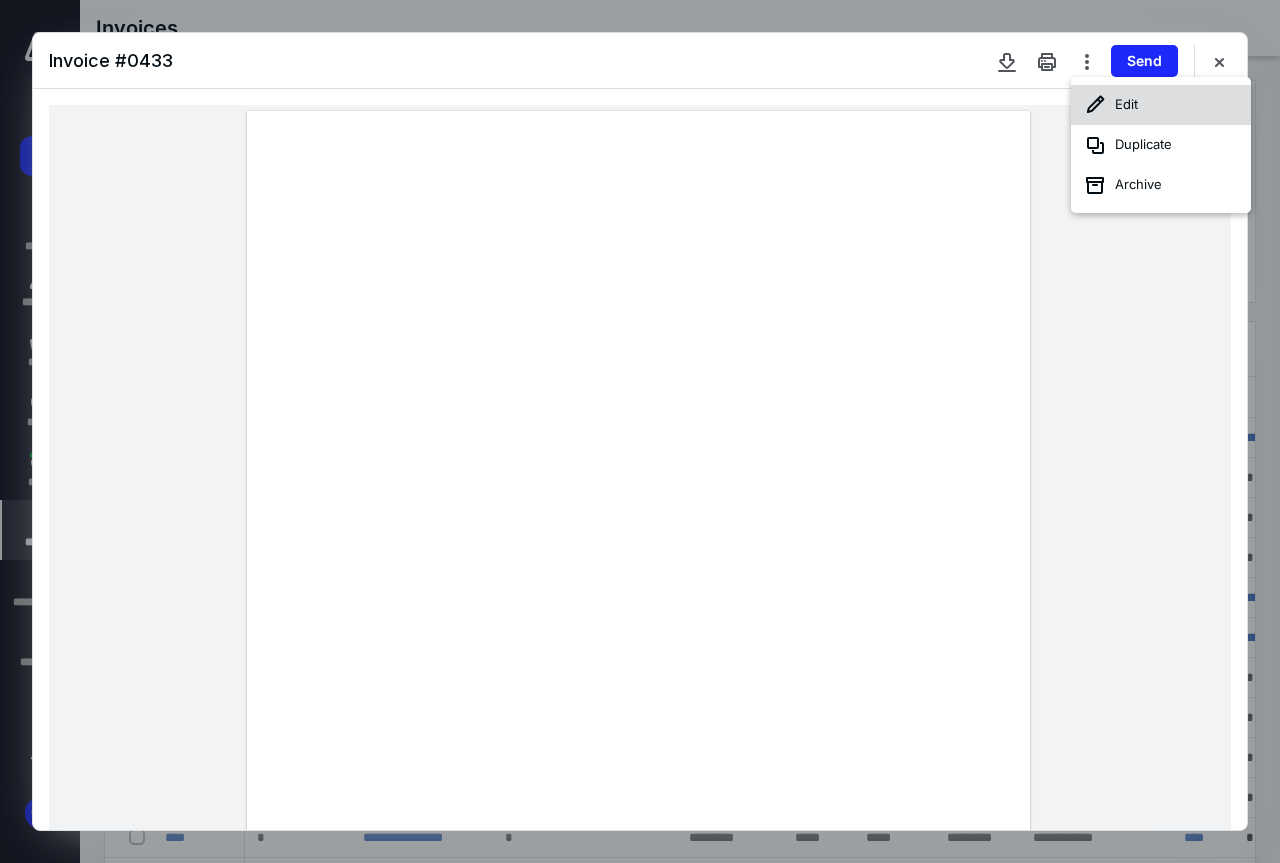 click on "Edit" at bounding box center (1161, 105) 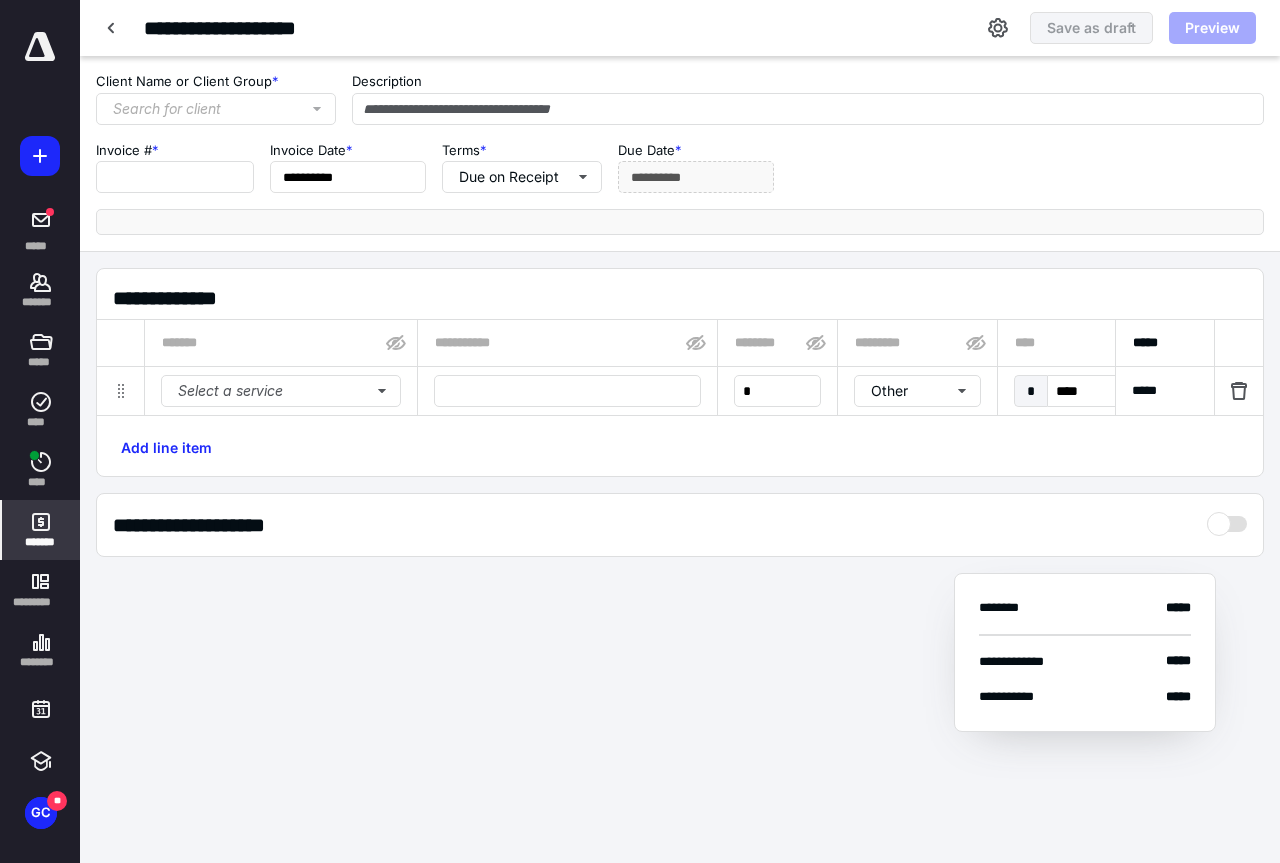 type on "****" 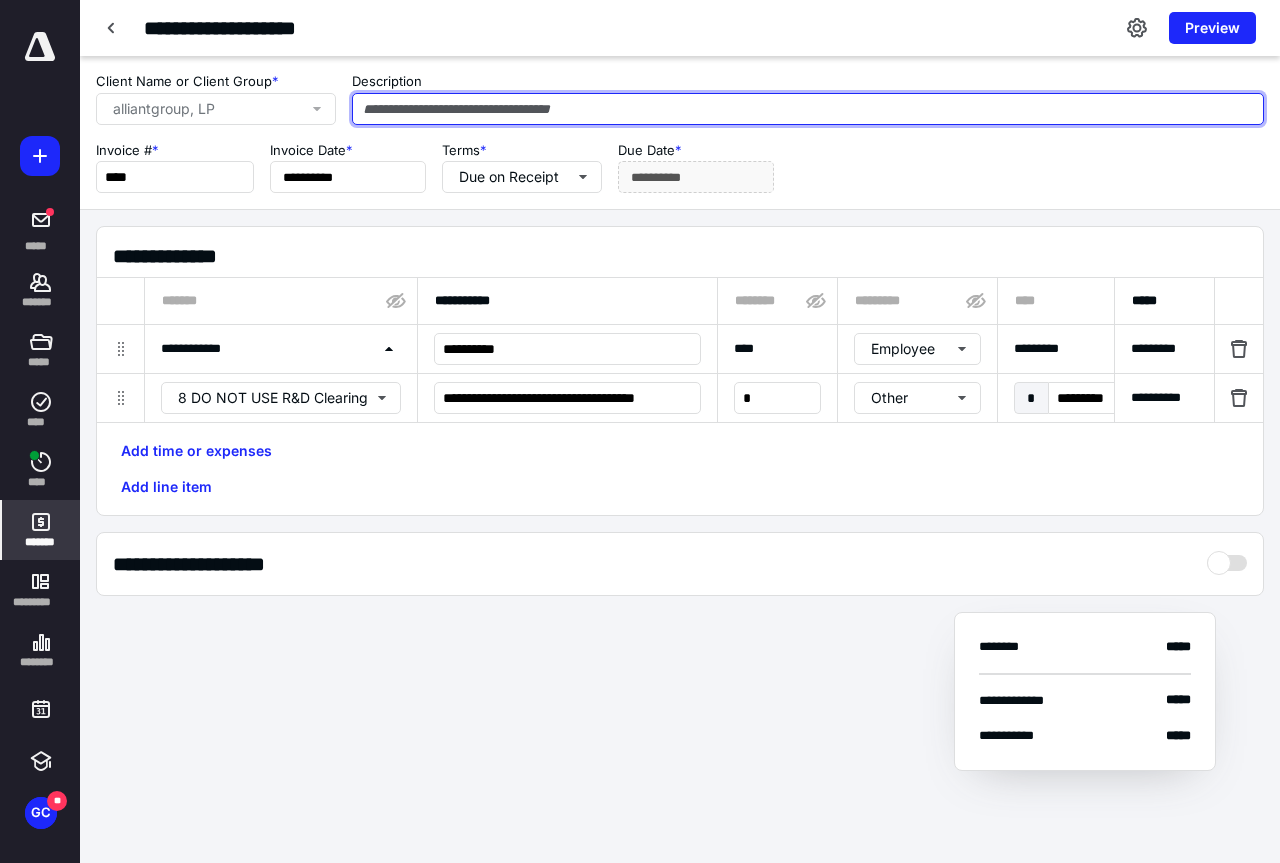 click at bounding box center [808, 109] 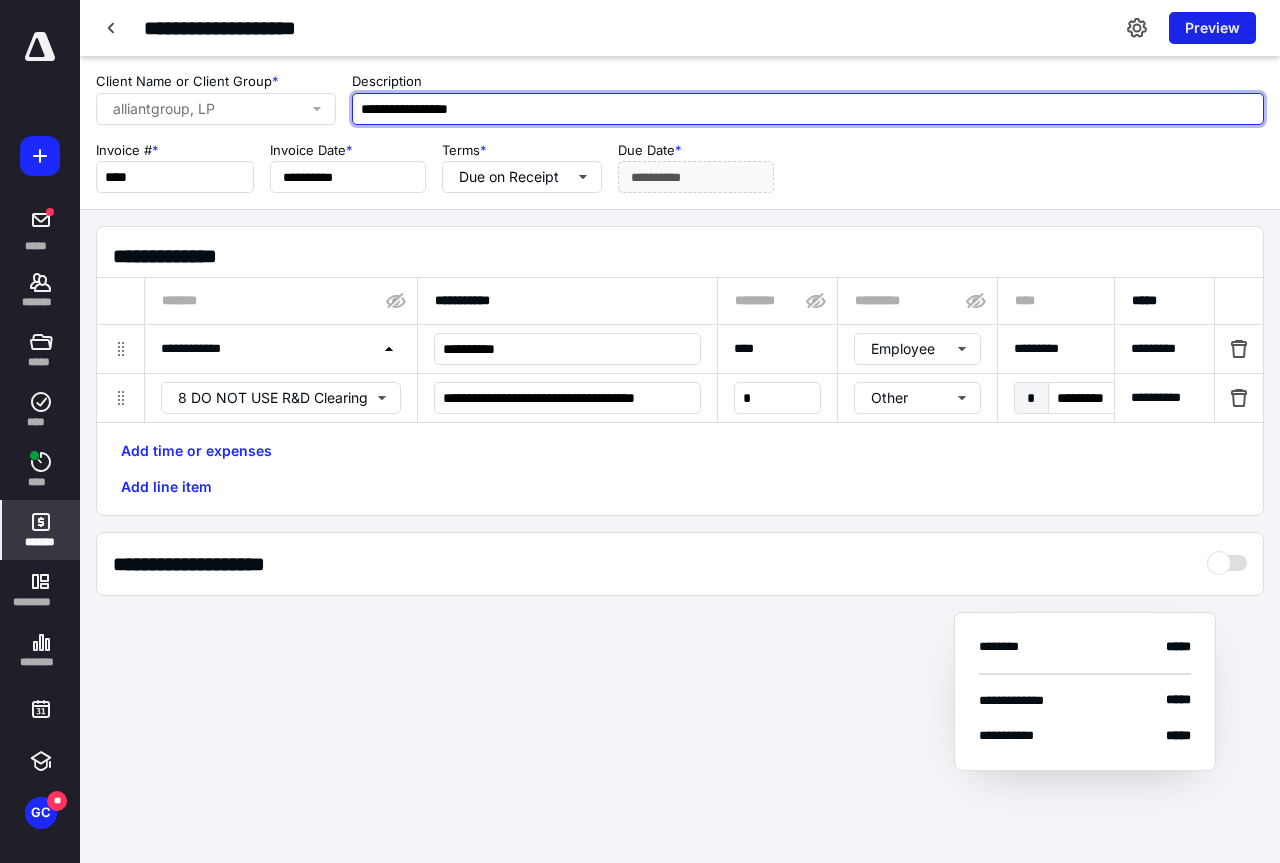 type on "**********" 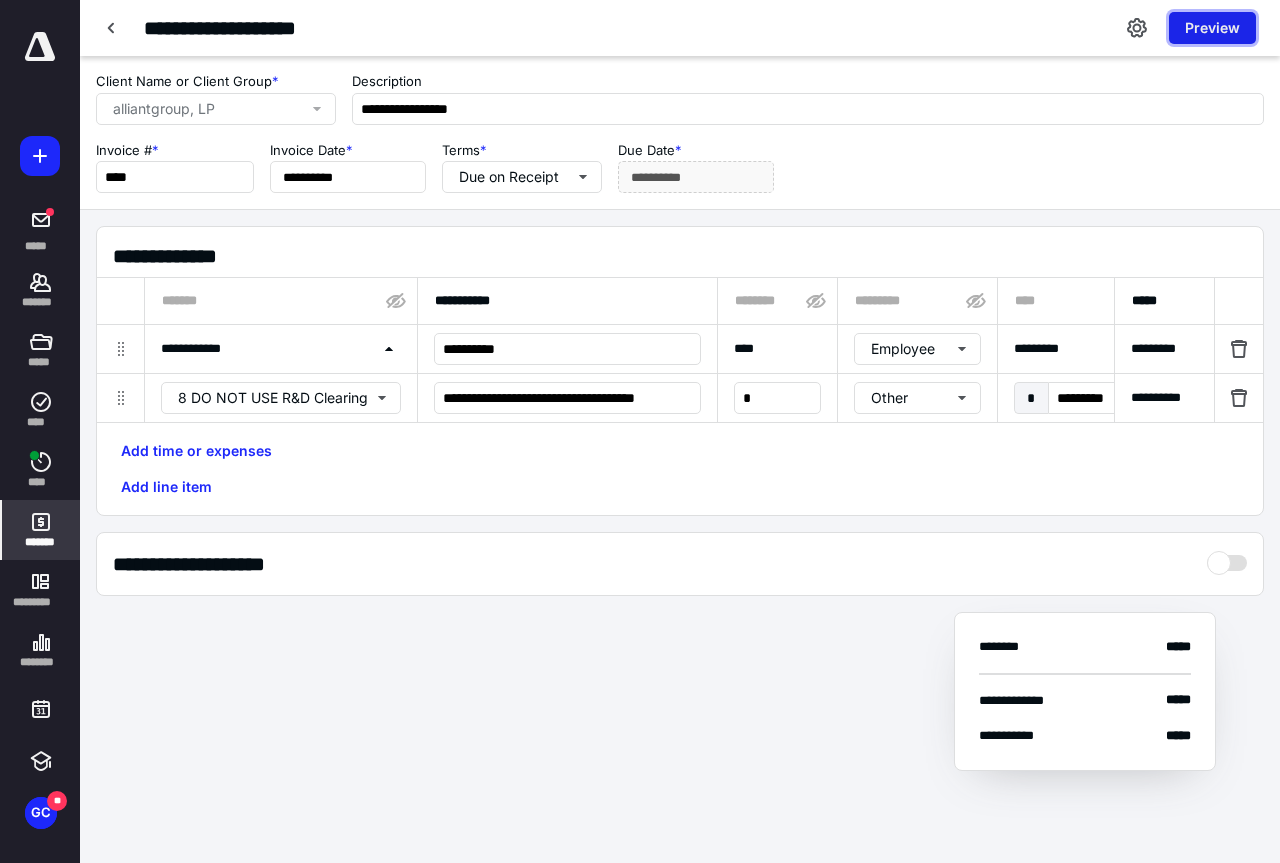 click on "Preview" at bounding box center [1212, 28] 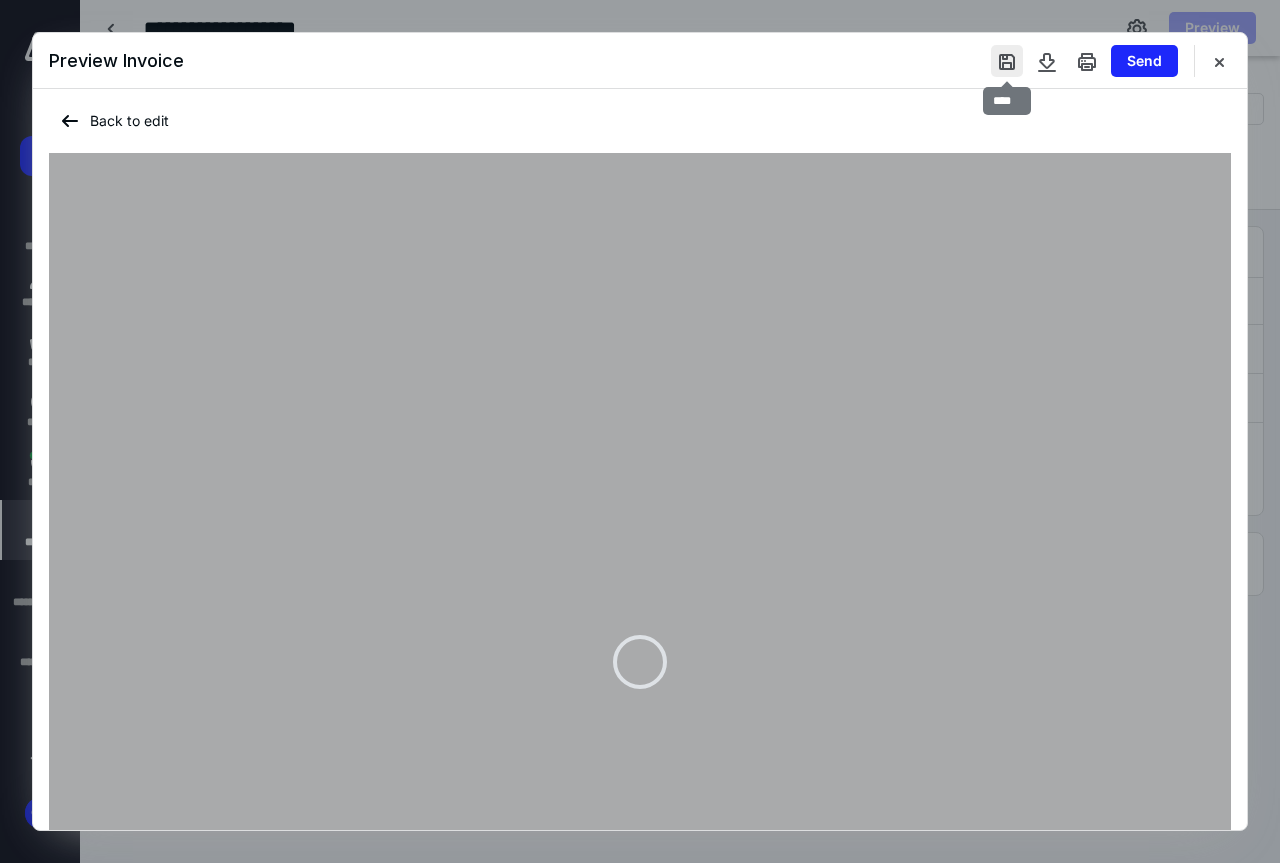 click at bounding box center (1007, 61) 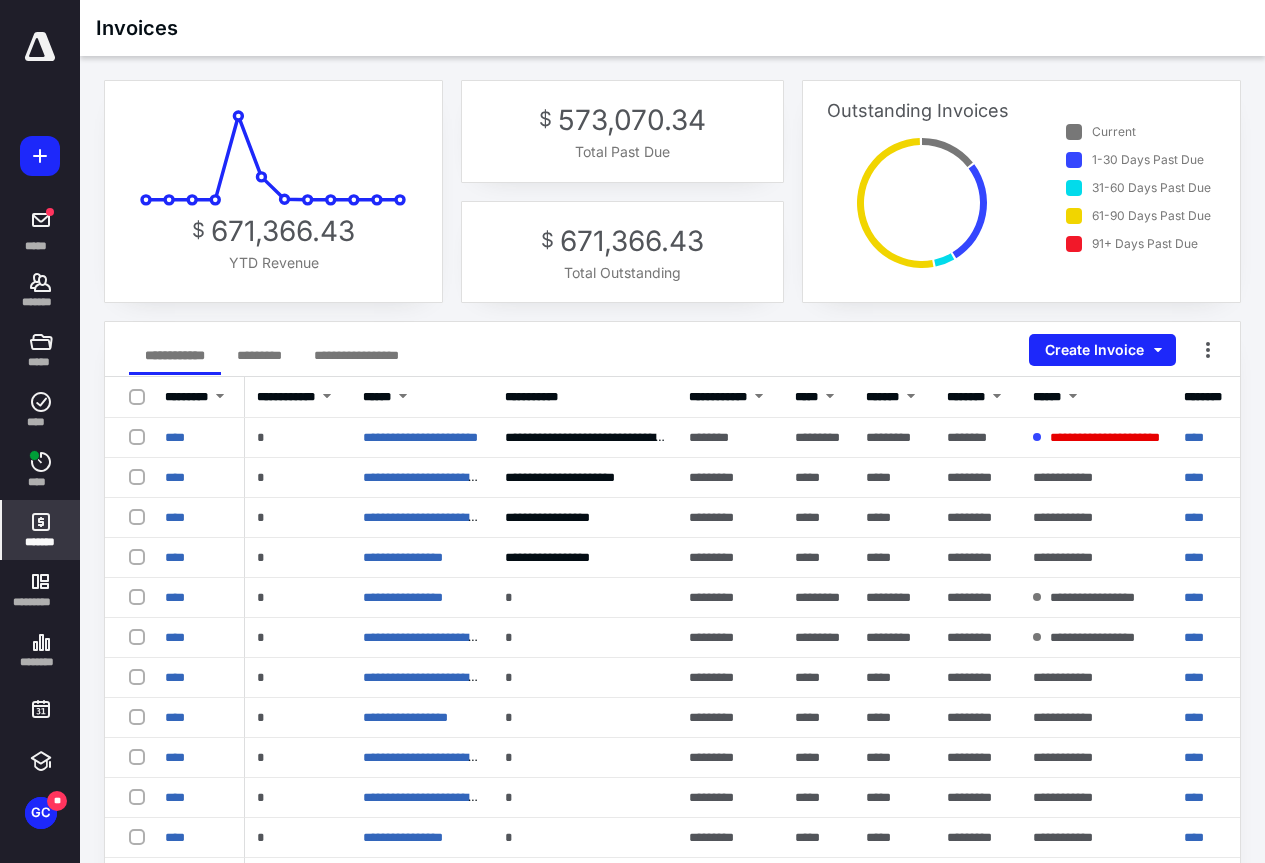 click 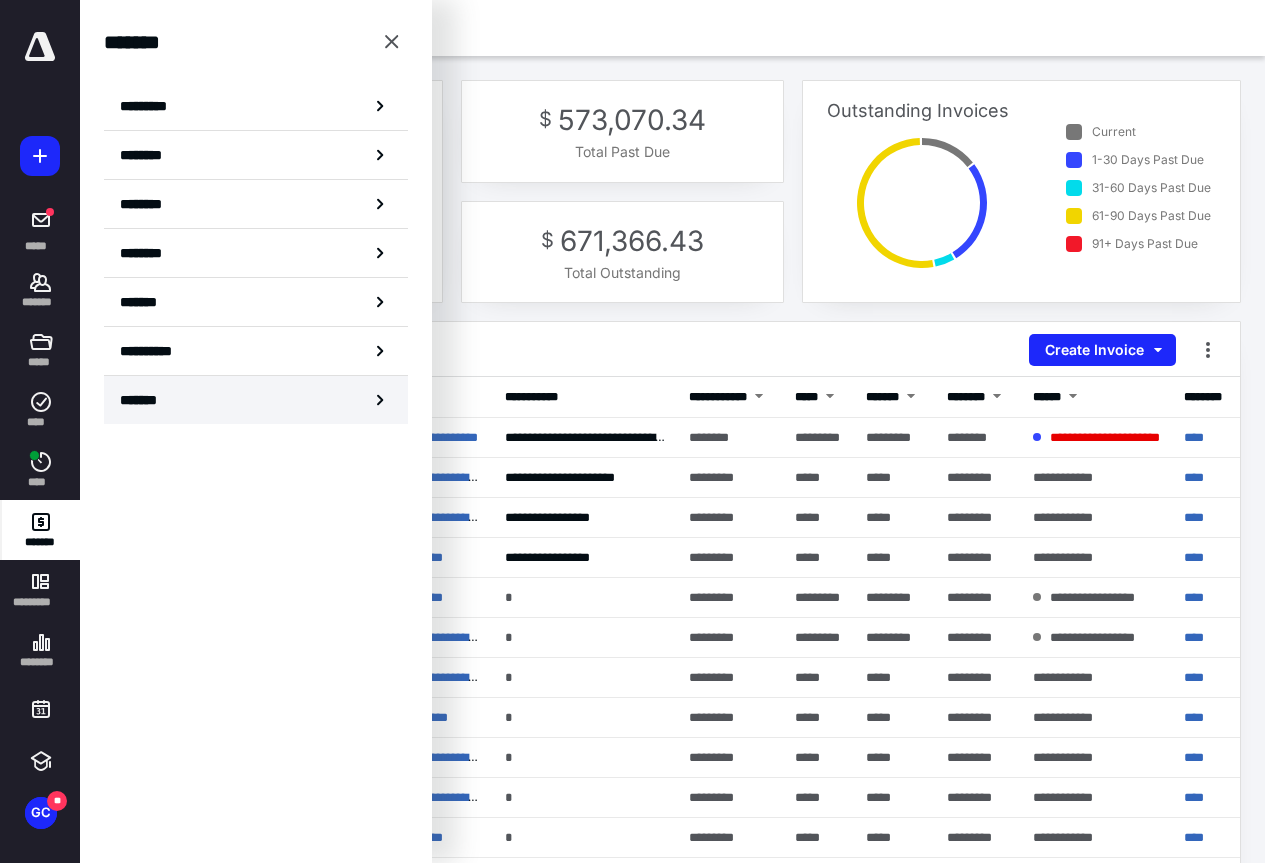 click on "*******" at bounding box center (256, 400) 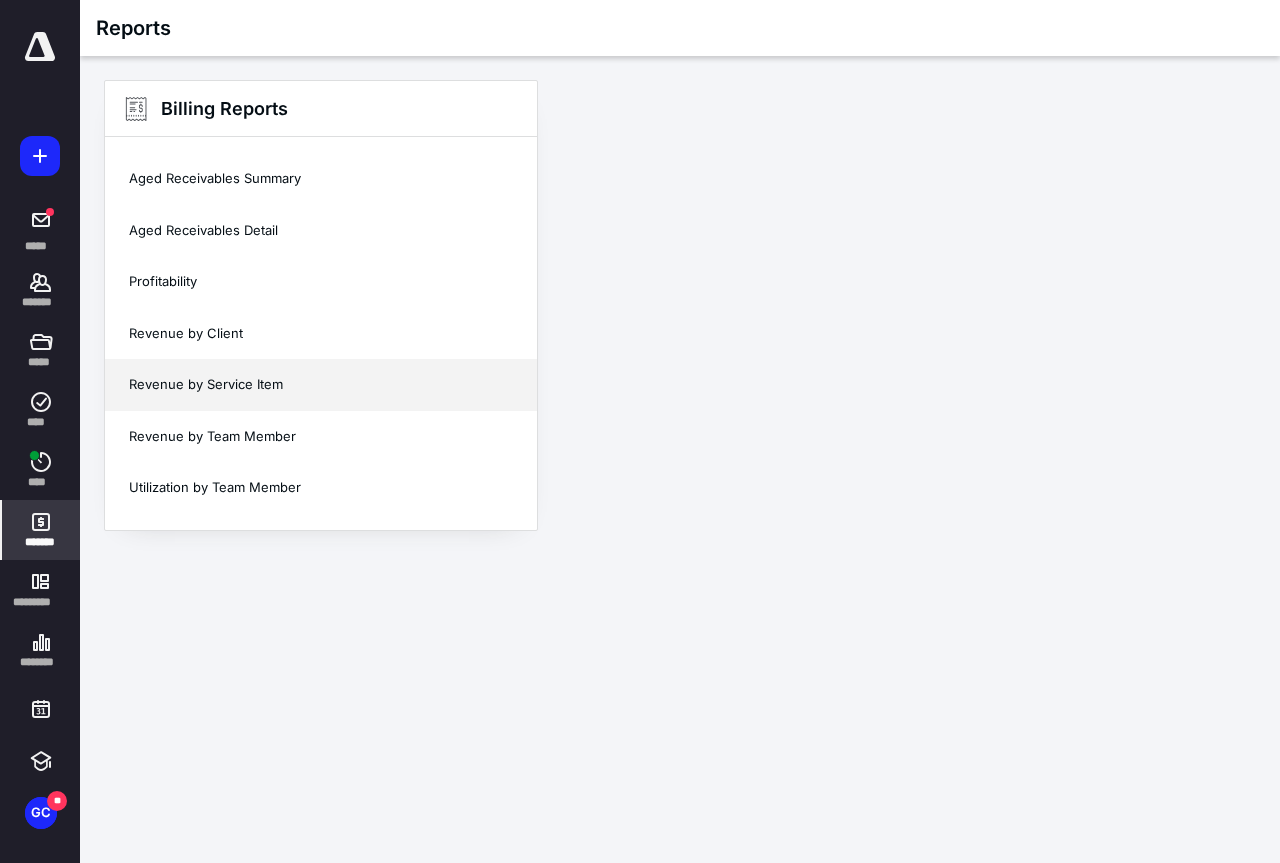 click on "Revenue by Service Item" at bounding box center [321, 385] 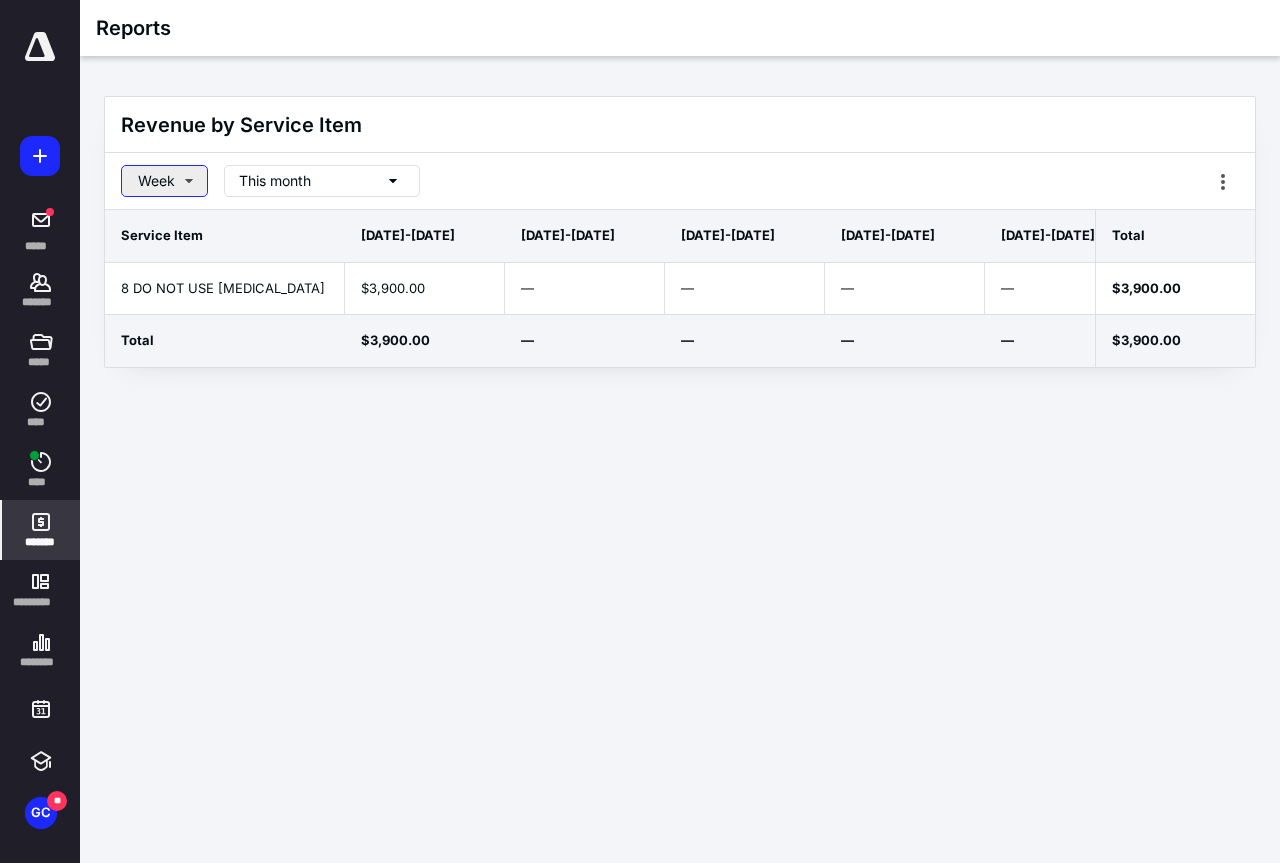 click on "Week" at bounding box center [164, 181] 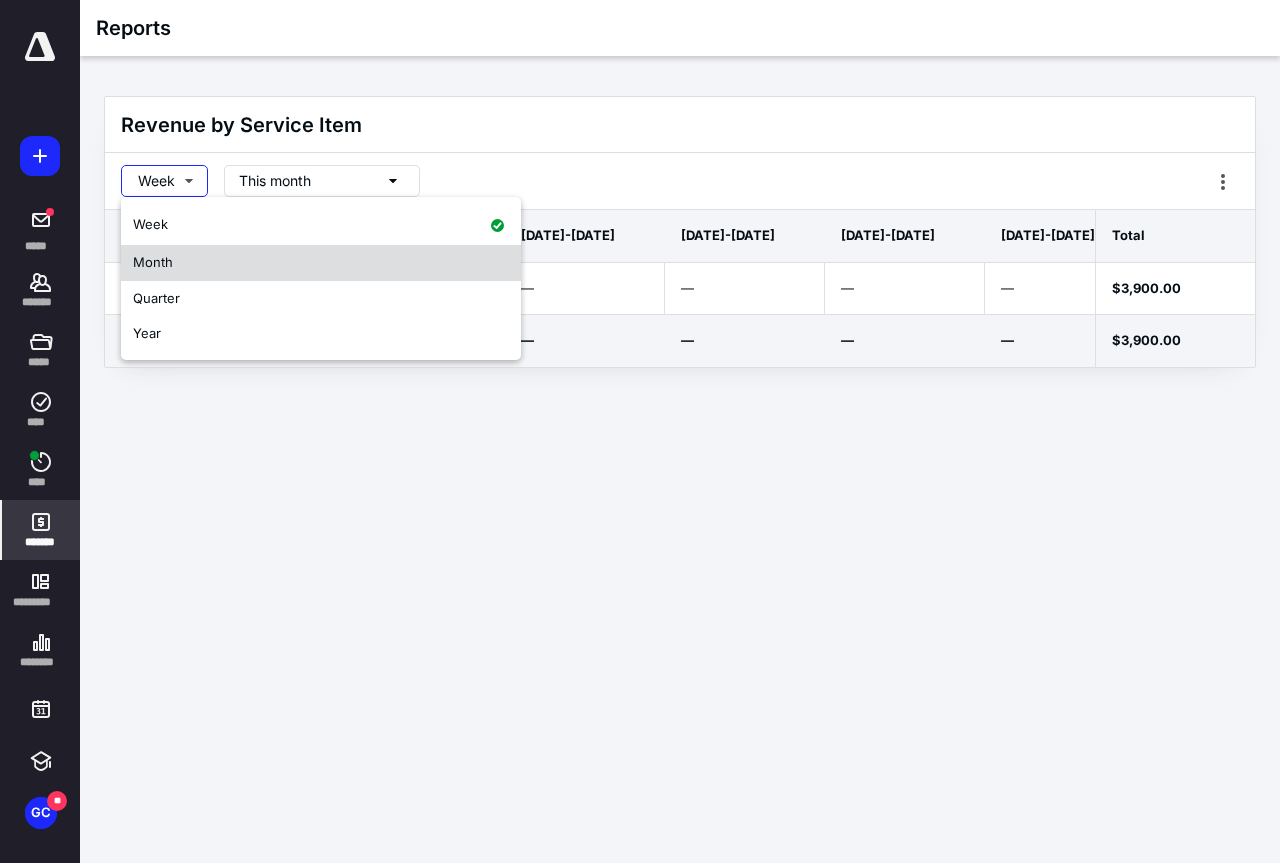click on "Month" at bounding box center [153, 262] 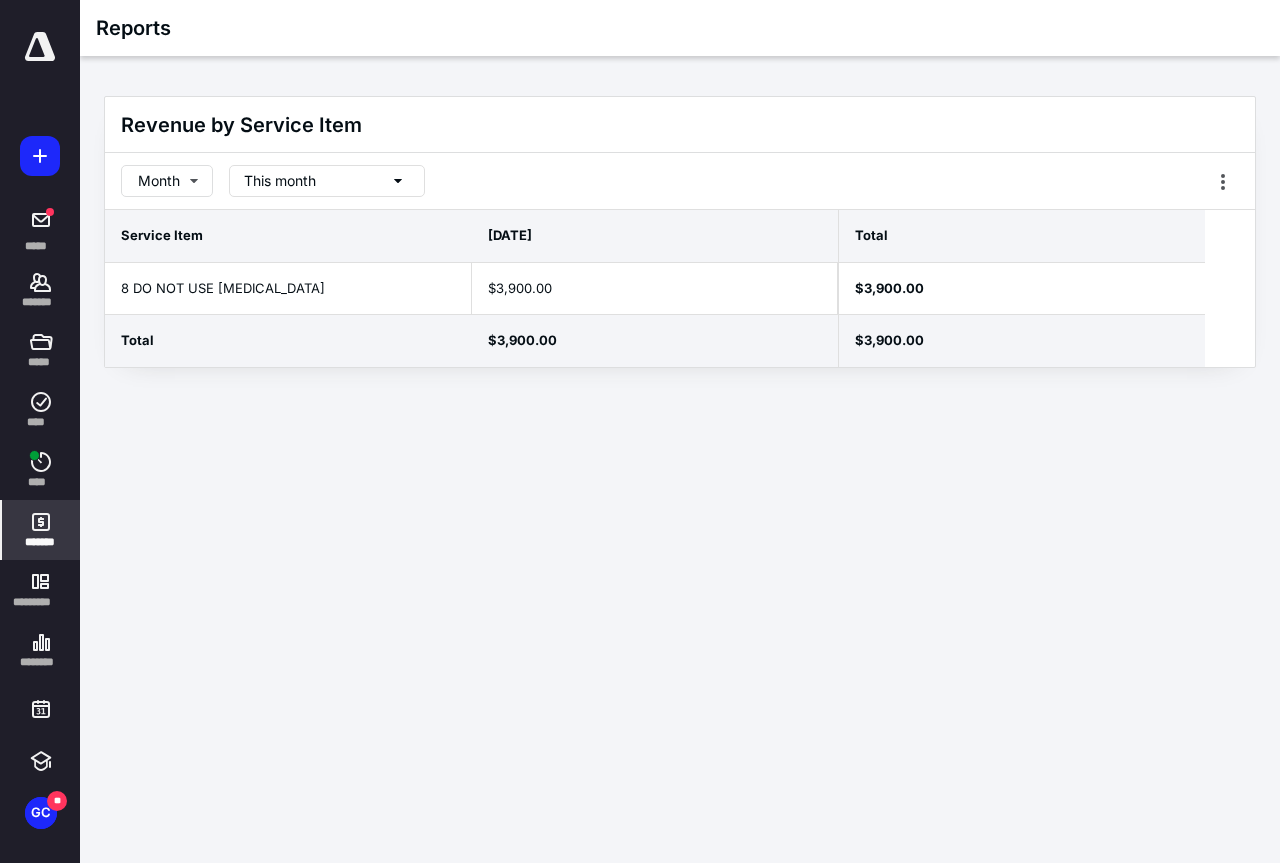 click on "This month" at bounding box center (327, 181) 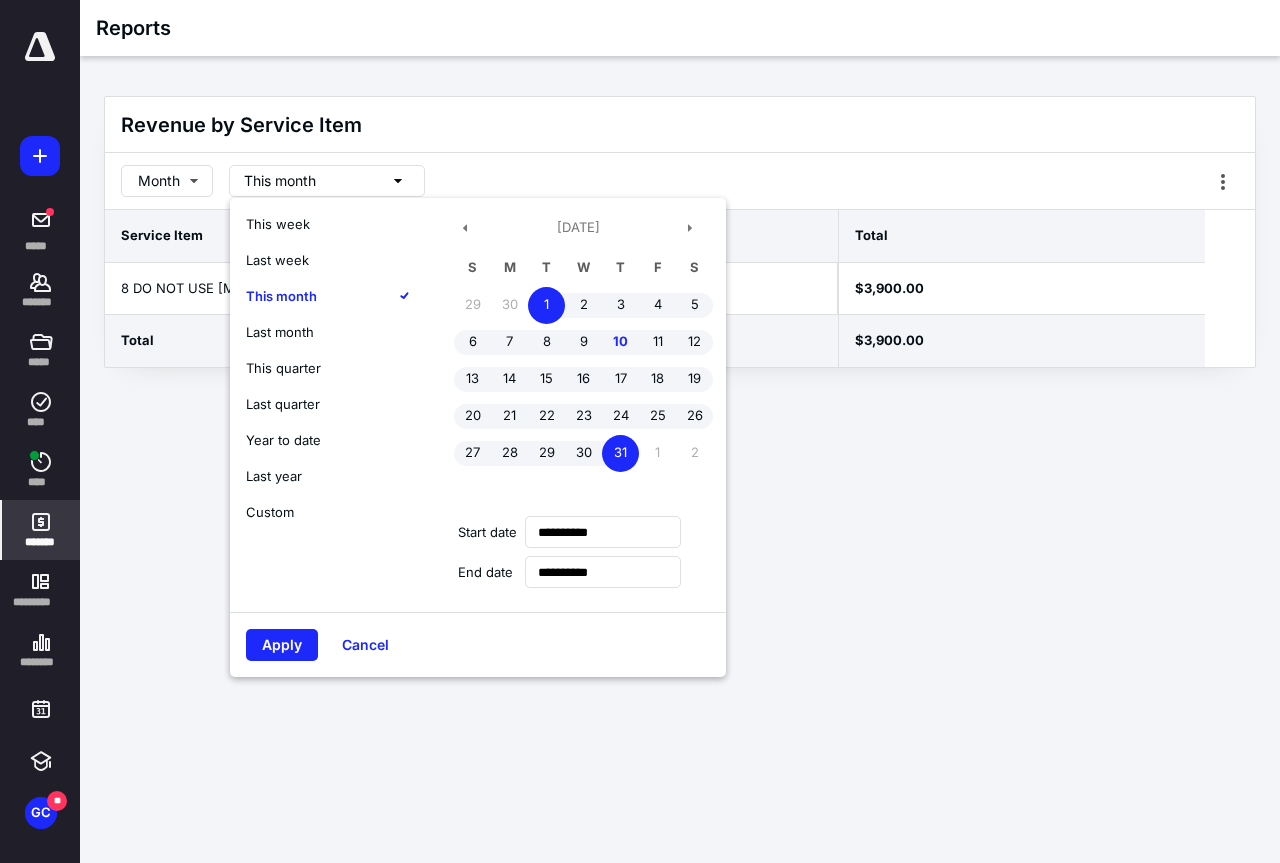 click on "Last month" at bounding box center (280, 332) 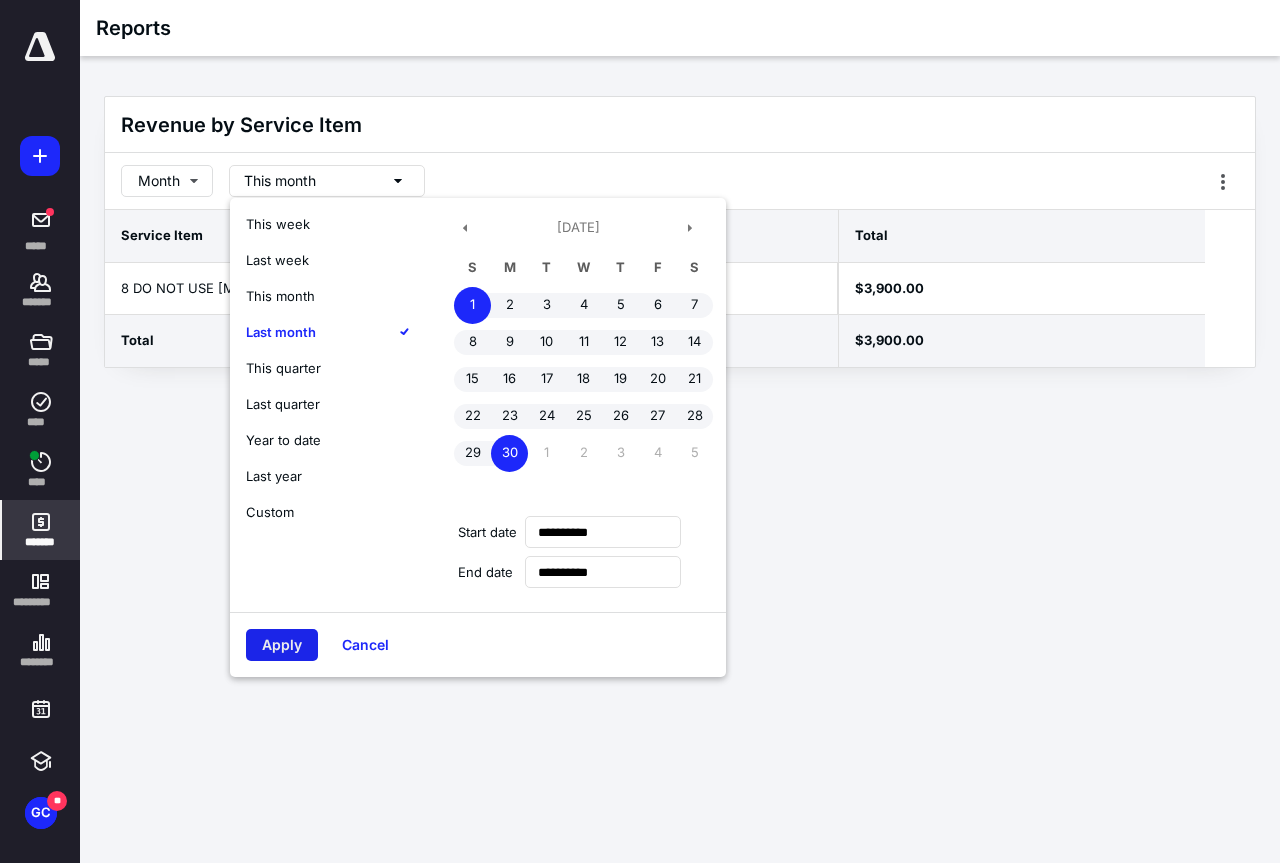click on "Apply" at bounding box center [282, 645] 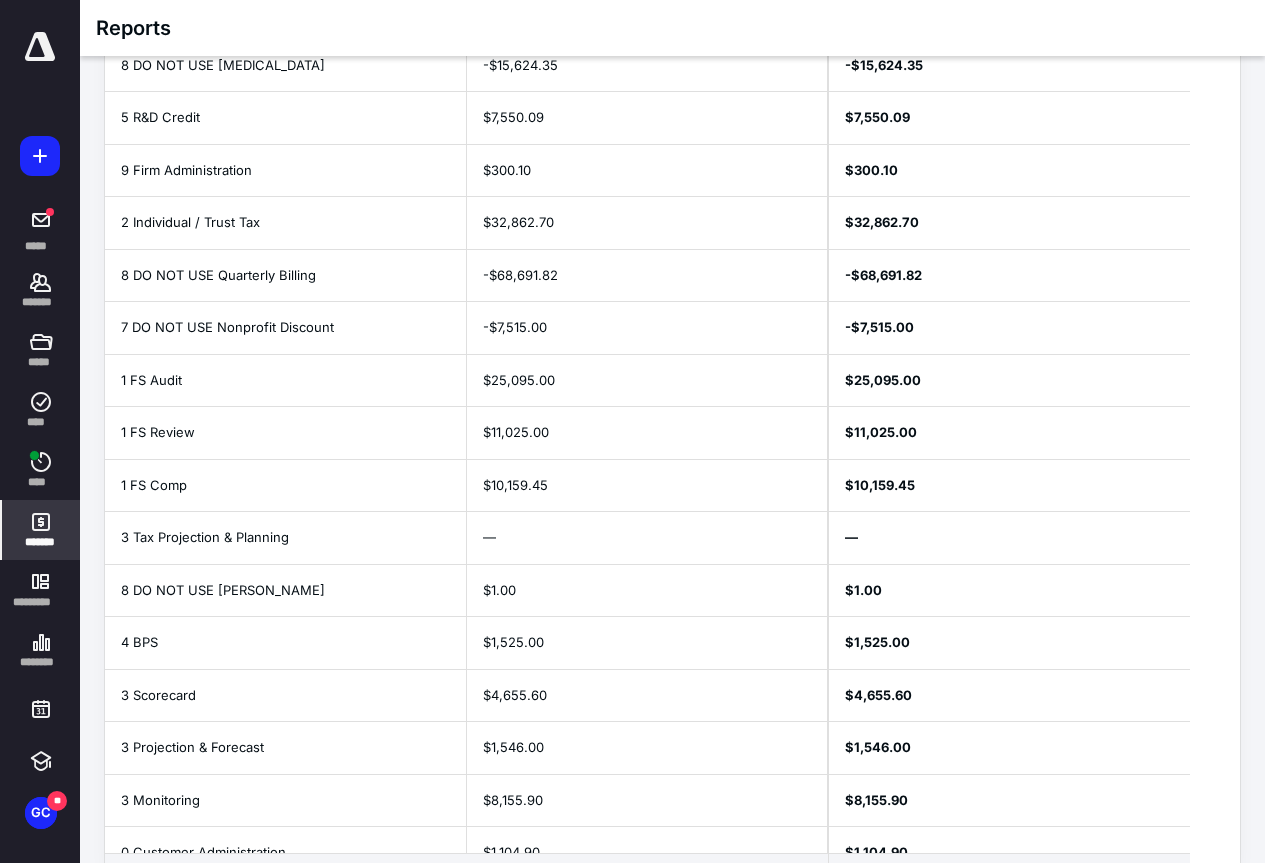 scroll, scrollTop: 413, scrollLeft: 0, axis: vertical 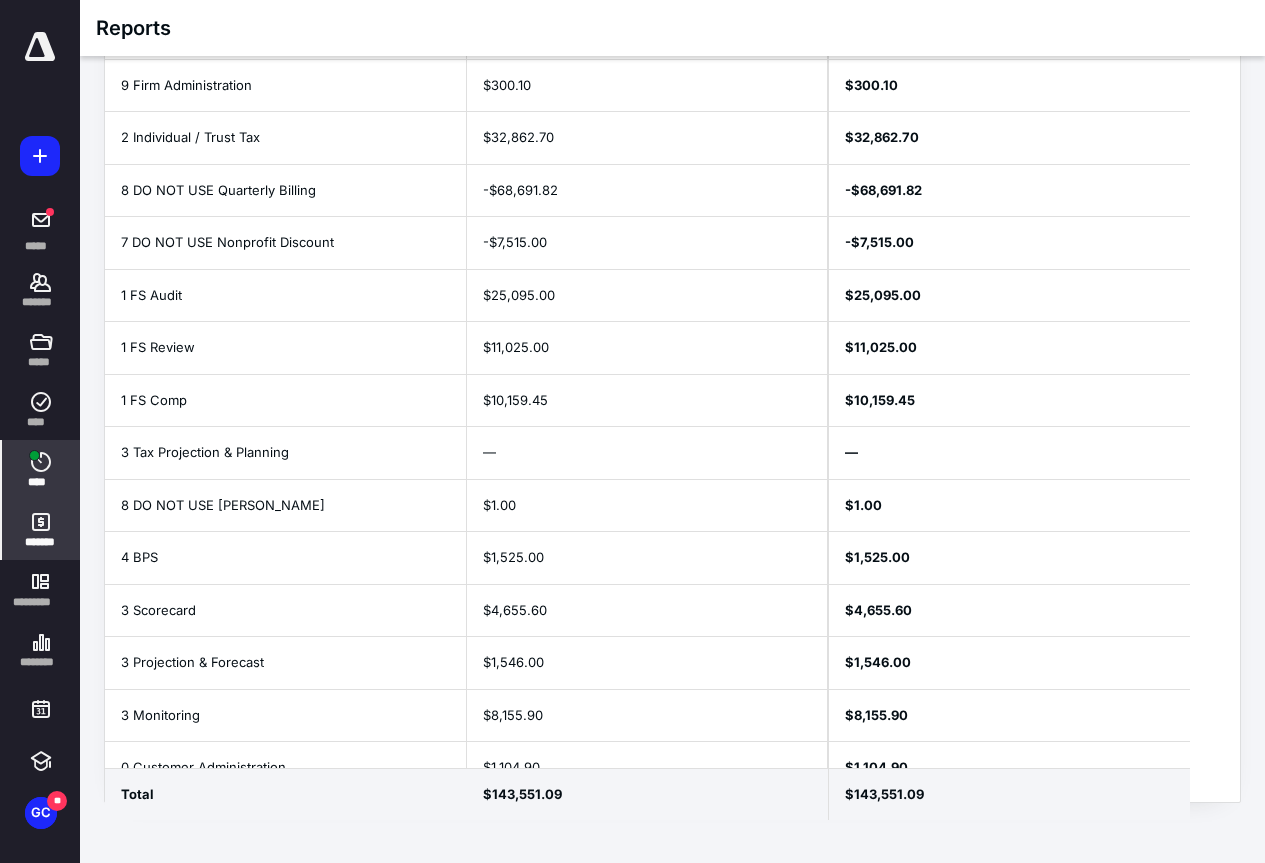 click at bounding box center (34, 455) 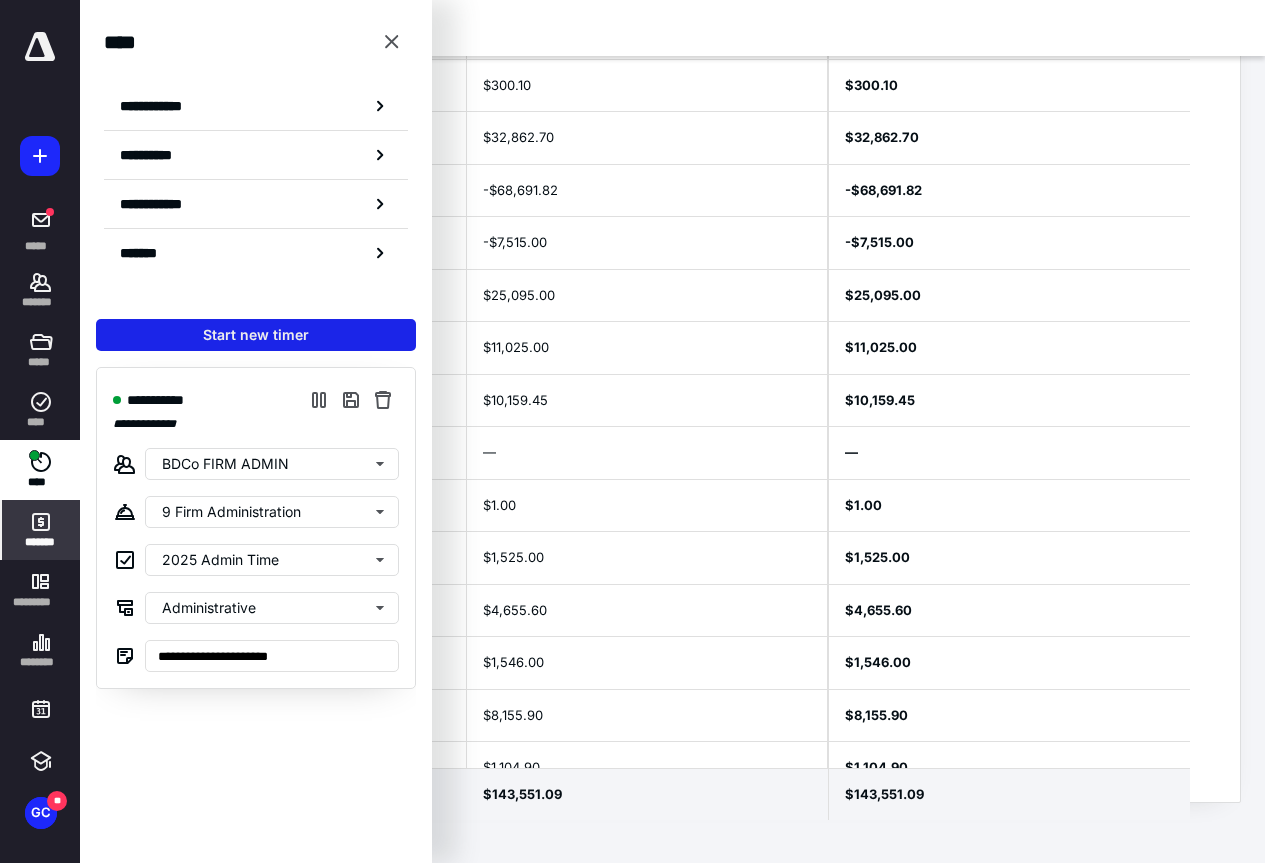 click on "Start new timer" at bounding box center (256, 335) 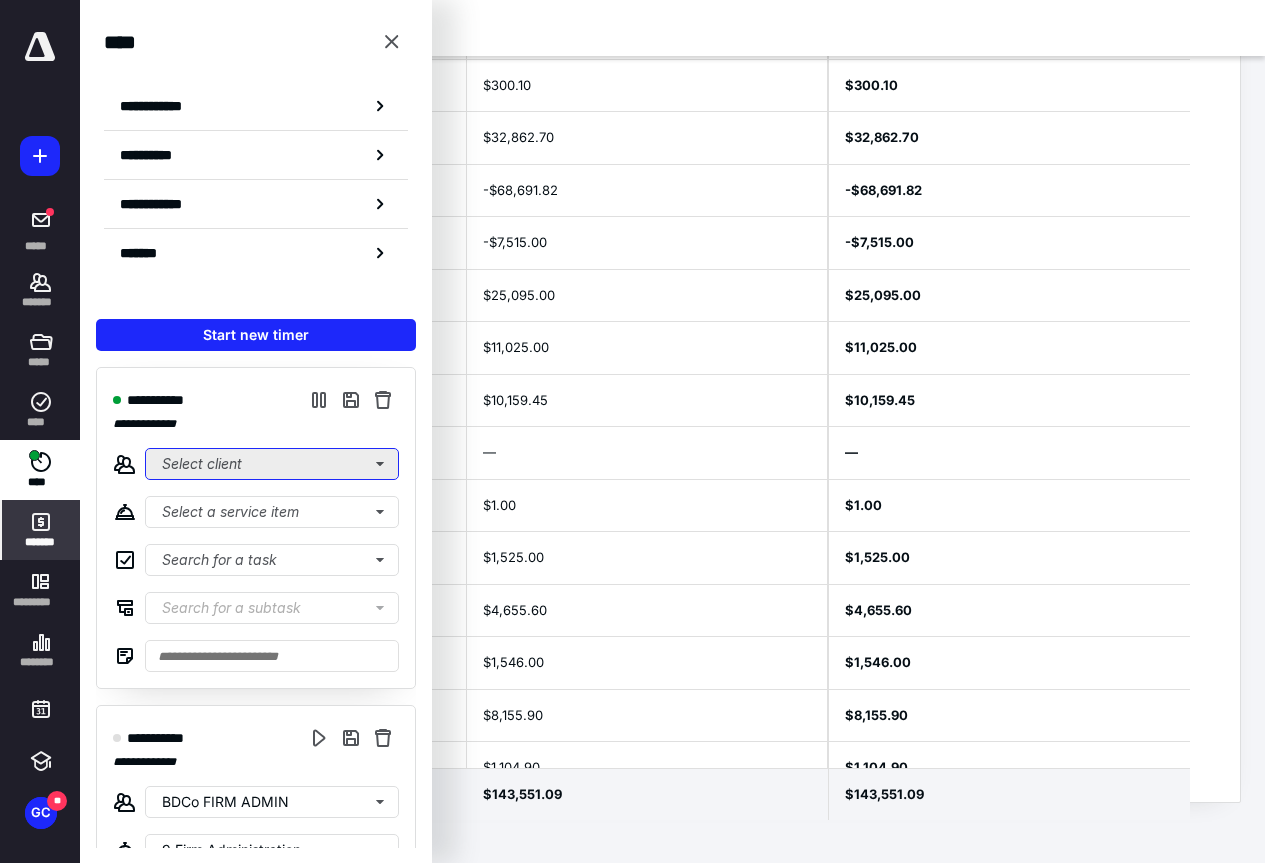click on "Select client" at bounding box center (272, 464) 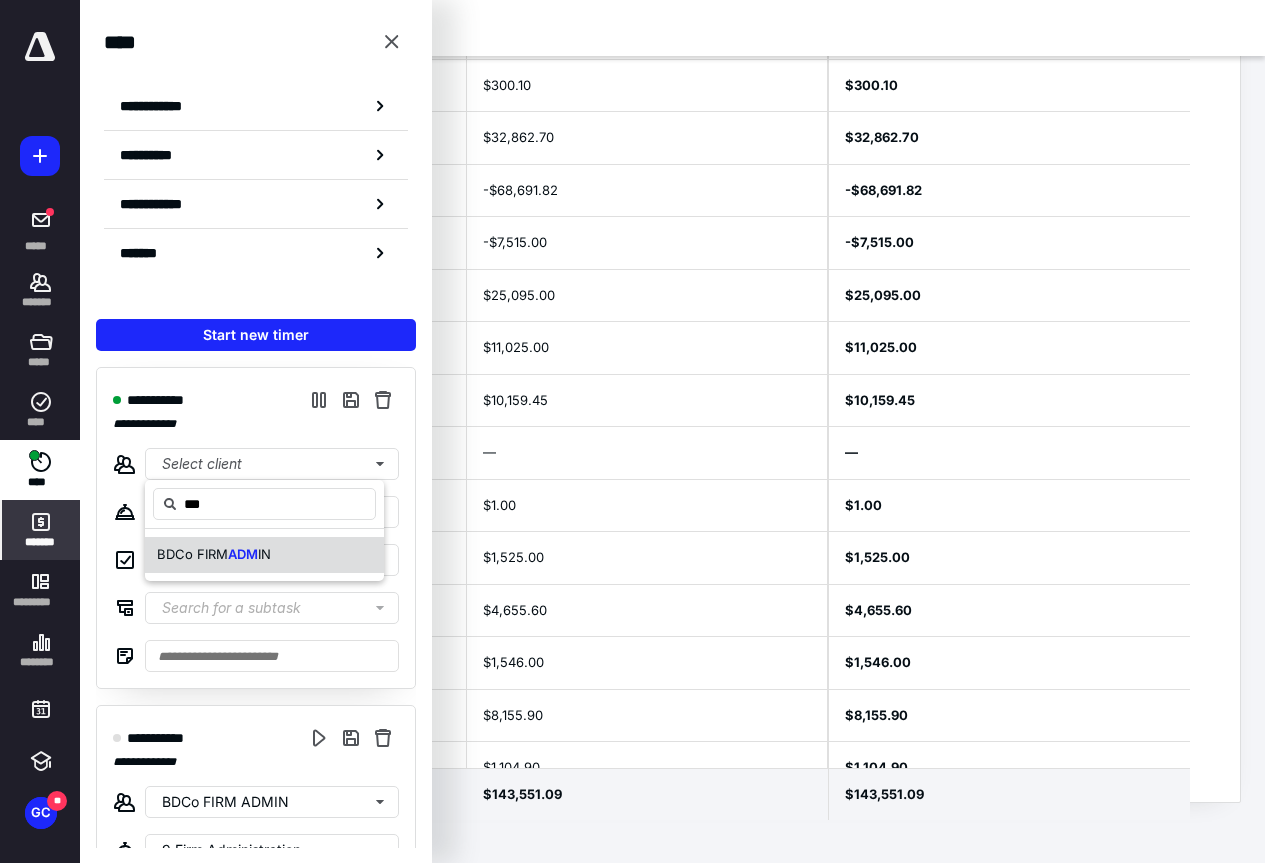 click on "BDCo FIRM" at bounding box center (192, 554) 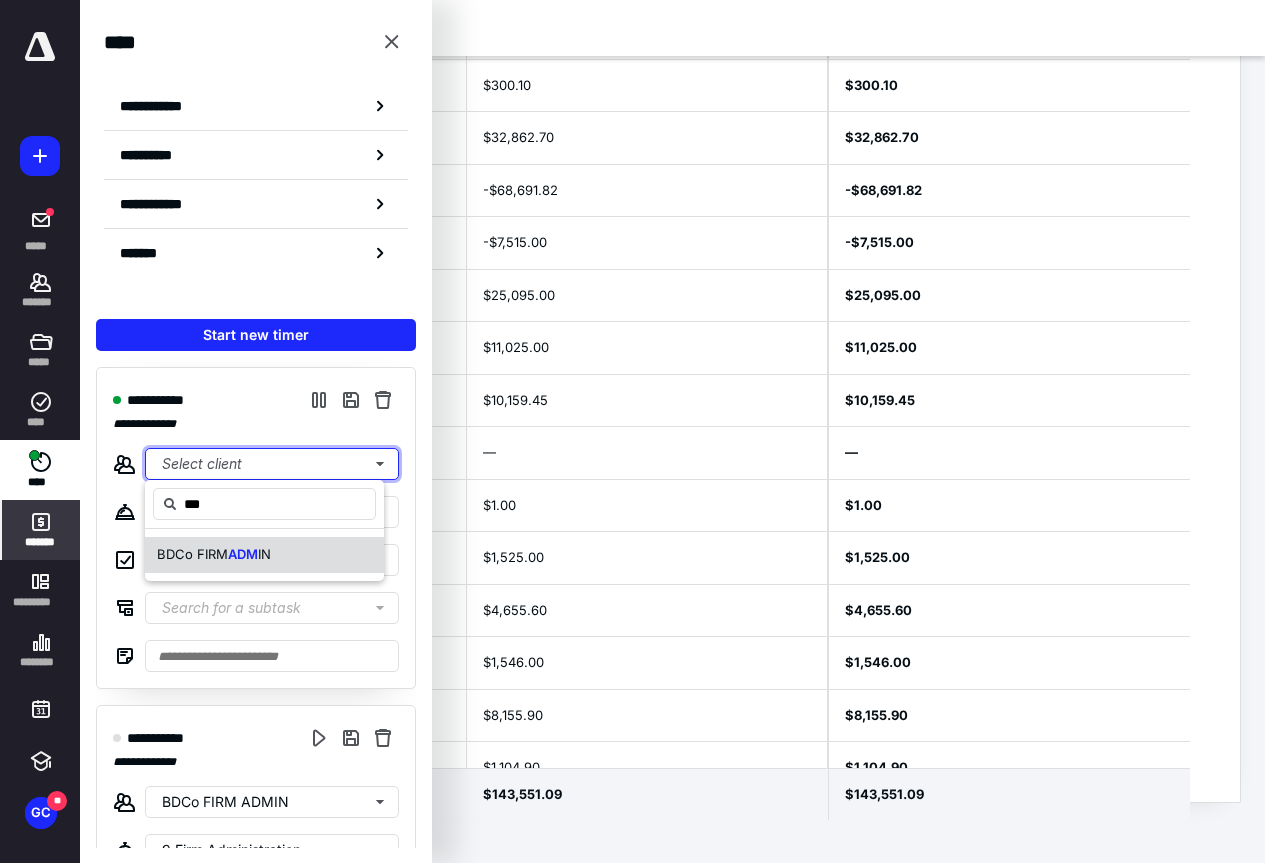 type 